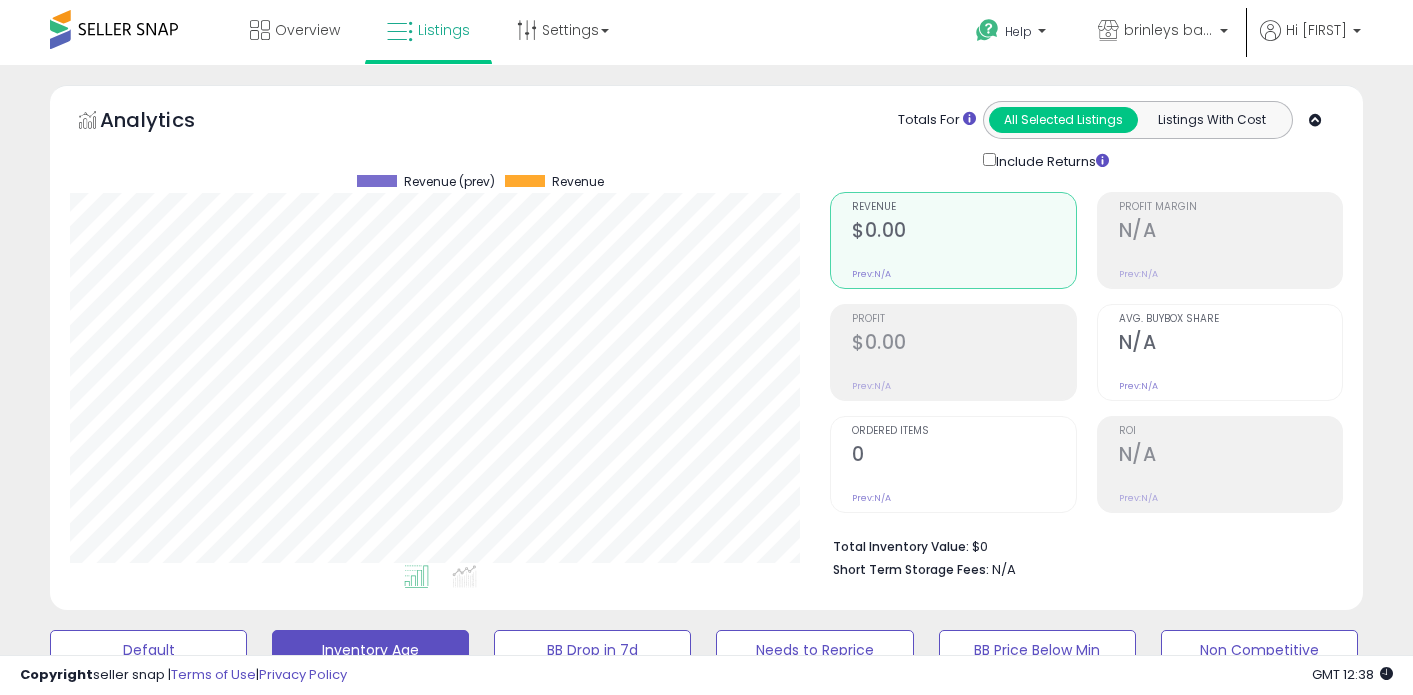 scroll, scrollTop: 0, scrollLeft: 0, axis: both 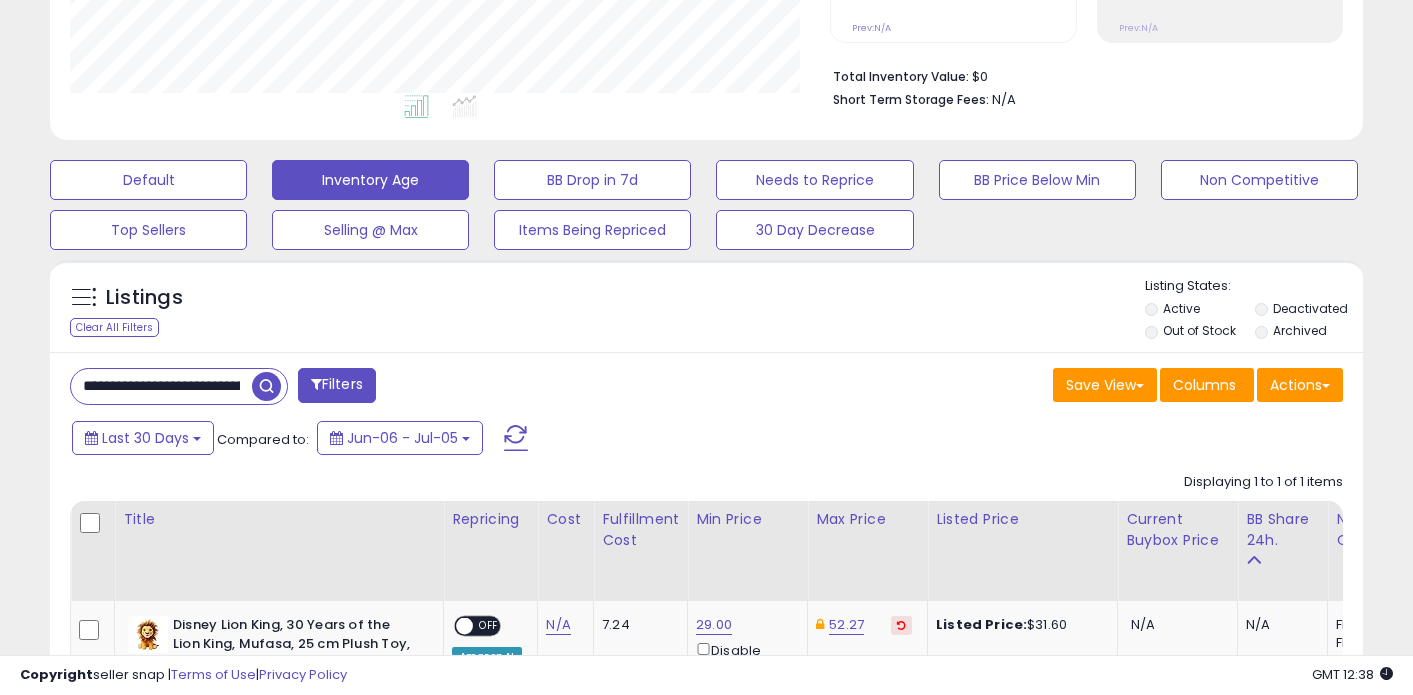 click on "**********" at bounding box center [161, 386] 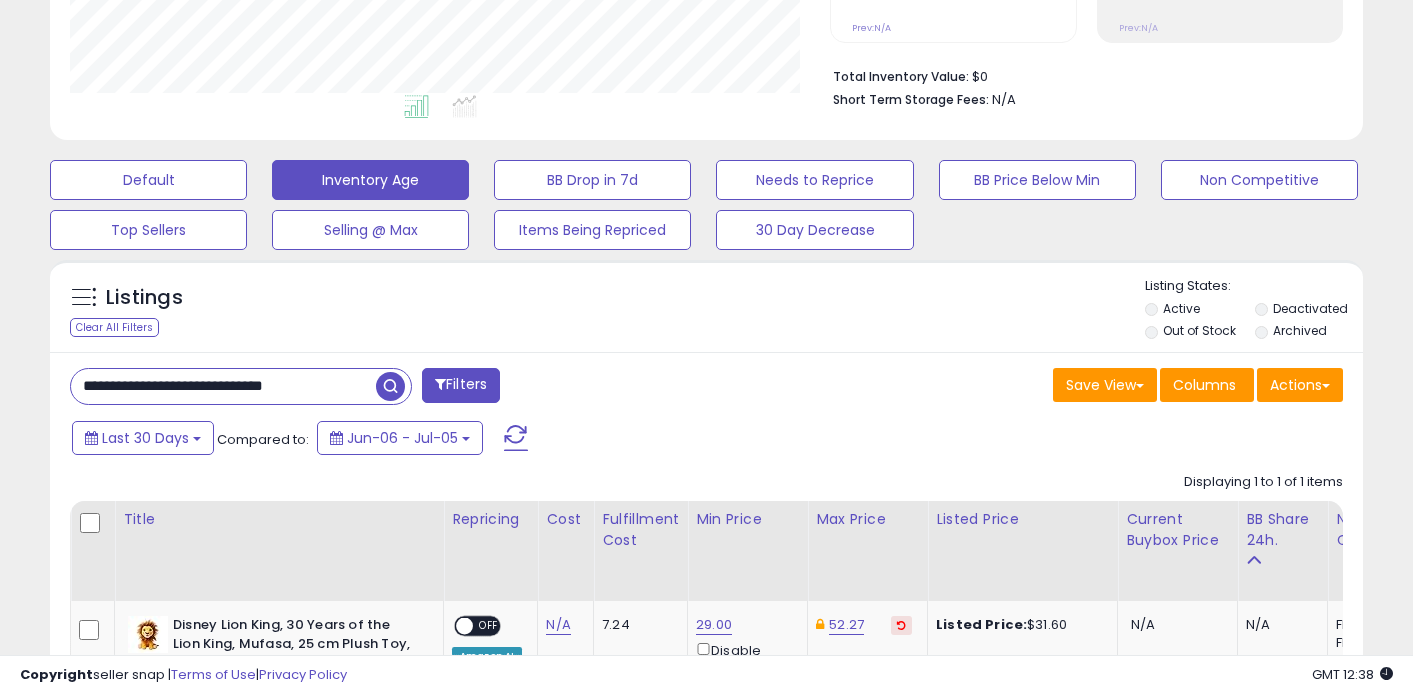 paste 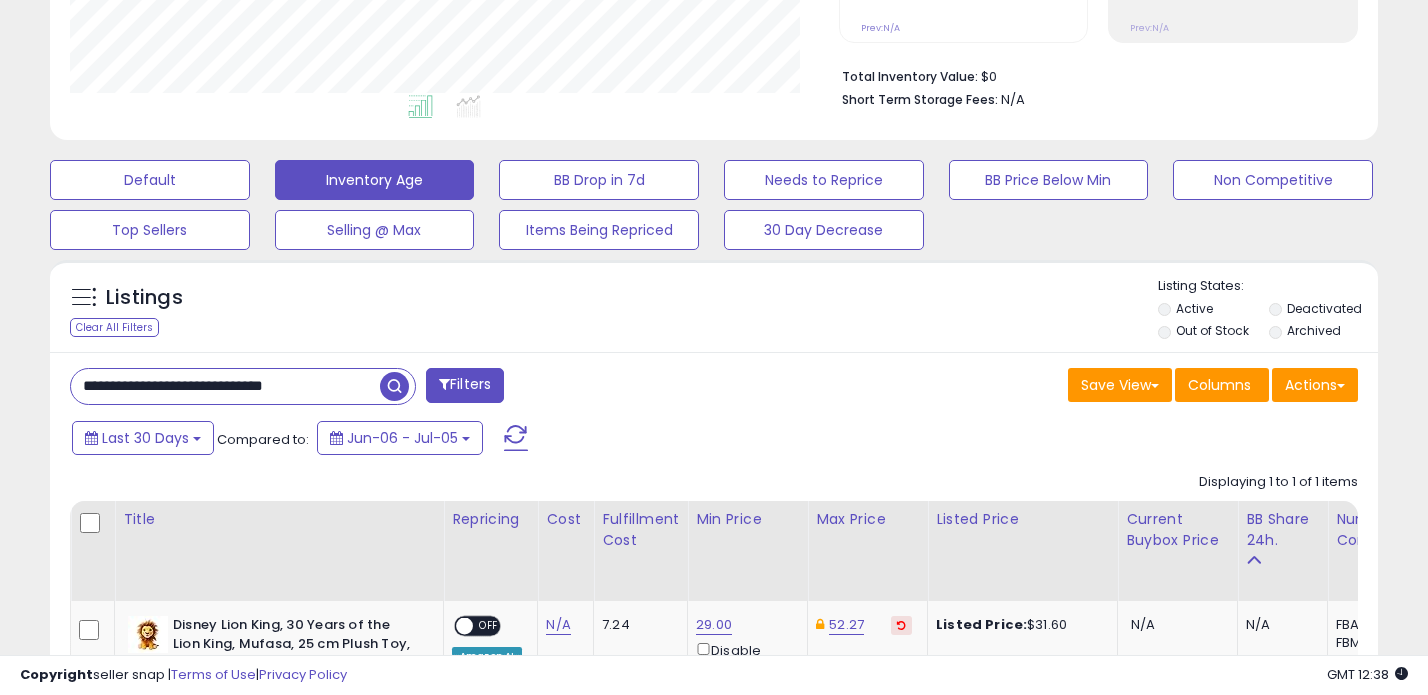 scroll, scrollTop: 999590, scrollLeft: 999231, axis: both 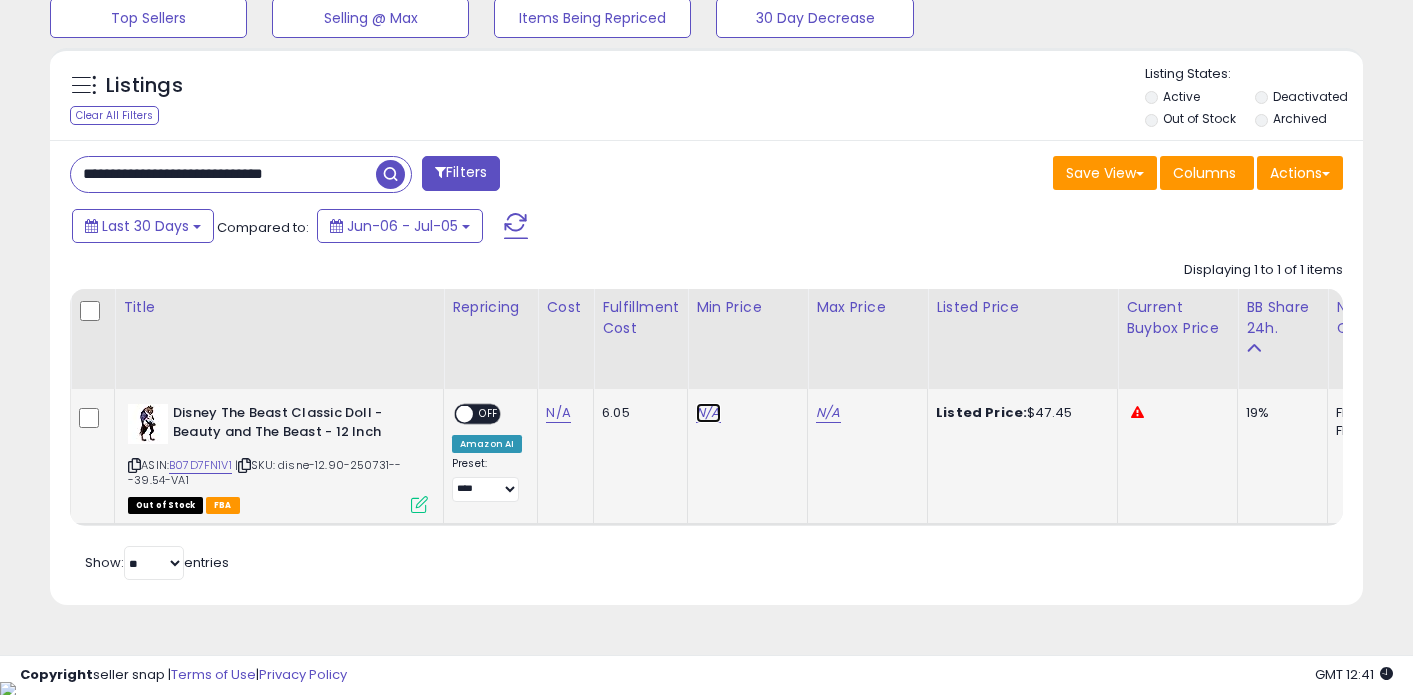 click on "N/A" at bounding box center (708, 413) 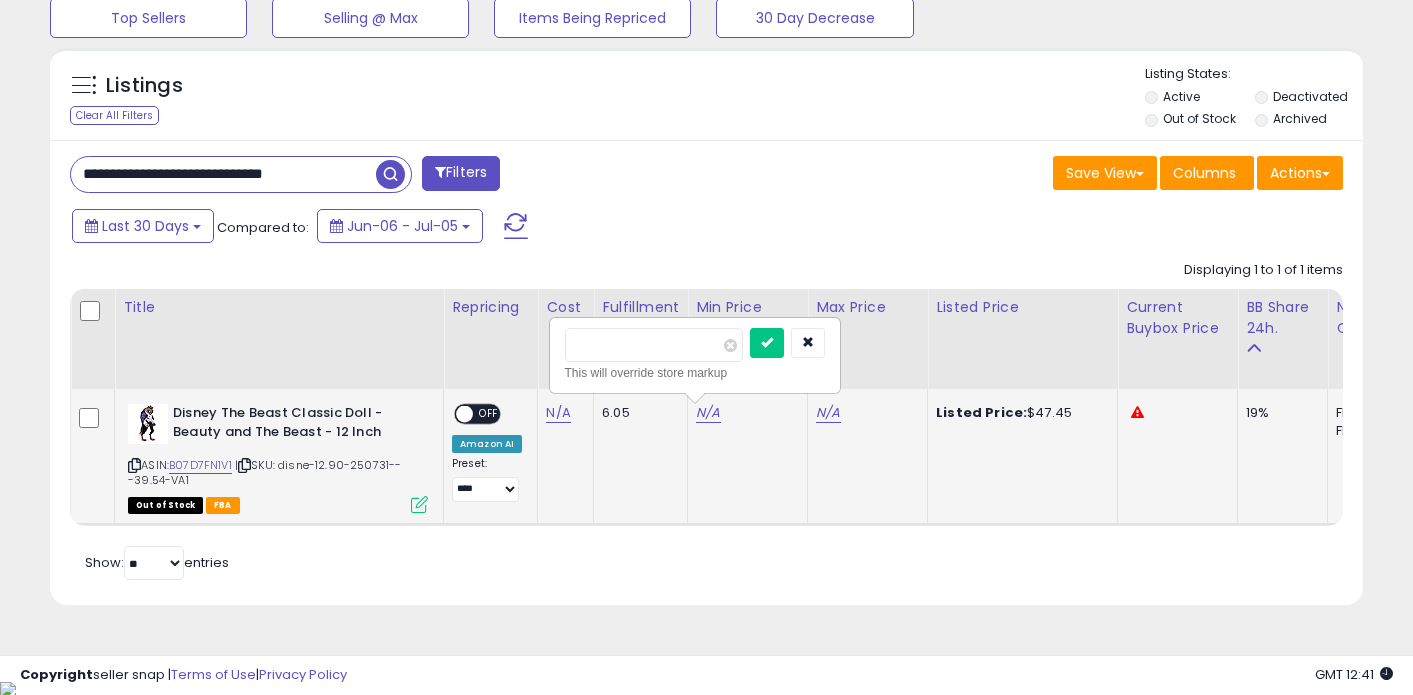 type on "**" 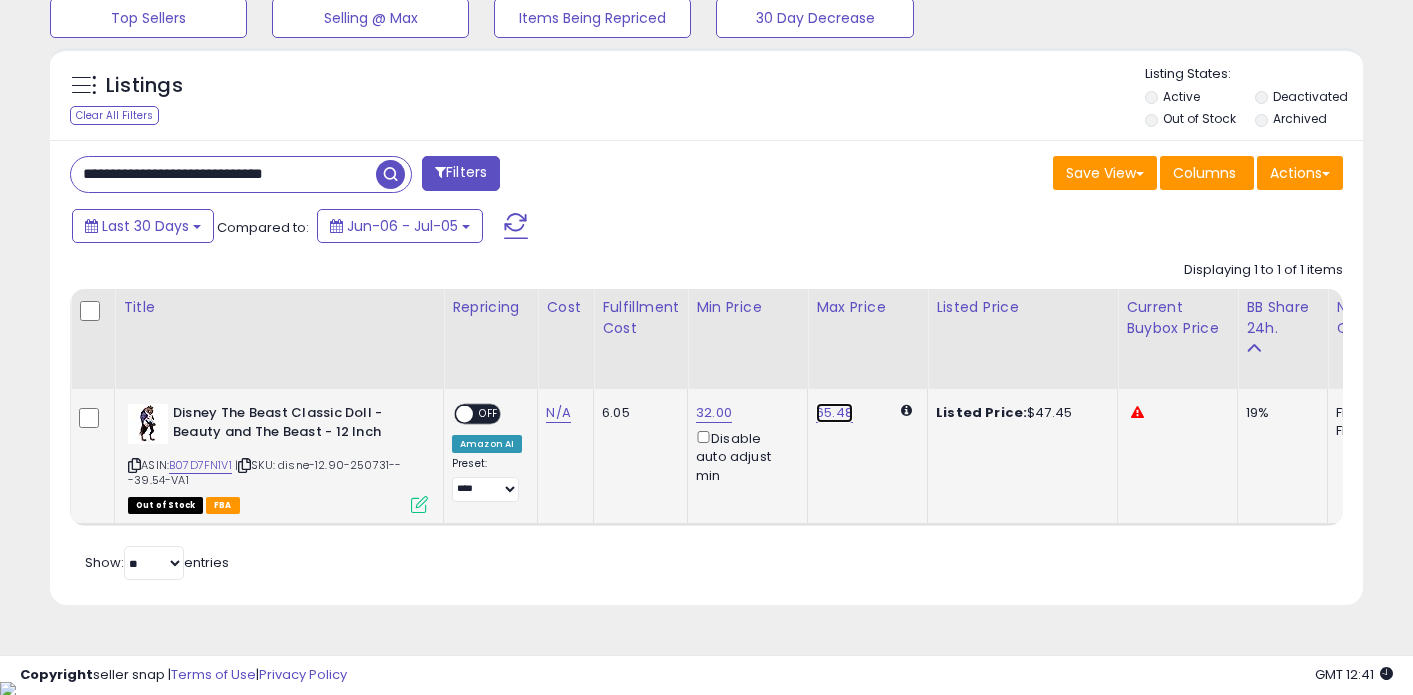 click on "65.48" at bounding box center [834, 413] 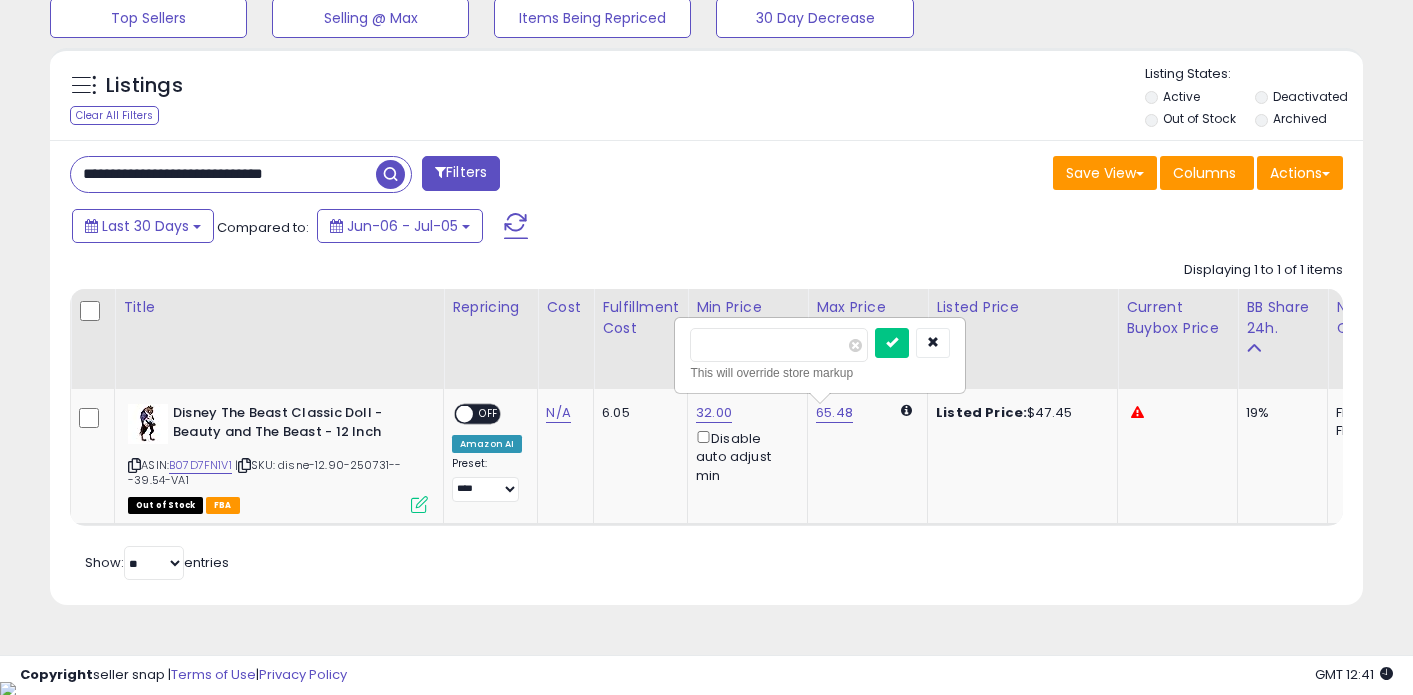 type on "**" 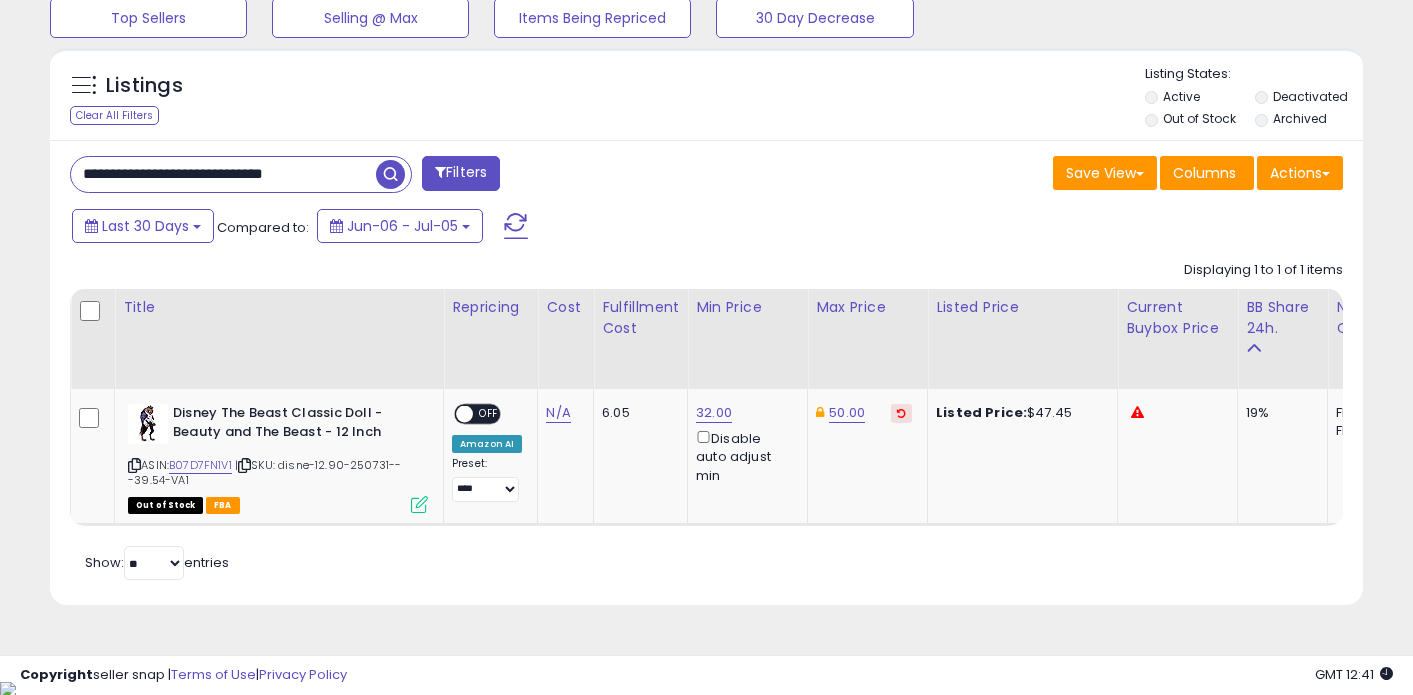 click on "**********" at bounding box center (223, 174) 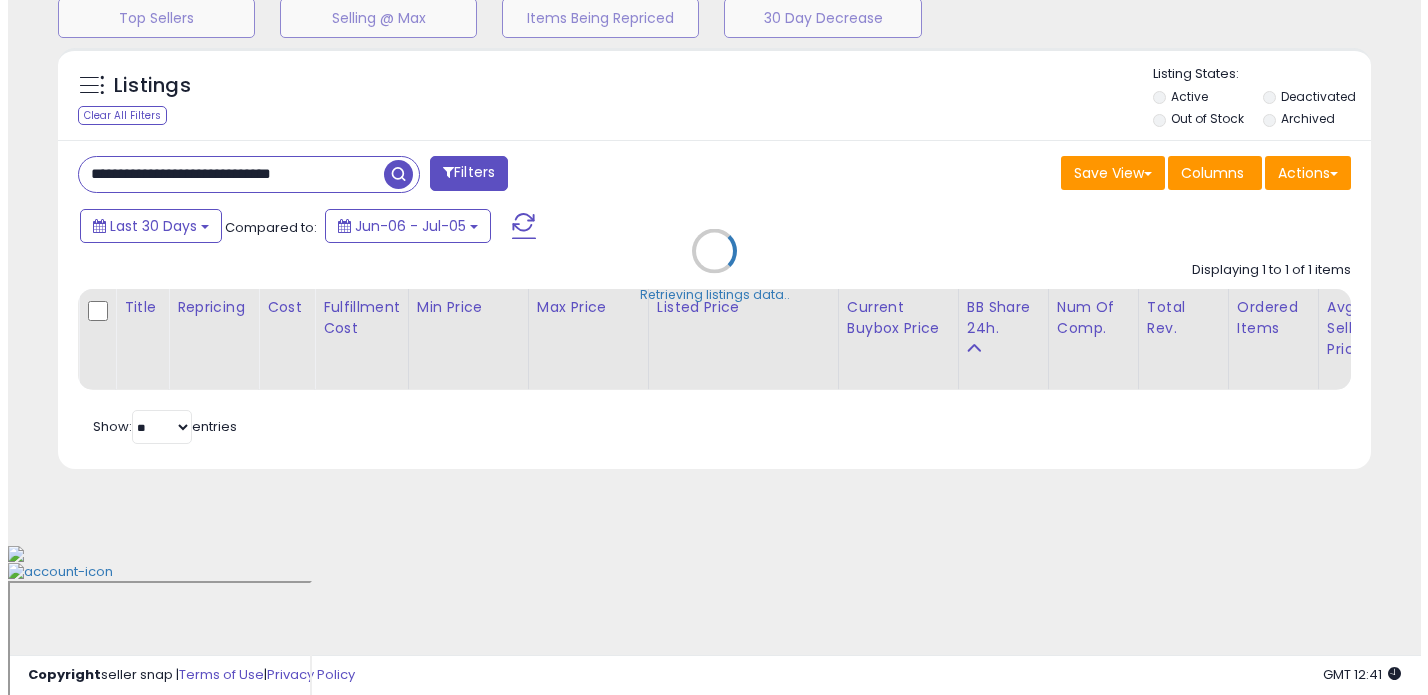 scroll, scrollTop: 546, scrollLeft: 0, axis: vertical 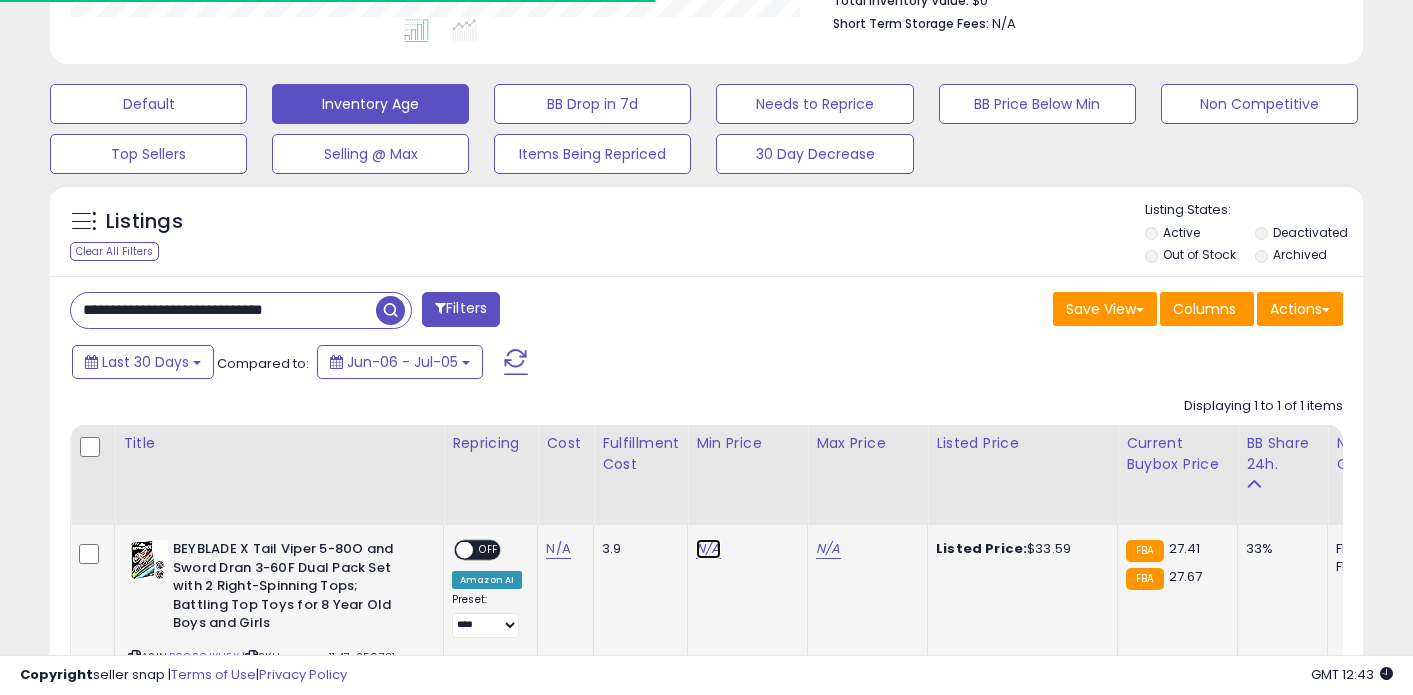 click on "N/A" at bounding box center (708, 549) 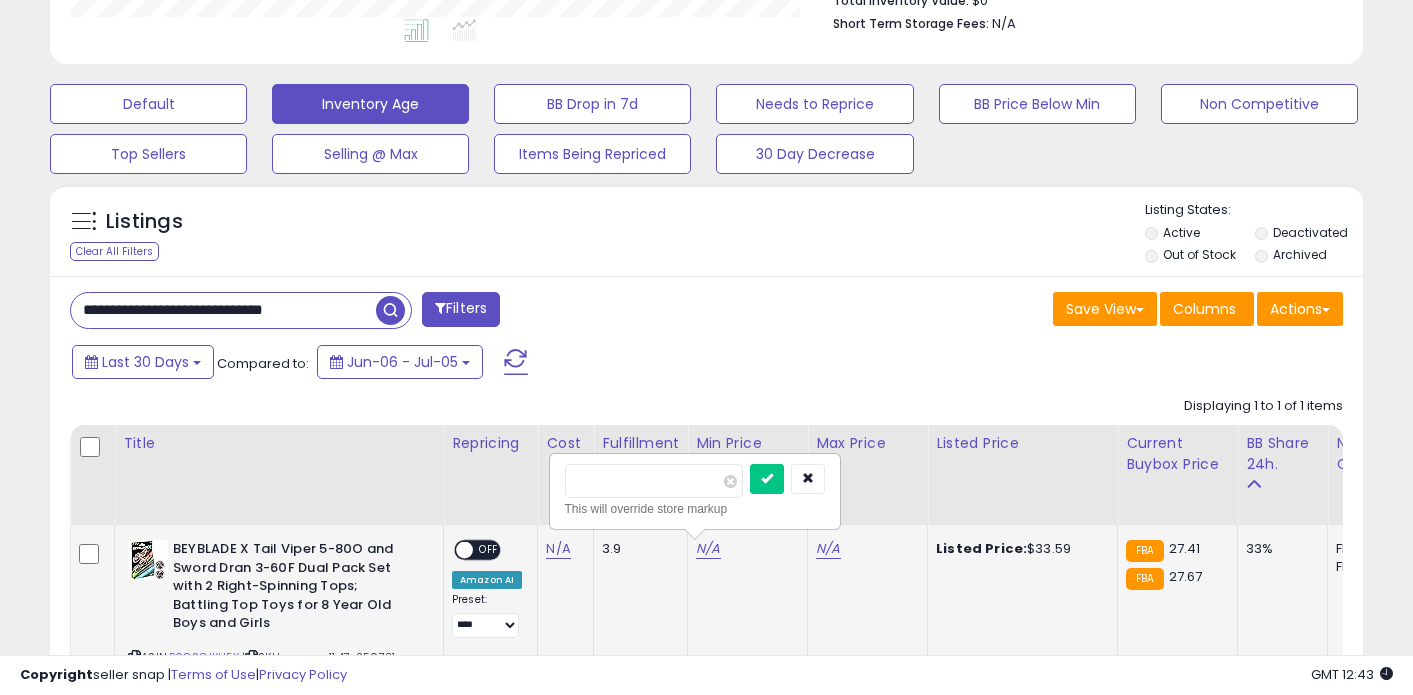 type on "*****" 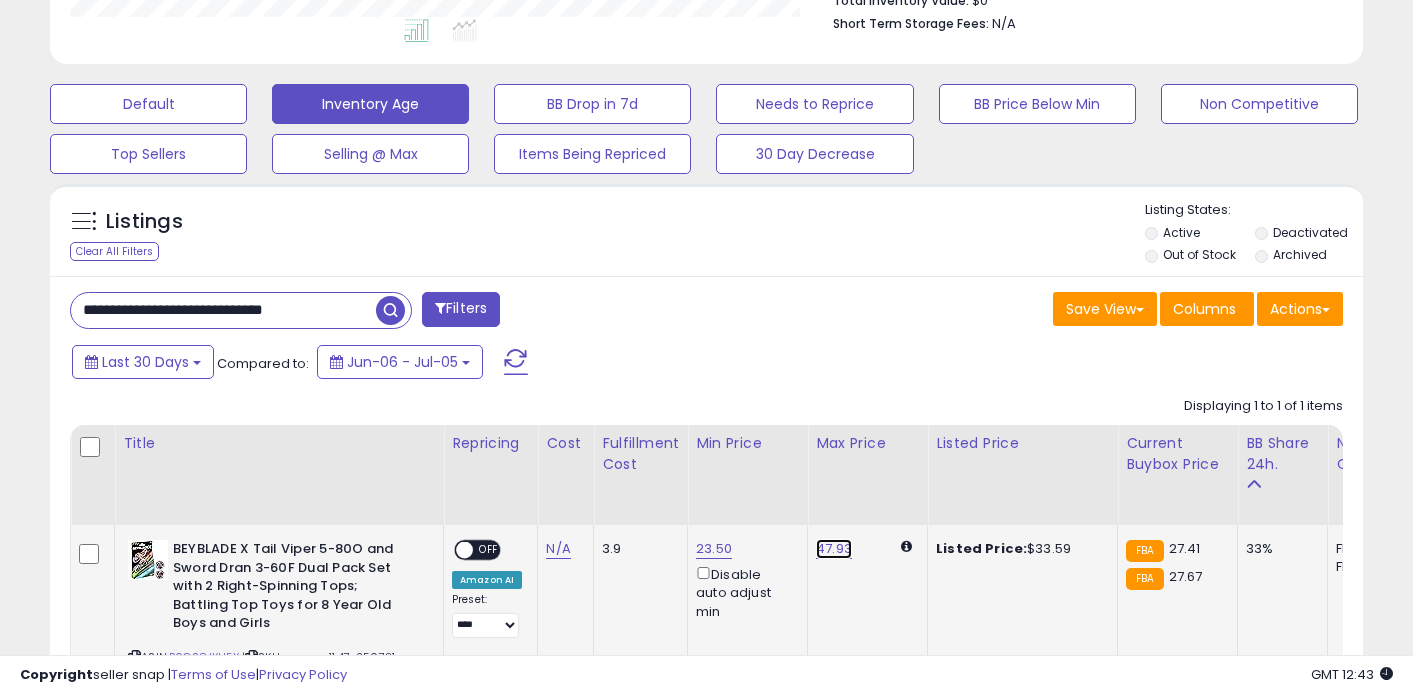 click on "47.93" at bounding box center [834, 549] 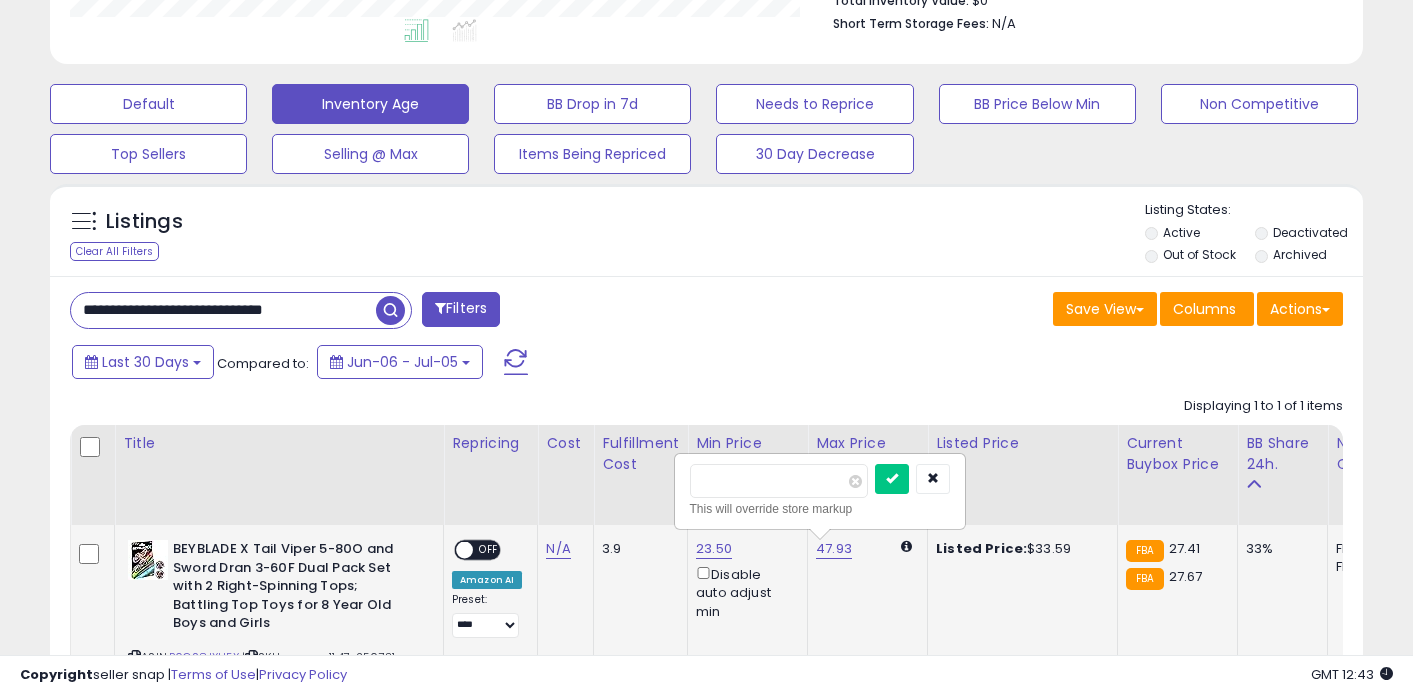 type on "*****" 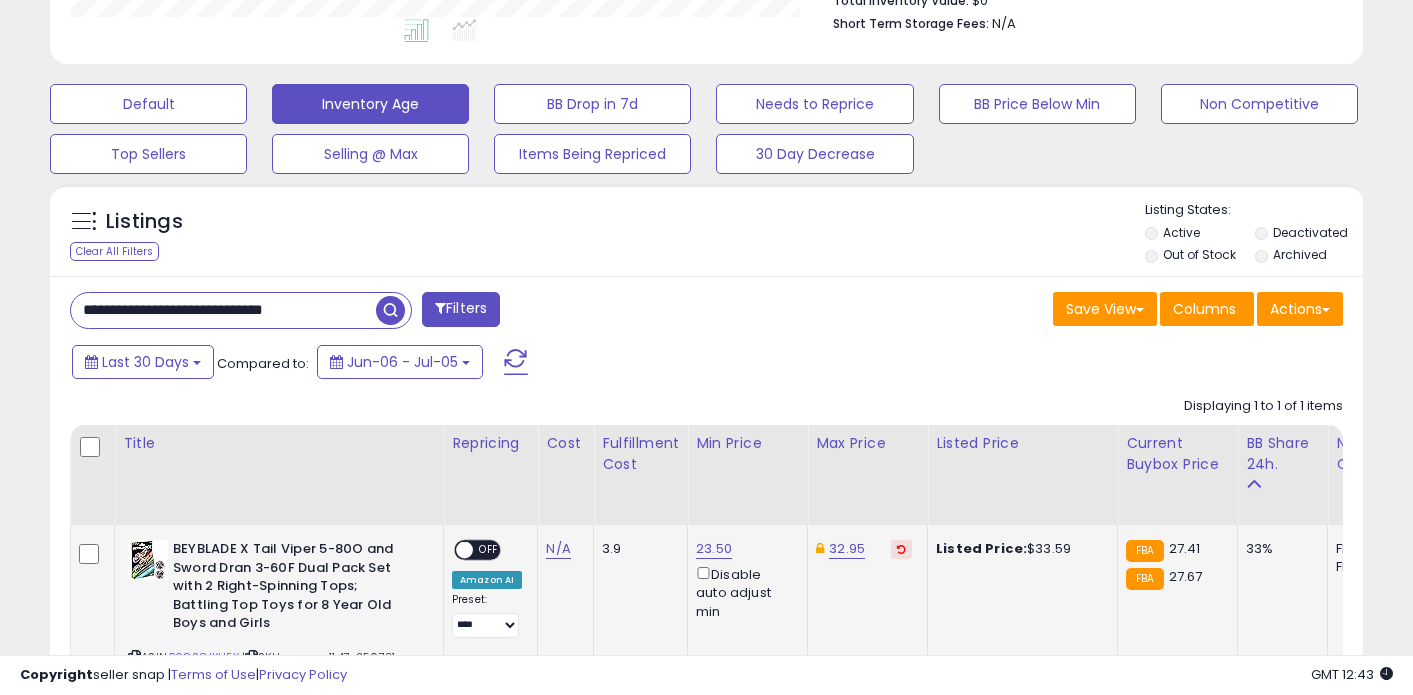click on "**********" at bounding box center [223, 310] 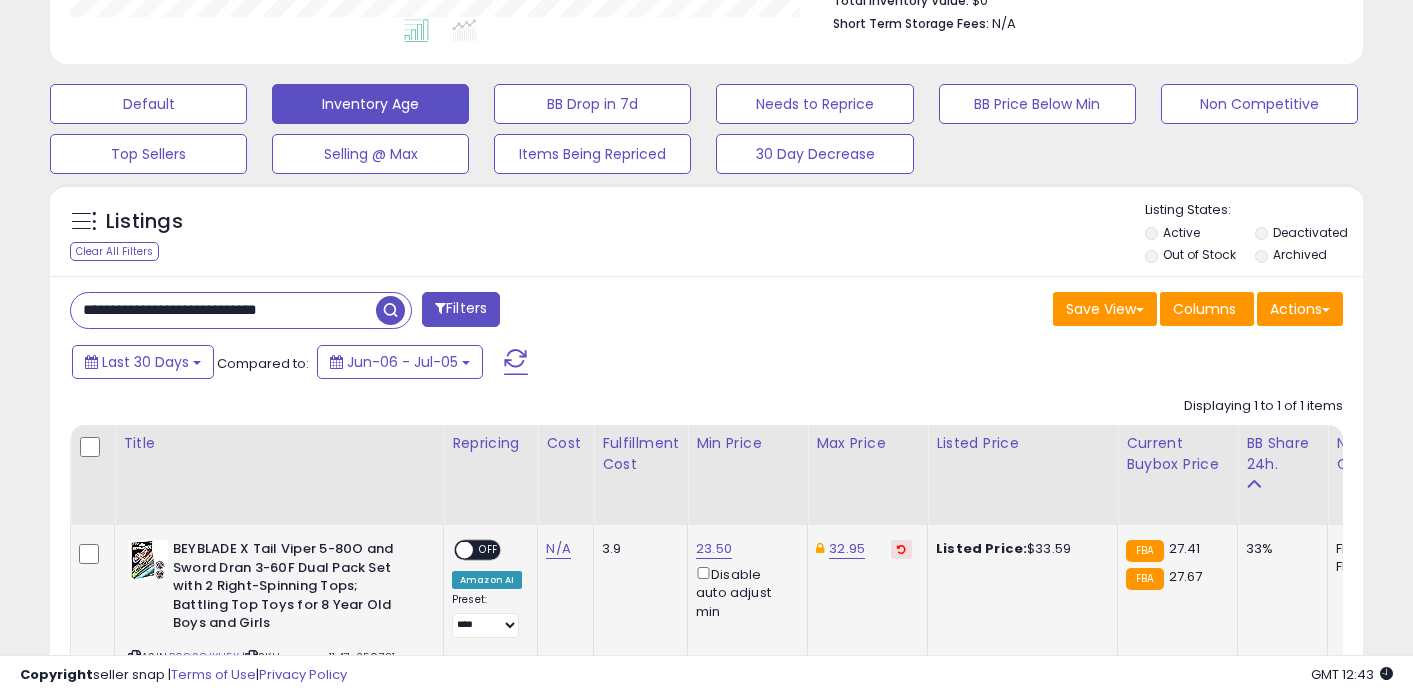 type on "**********" 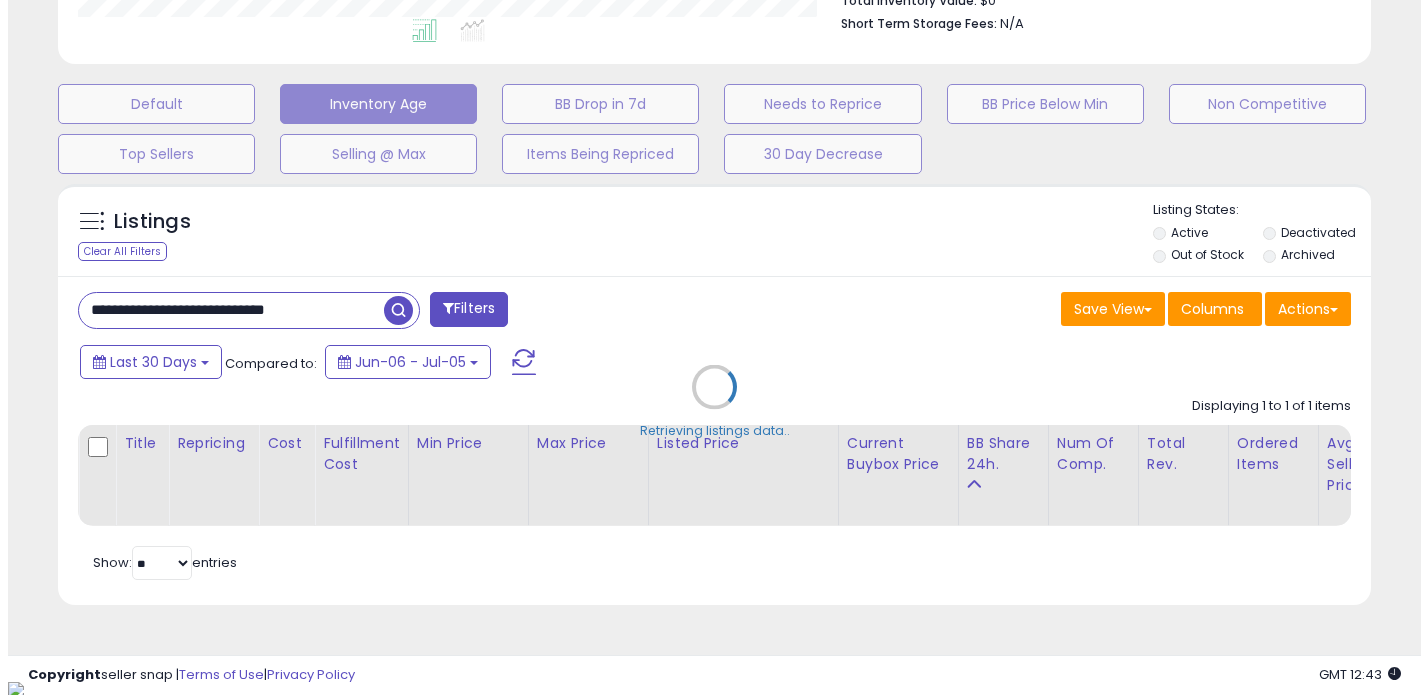 scroll, scrollTop: 999590, scrollLeft: 999231, axis: both 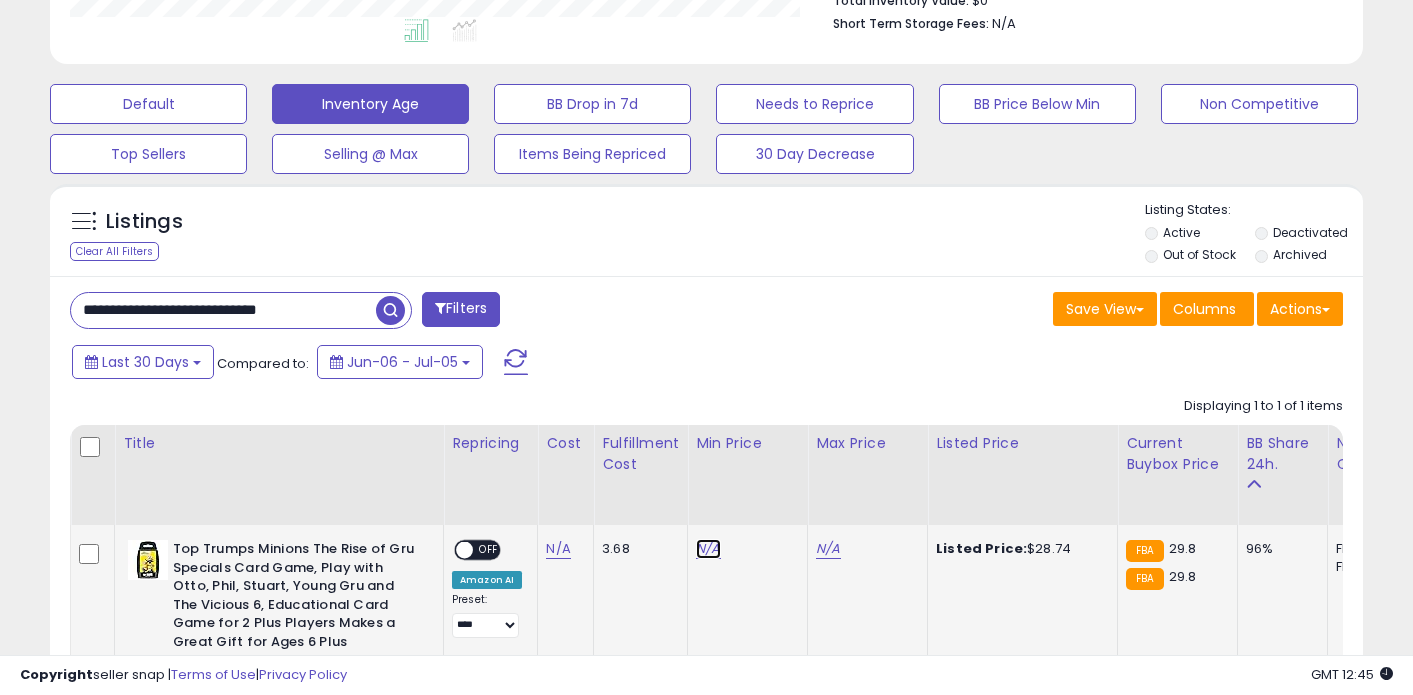 click on "N/A" at bounding box center (708, 549) 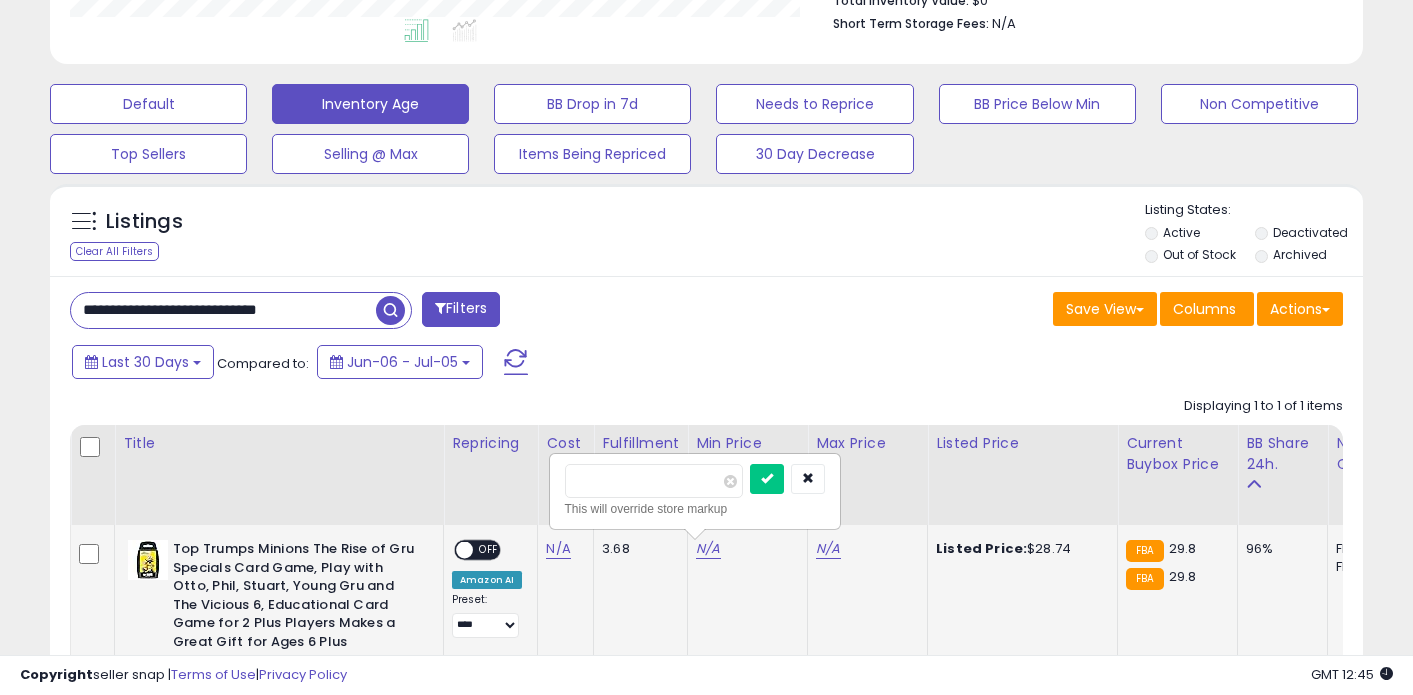 type on "*****" 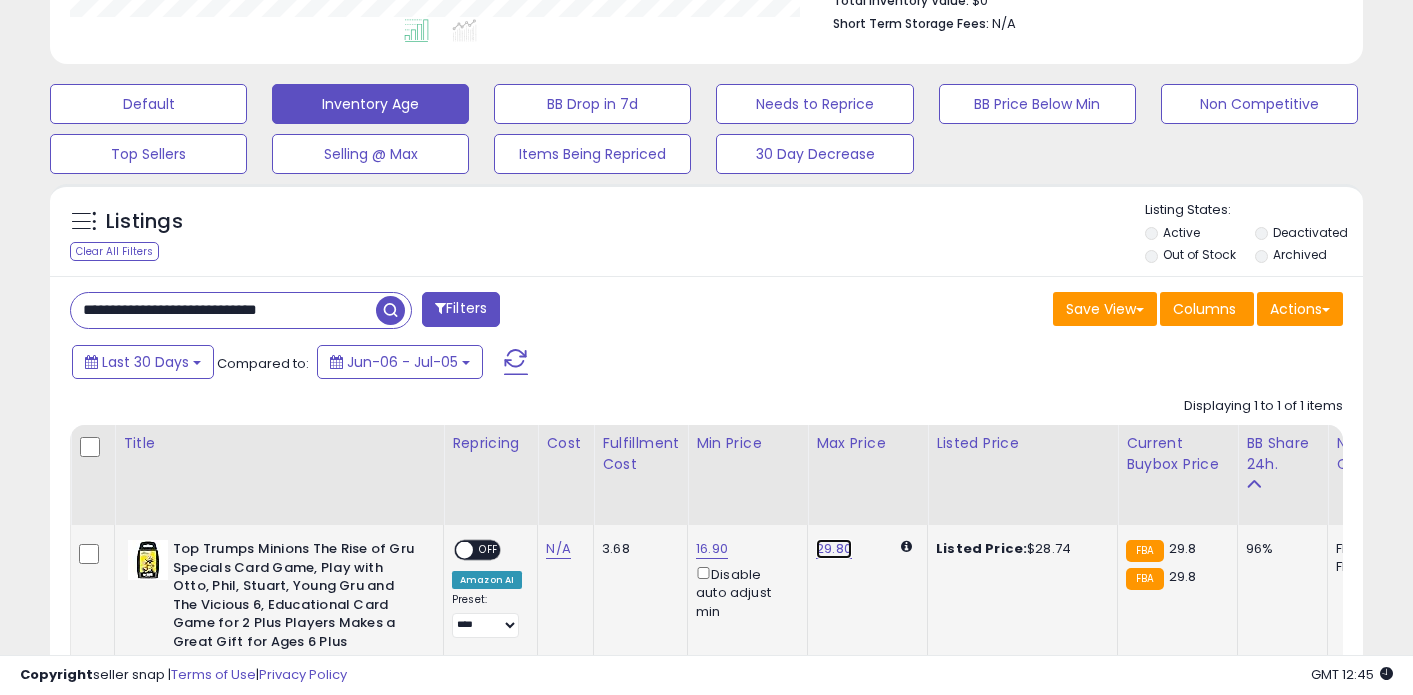 click on "29.80" at bounding box center (834, 549) 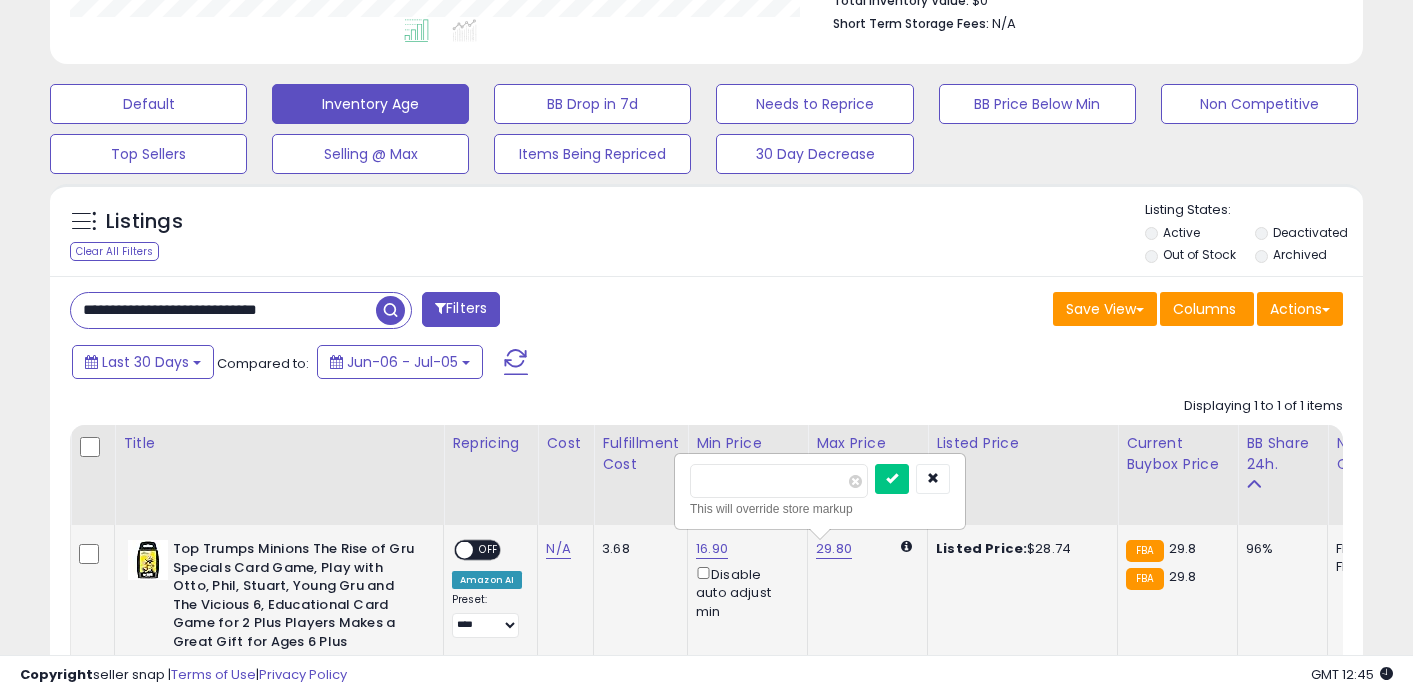 click on "Save View
Save As New View
Update Current View
Columns
Actions
Import  Export Visible Columns" at bounding box center (1033, 311) 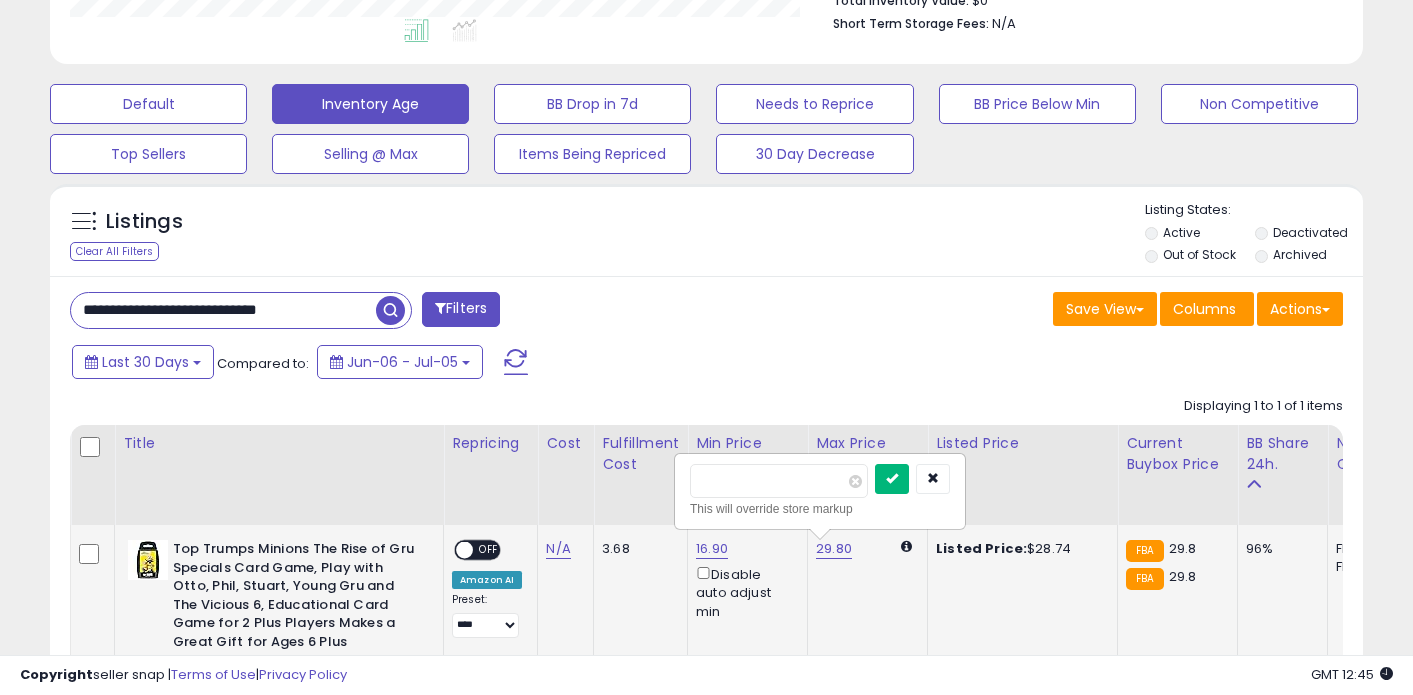 click at bounding box center [892, 478] 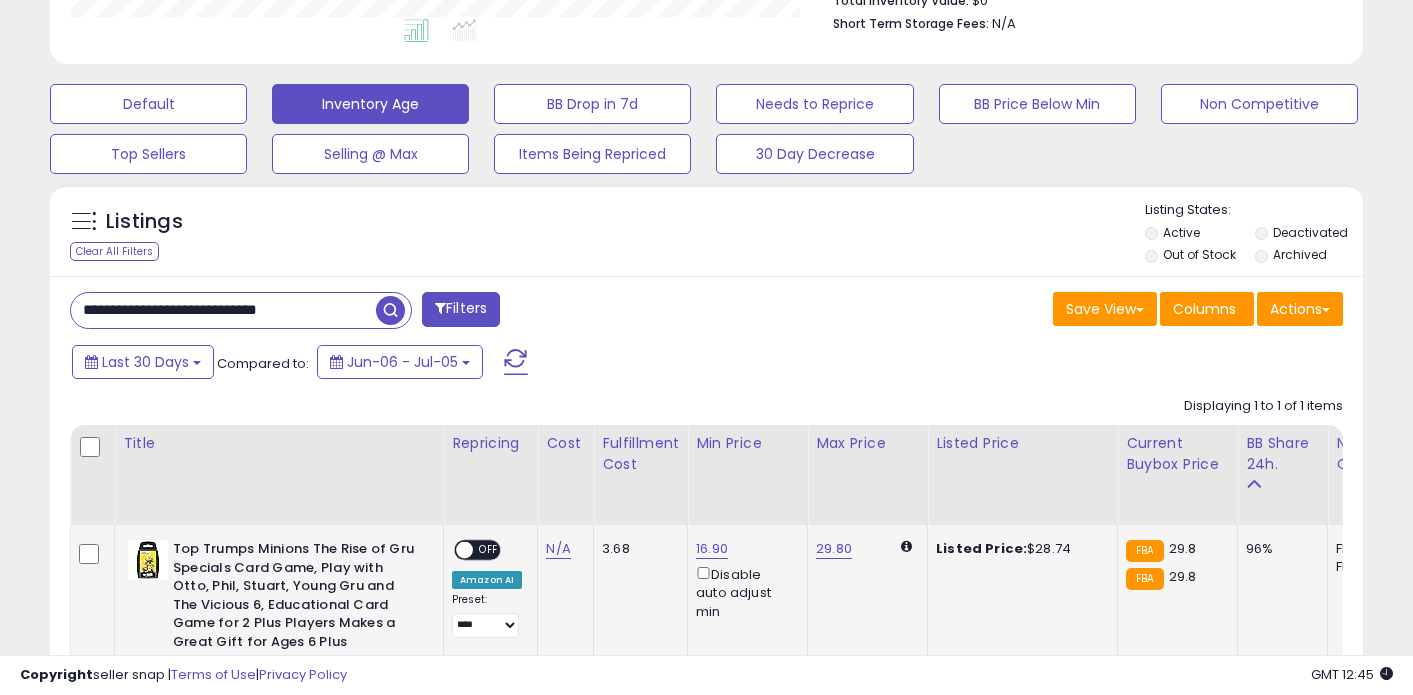 click on "**********" at bounding box center (223, 310) 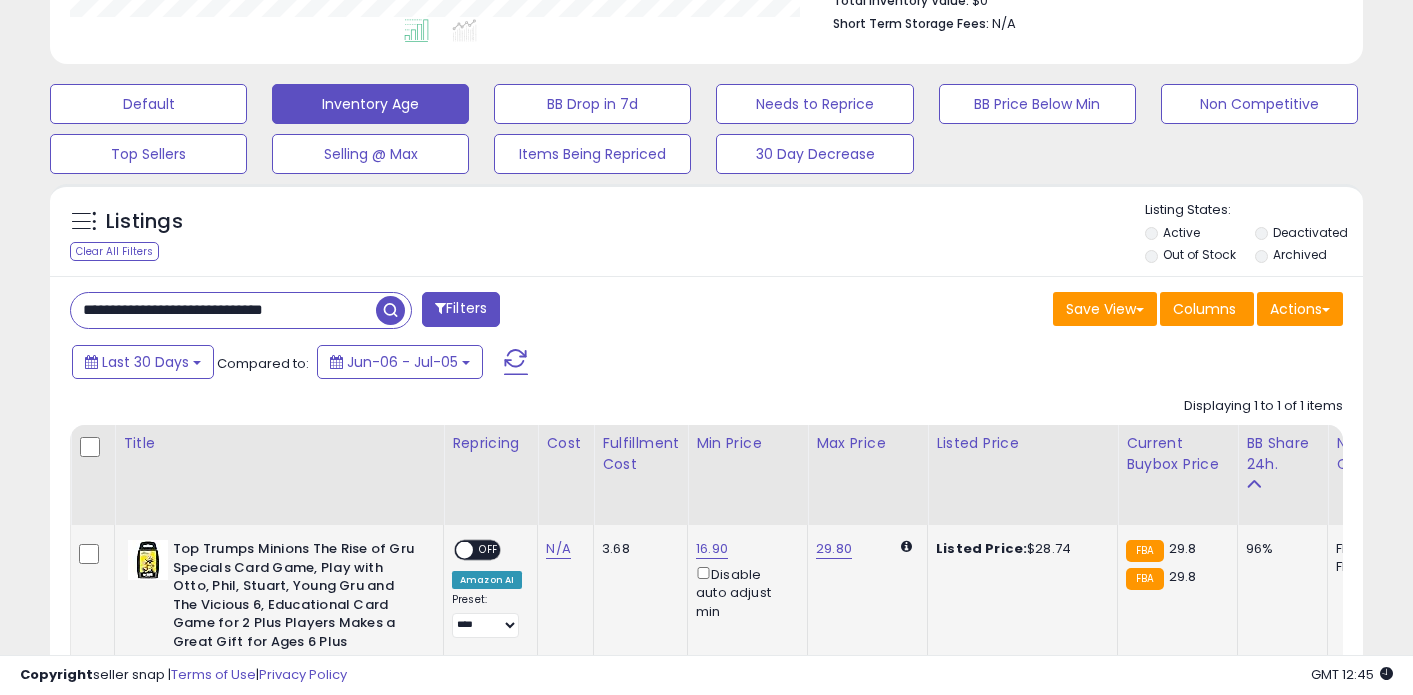 type on "**********" 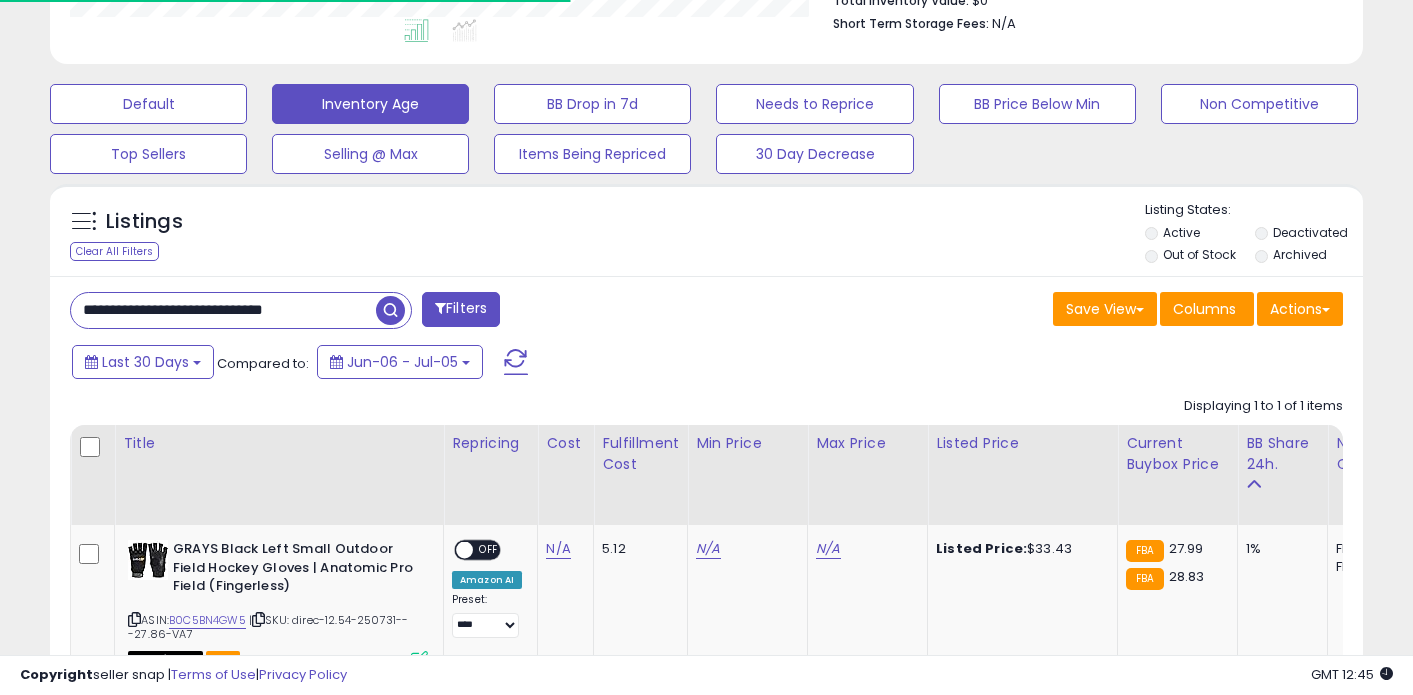 scroll, scrollTop: 410, scrollLeft: 760, axis: both 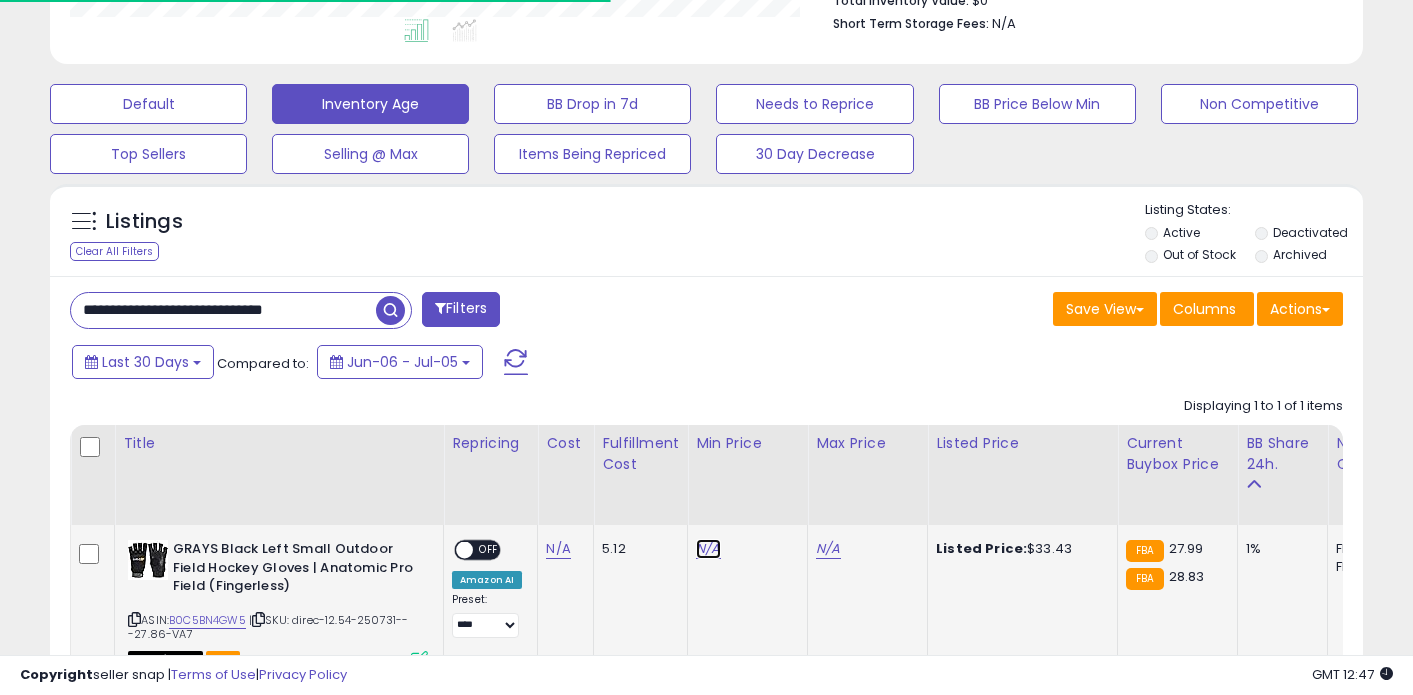 click on "N/A" at bounding box center [708, 549] 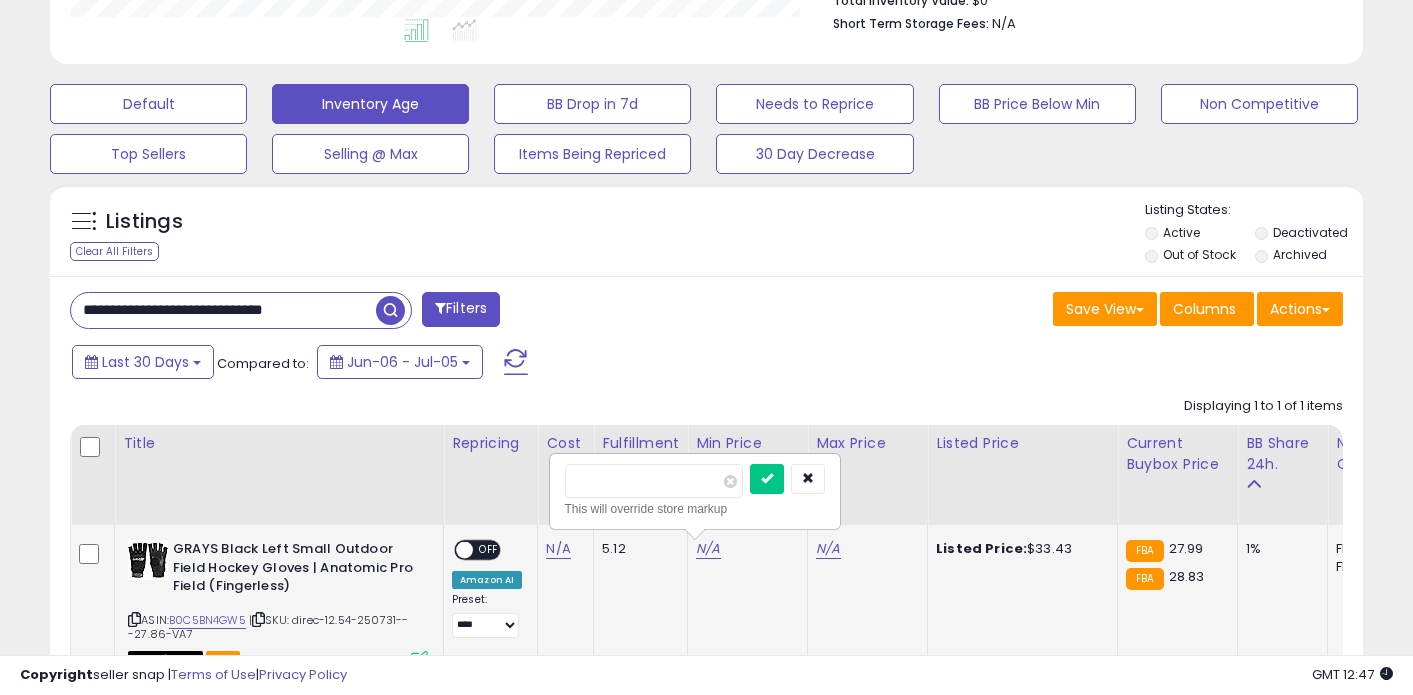 type on "*****" 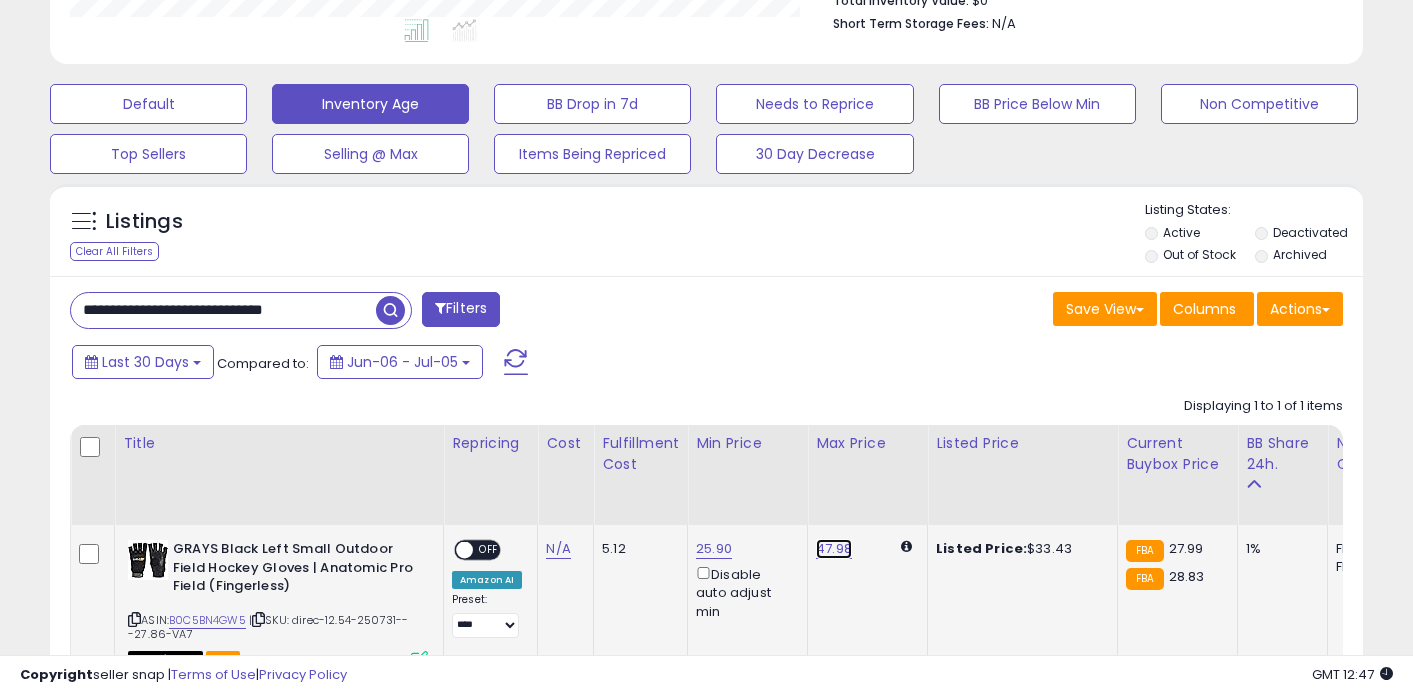 click on "47.98" at bounding box center (834, 549) 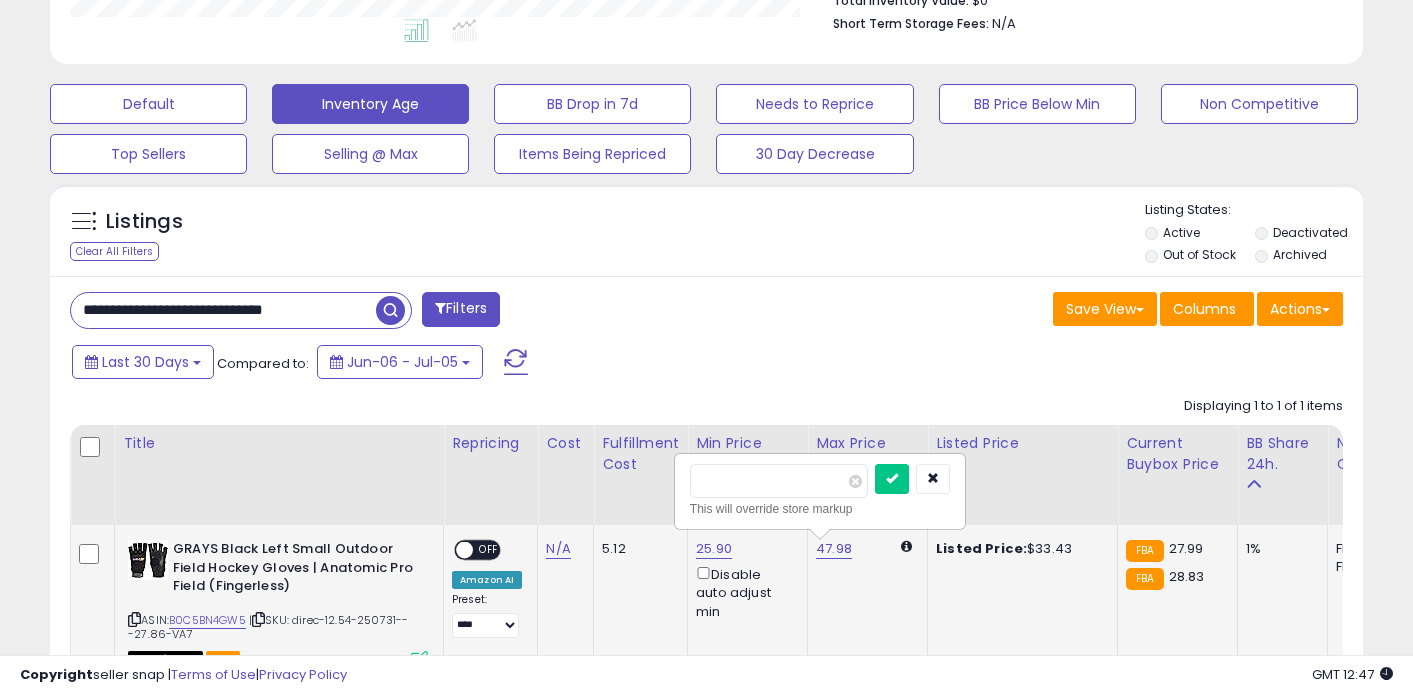 type on "*****" 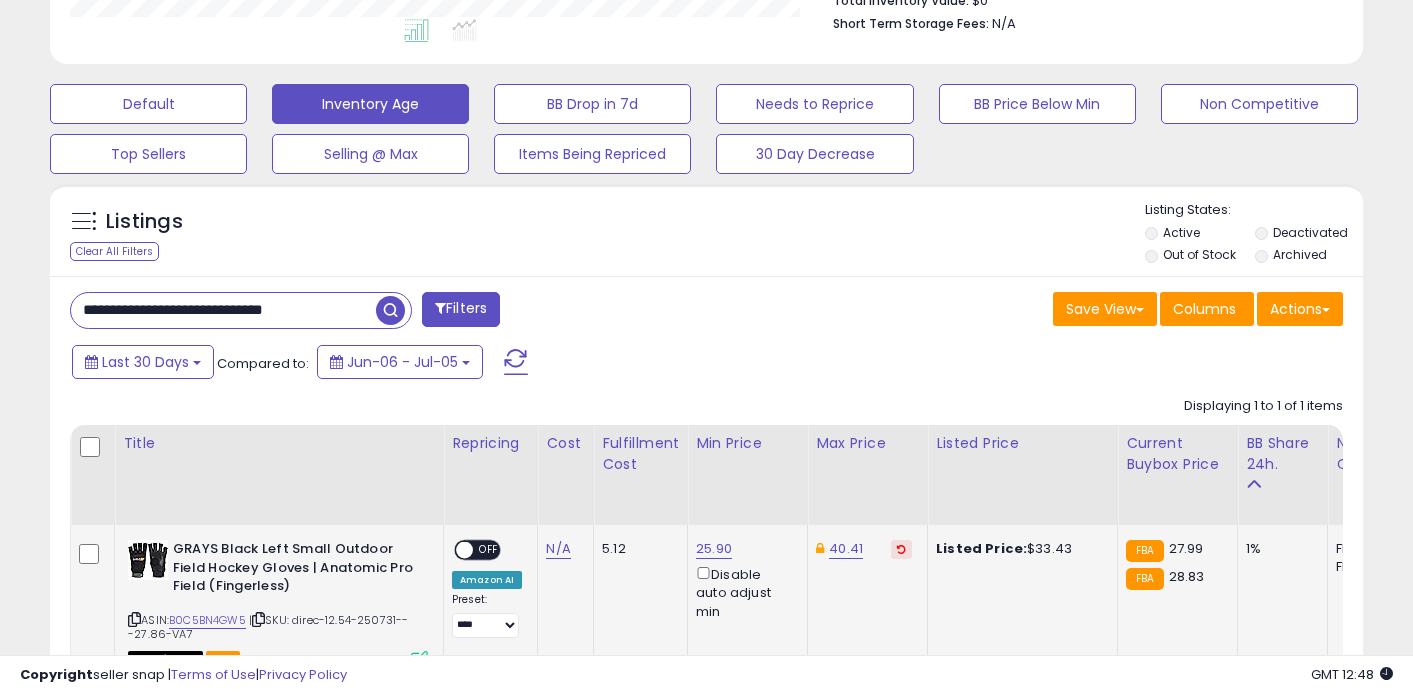 click on "**********" at bounding box center (223, 310) 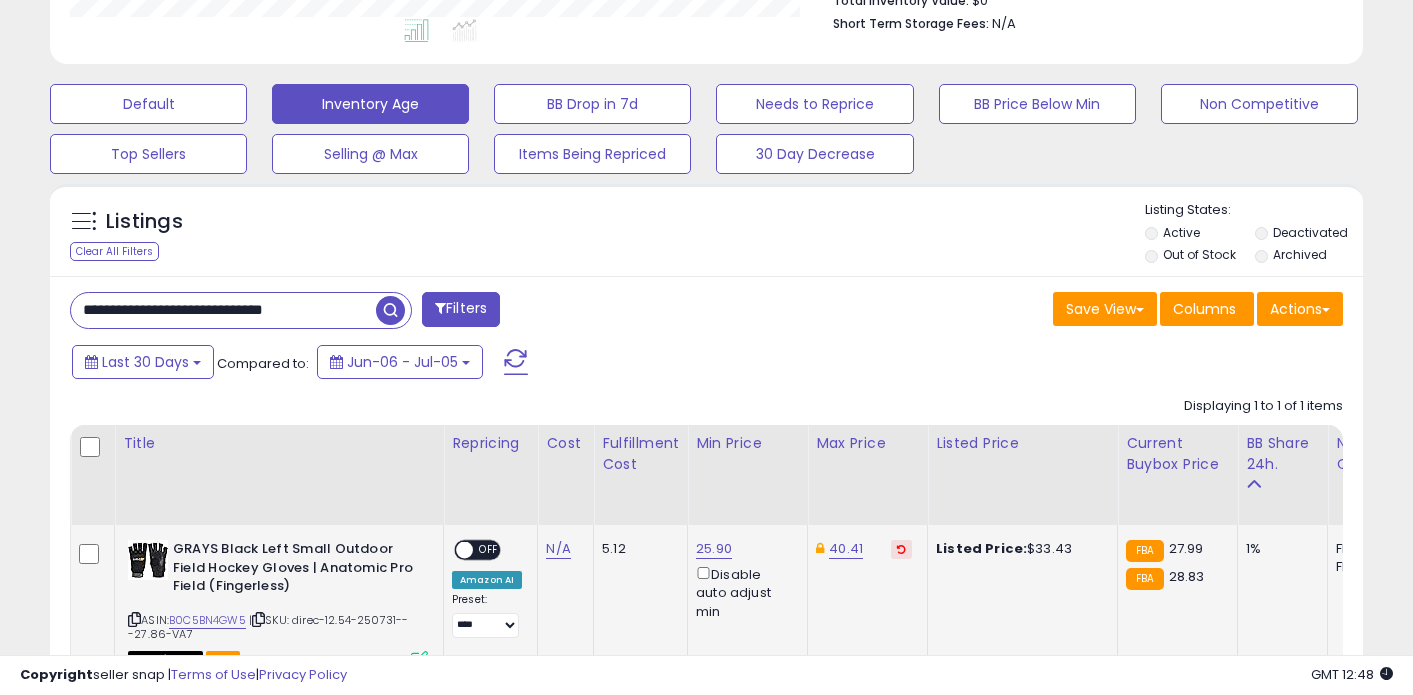 paste 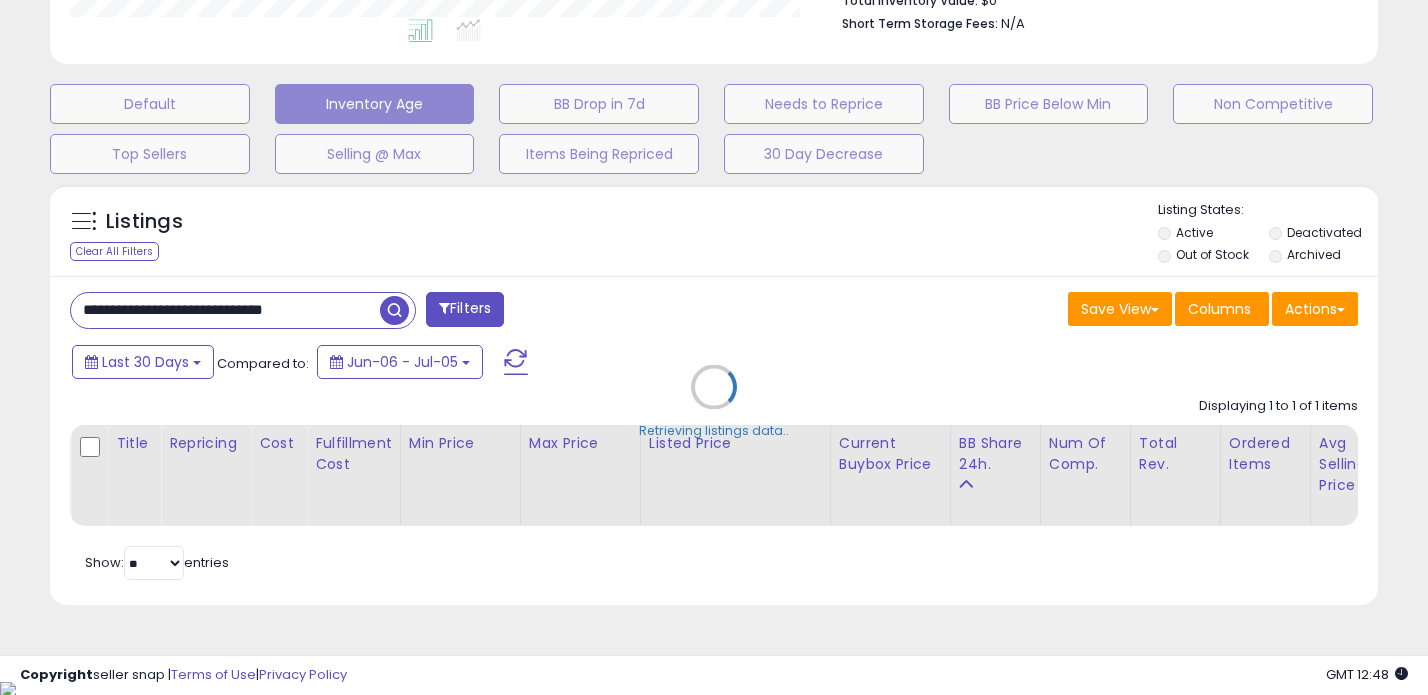 scroll, scrollTop: 999590, scrollLeft: 999231, axis: both 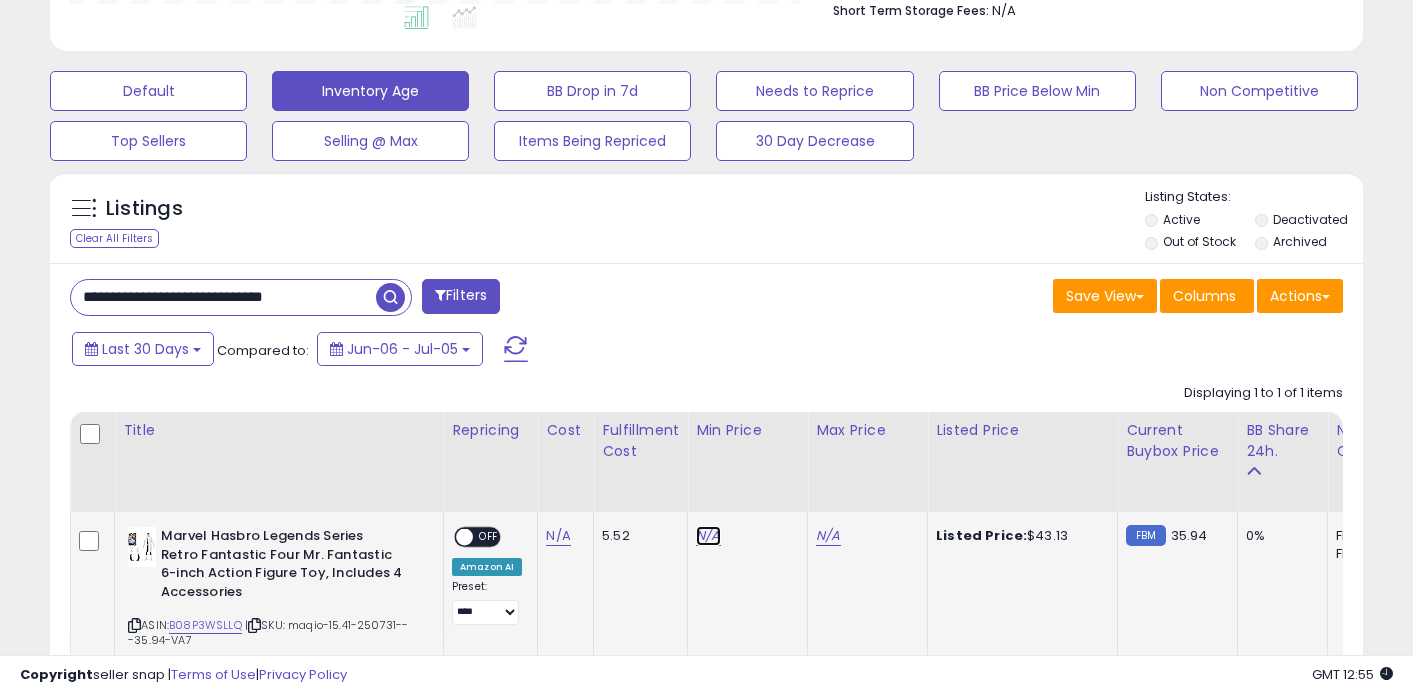 click on "N/A" at bounding box center [708, 536] 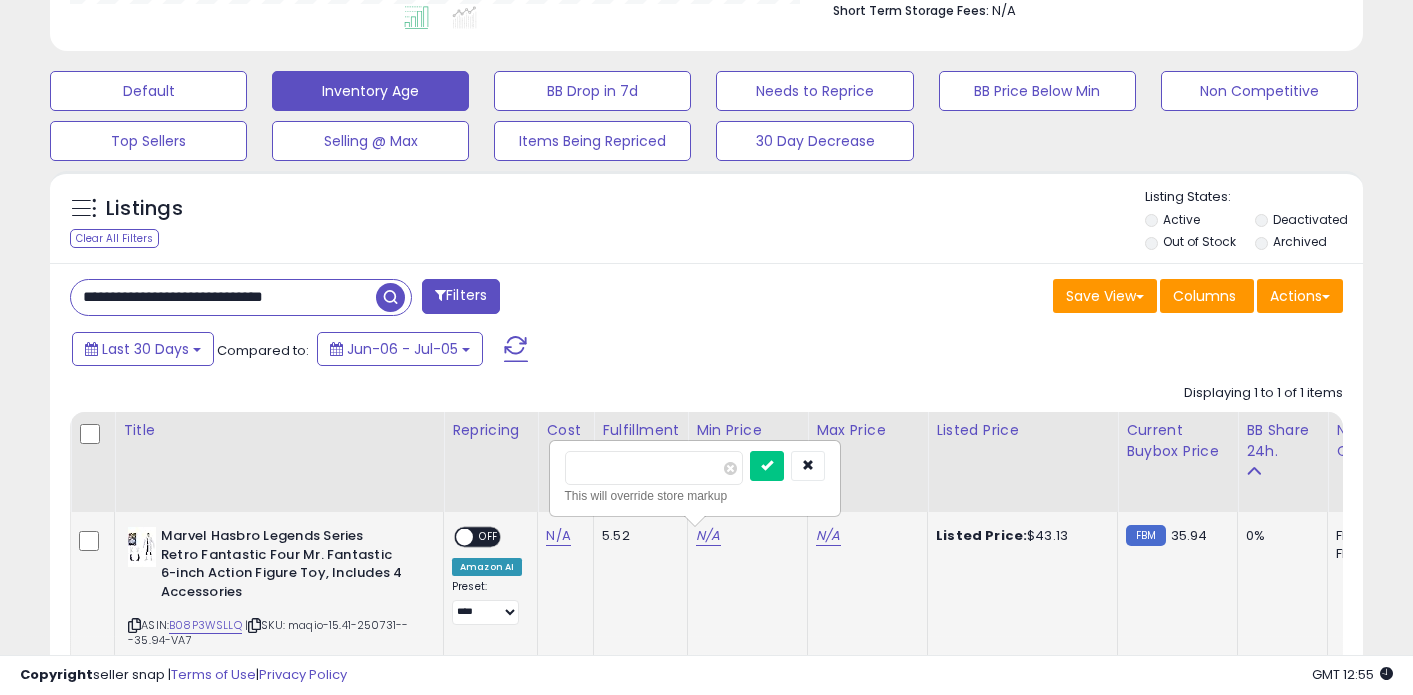 type on "**" 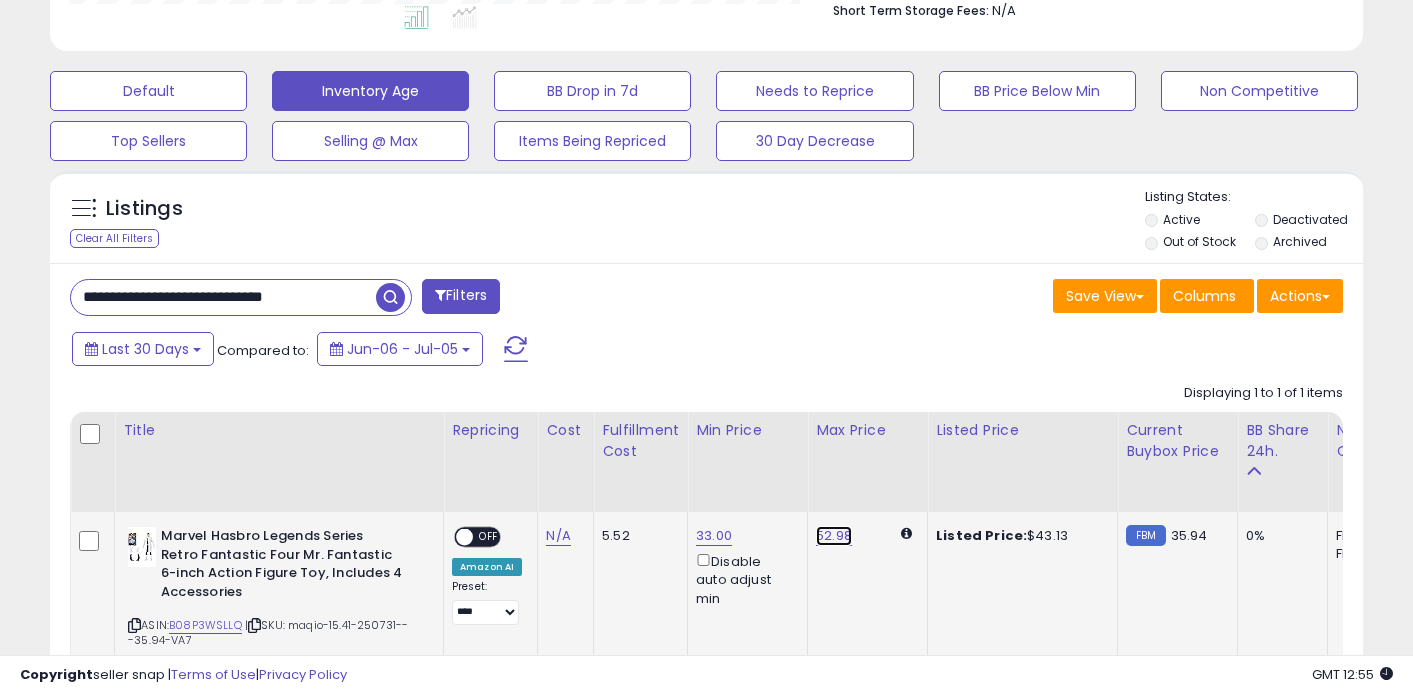 click on "52.98" at bounding box center (834, 536) 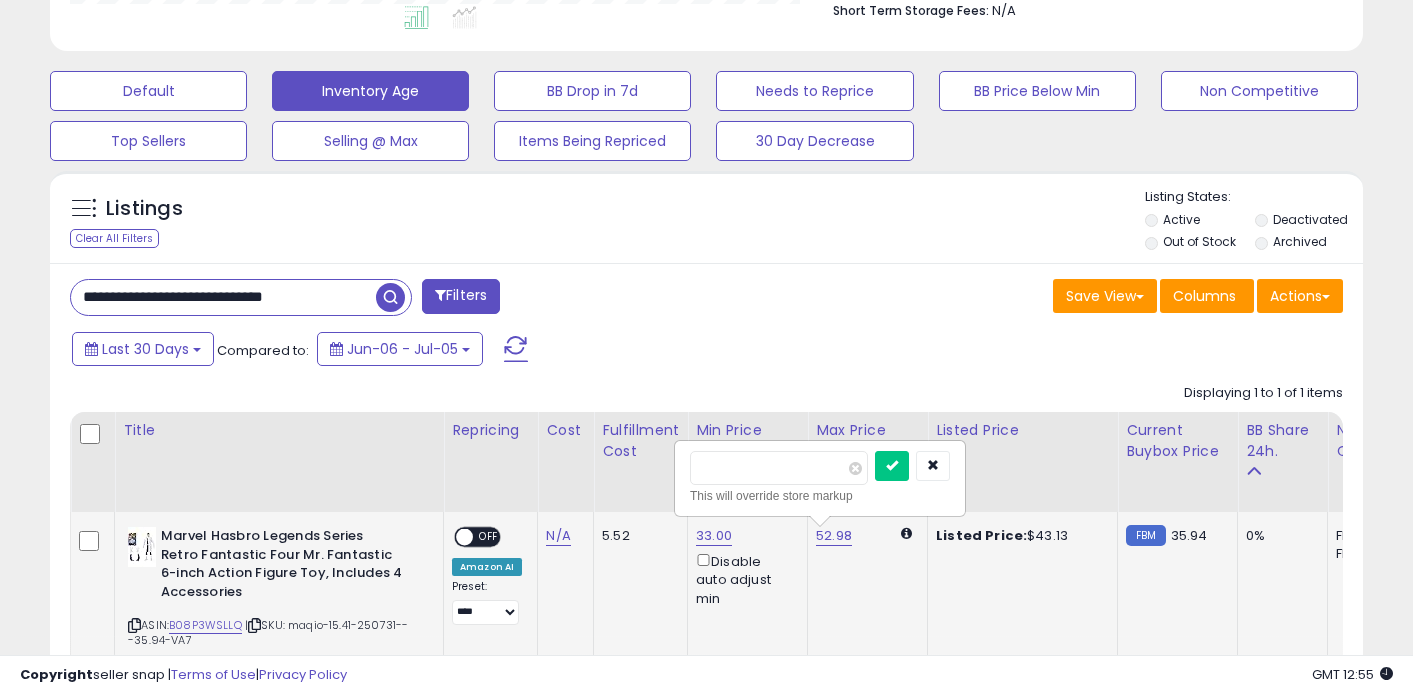 type on "**" 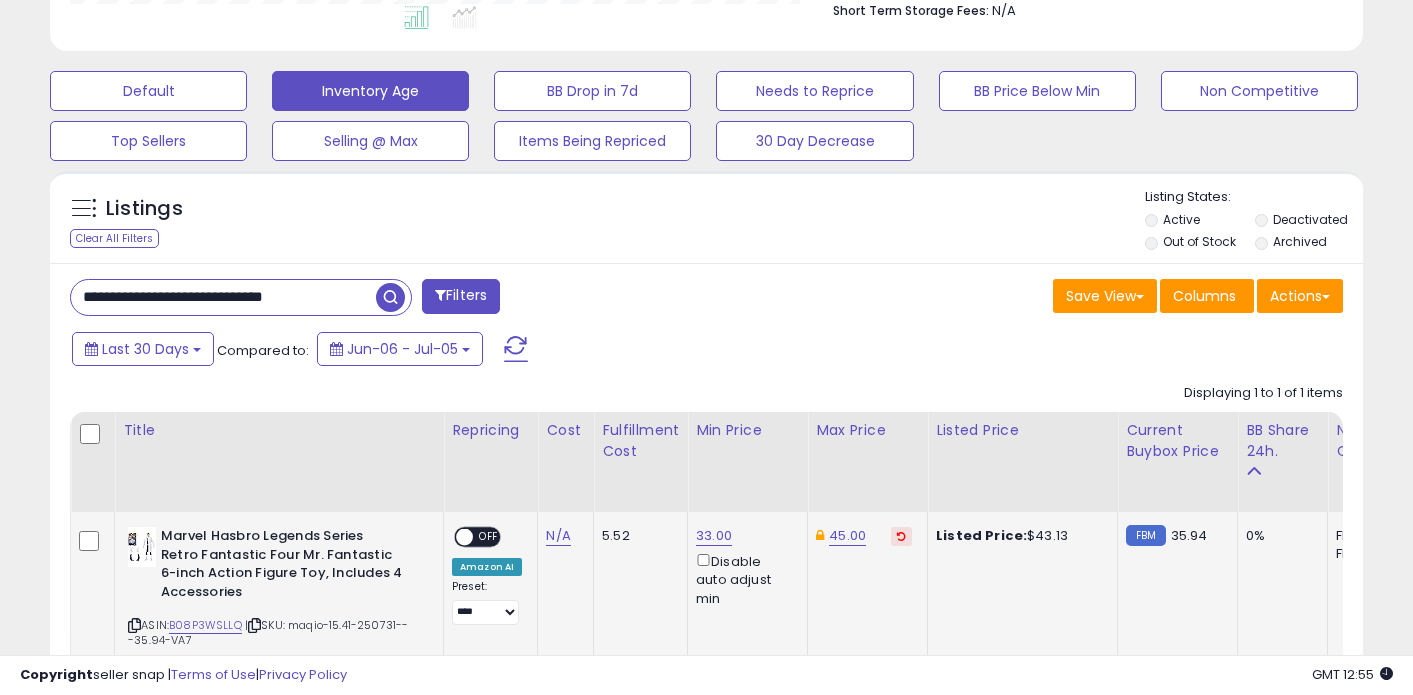 click on "**********" at bounding box center [223, 297] 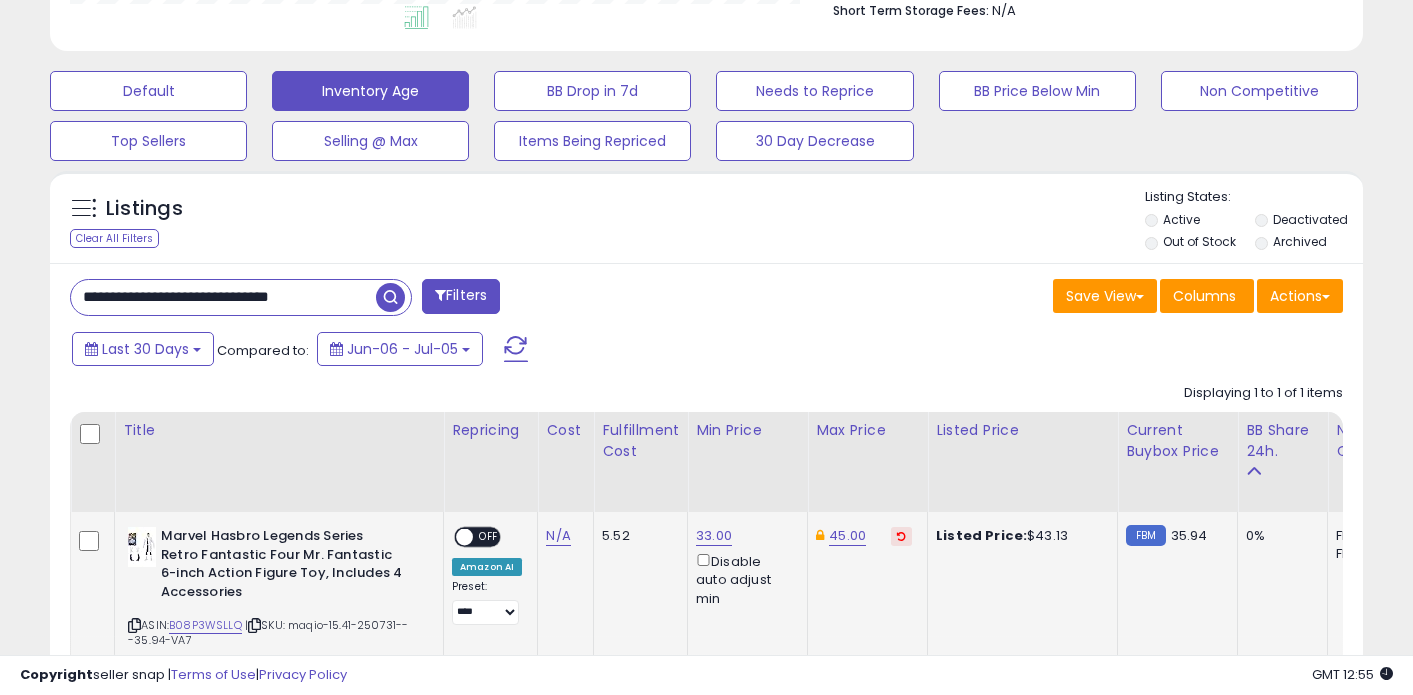 type on "**********" 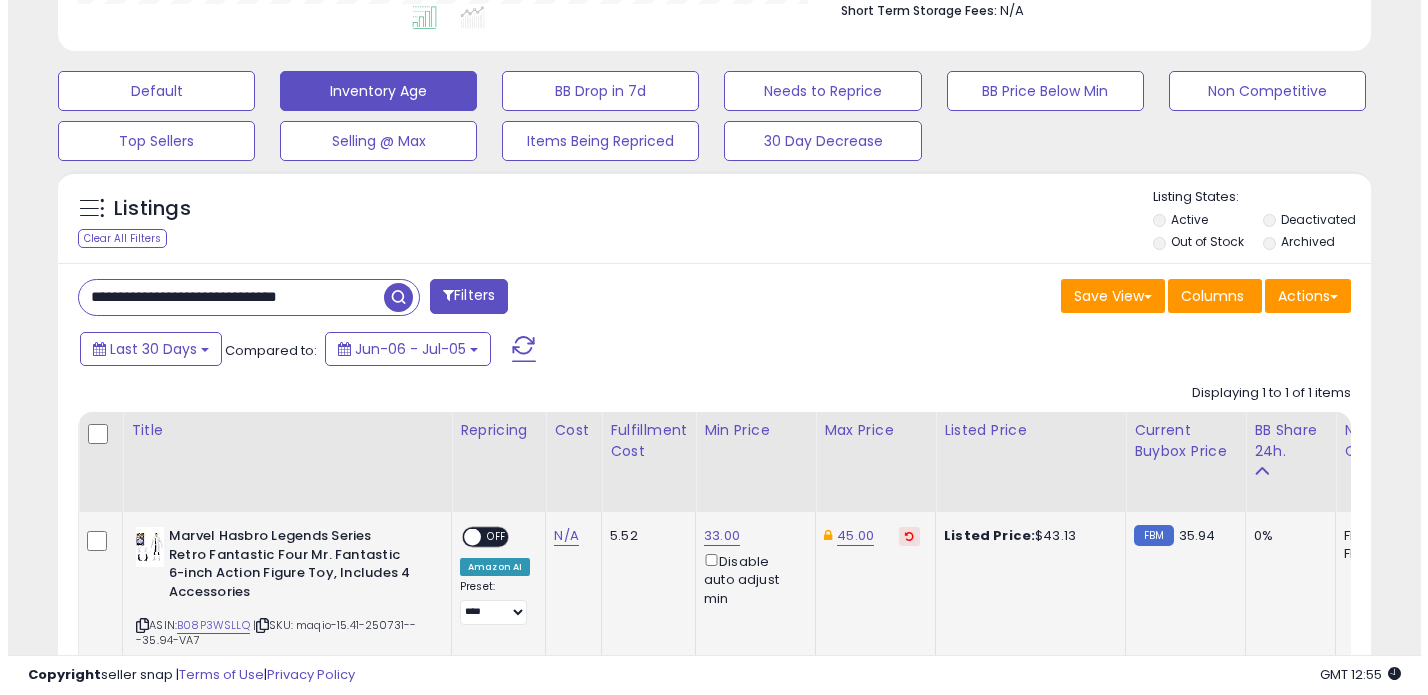 scroll, scrollTop: 546, scrollLeft: 0, axis: vertical 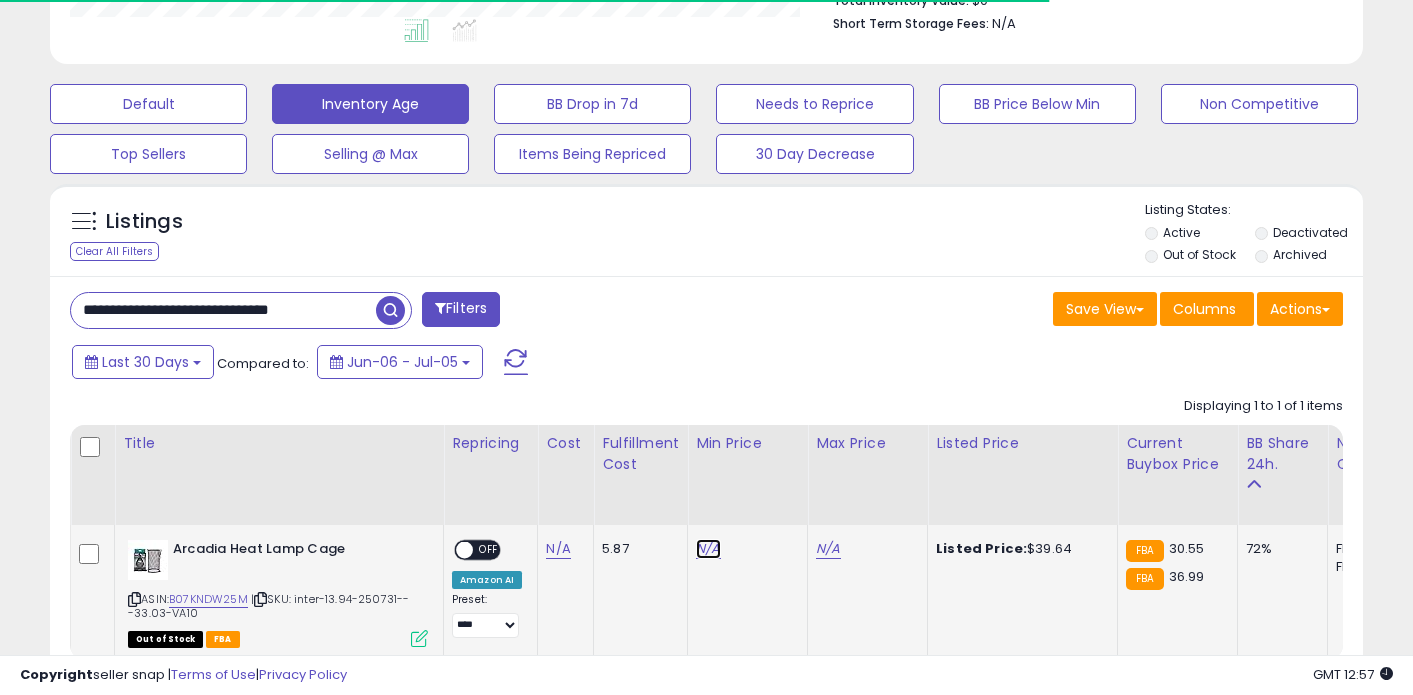 click on "N/A" at bounding box center [708, 549] 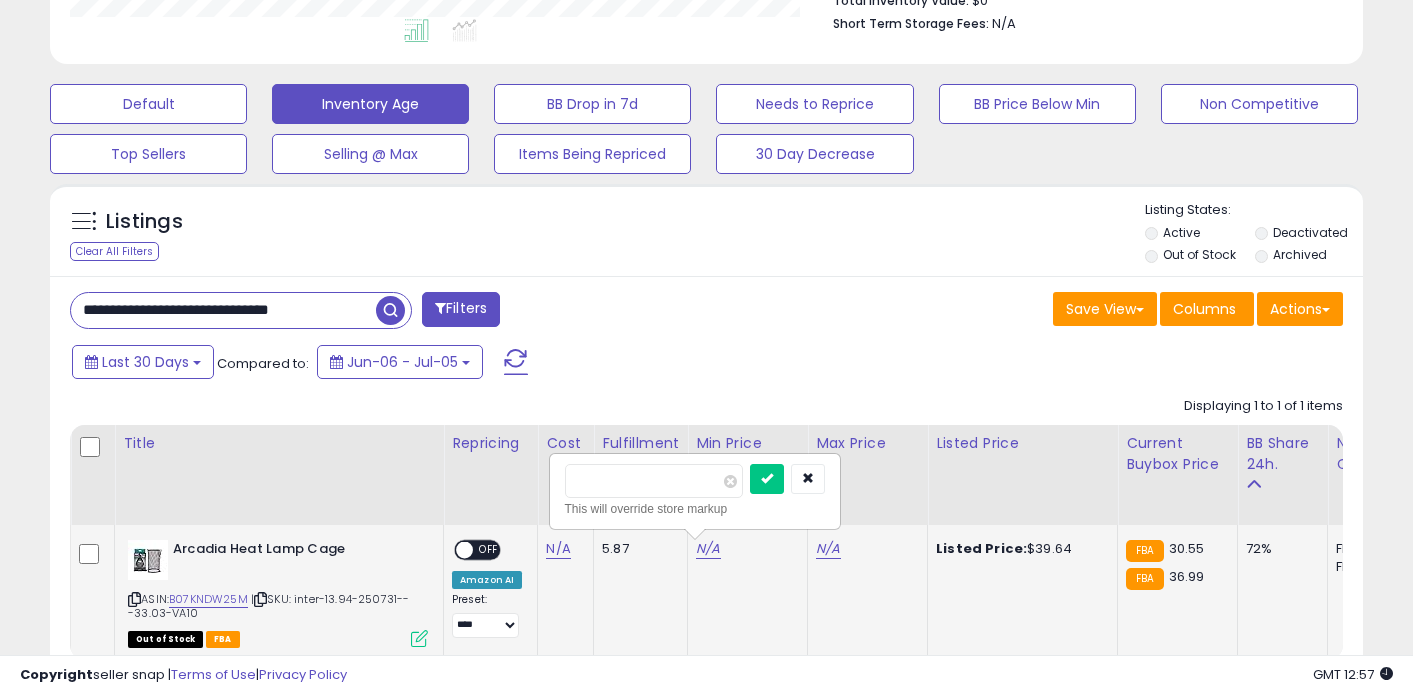 type on "**" 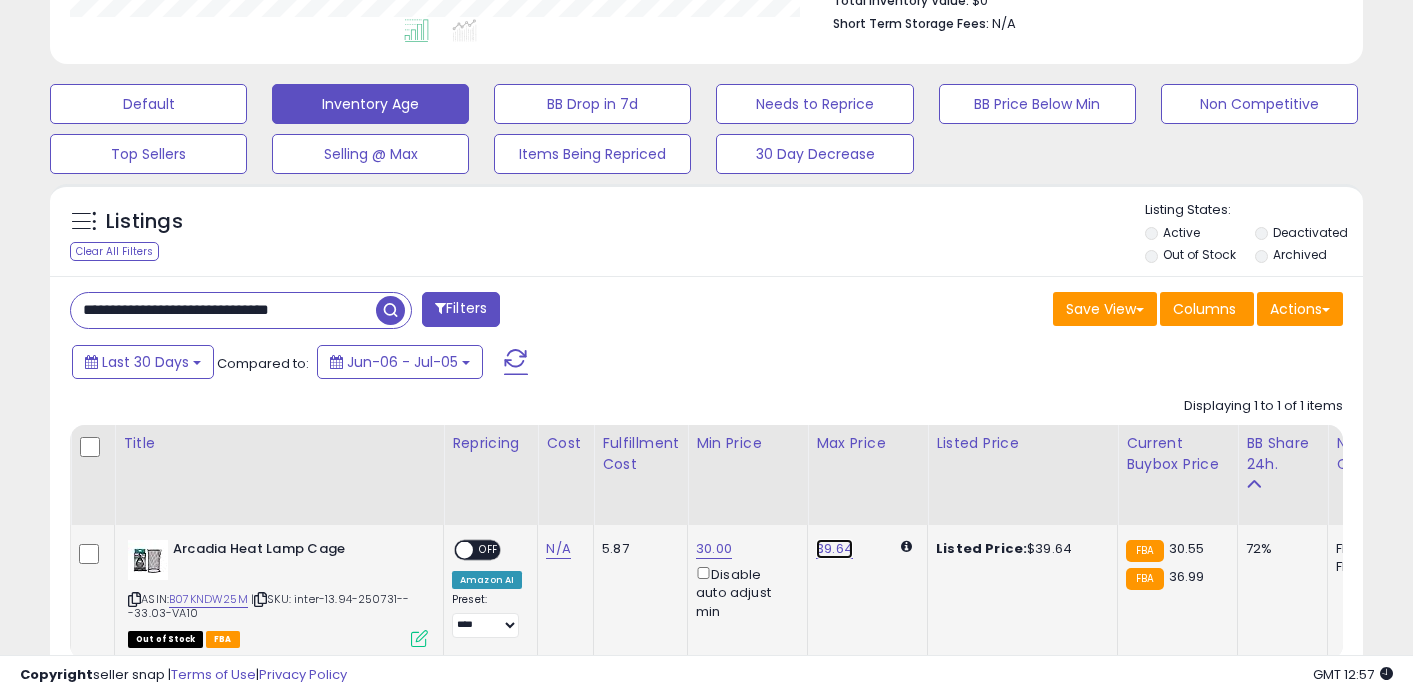 click on "39.64" at bounding box center (834, 549) 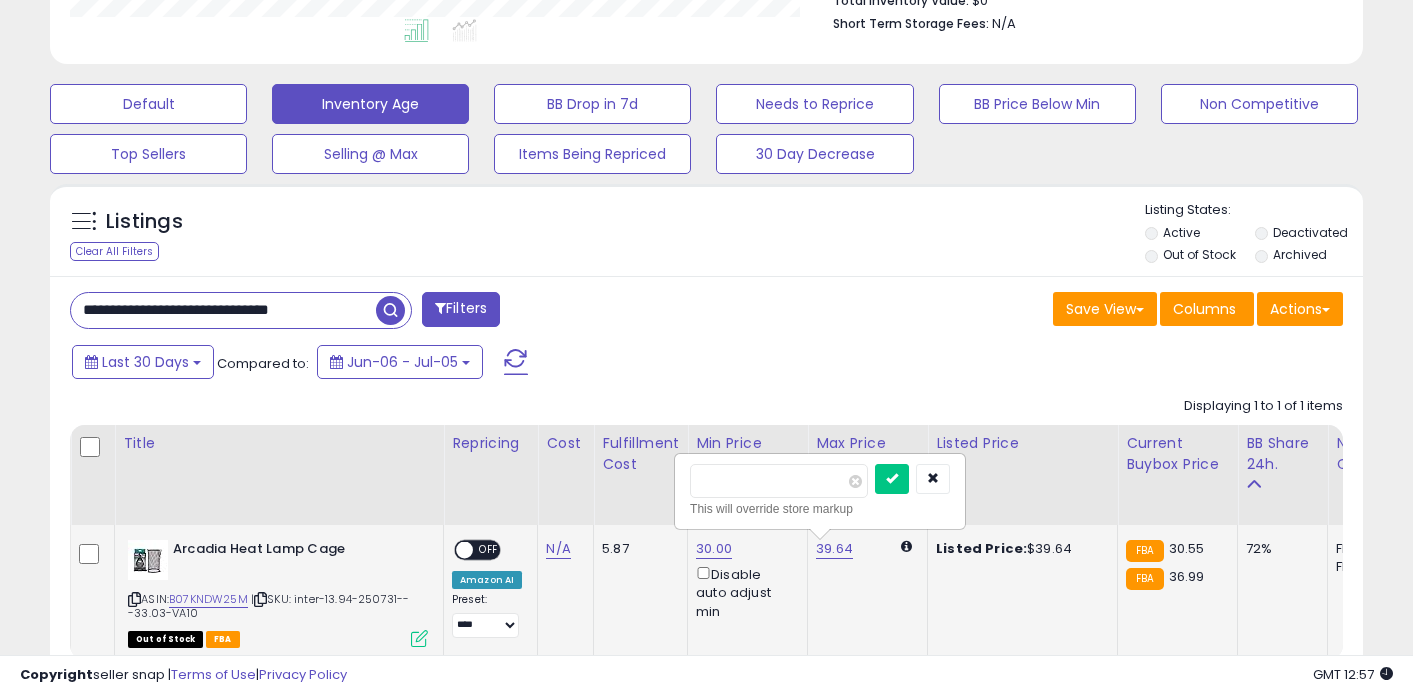 type on "**" 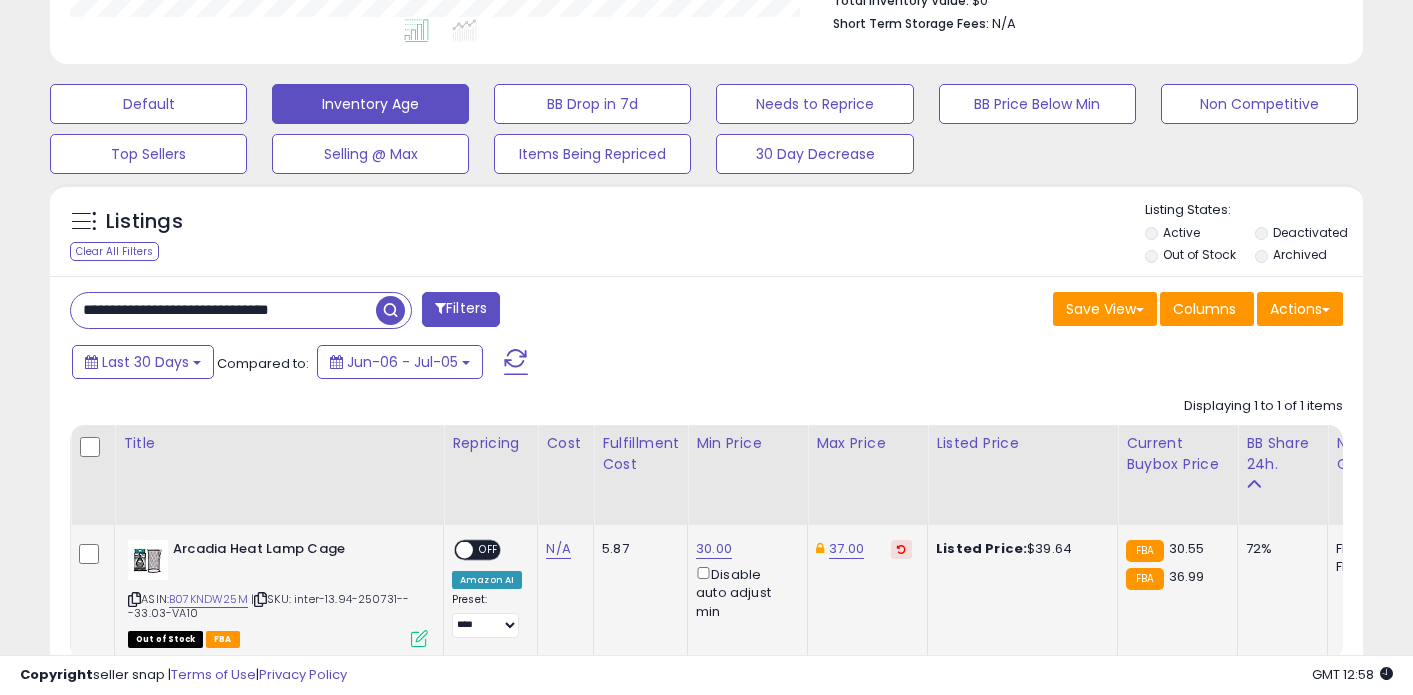 click on "**********" at bounding box center (223, 310) 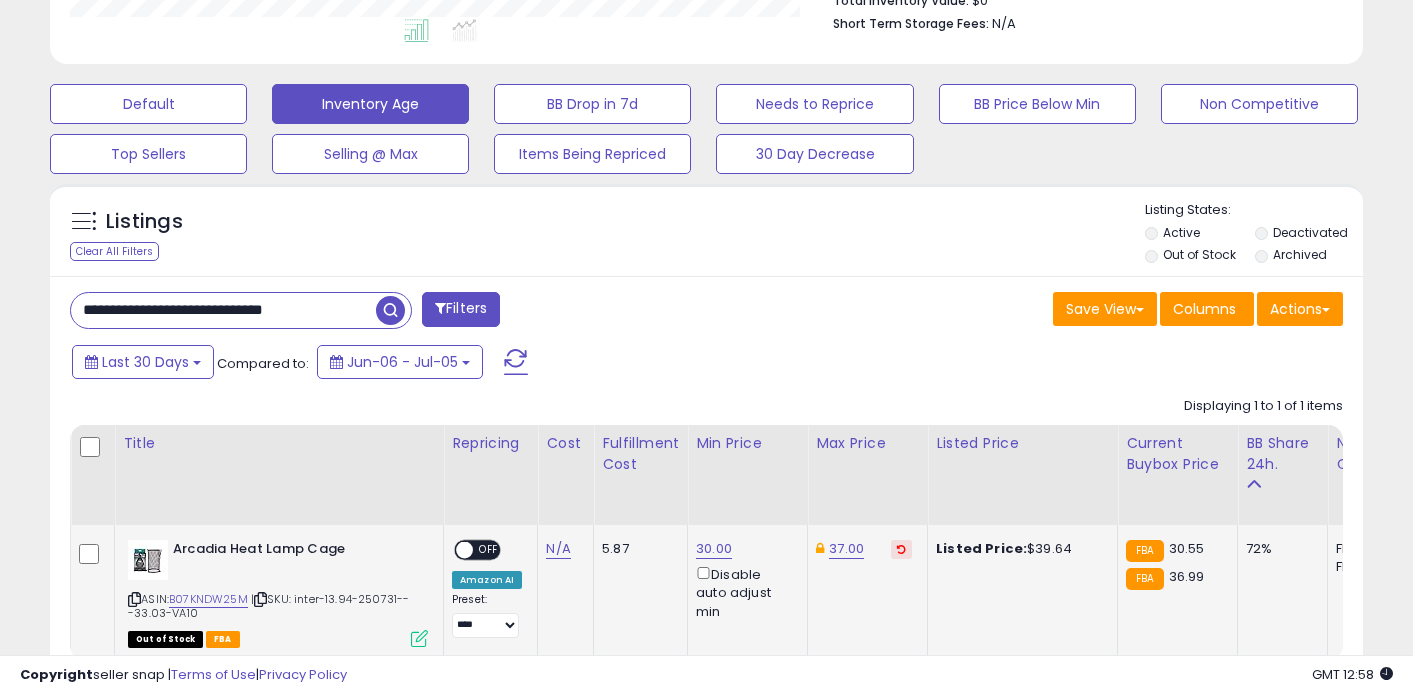 type on "**********" 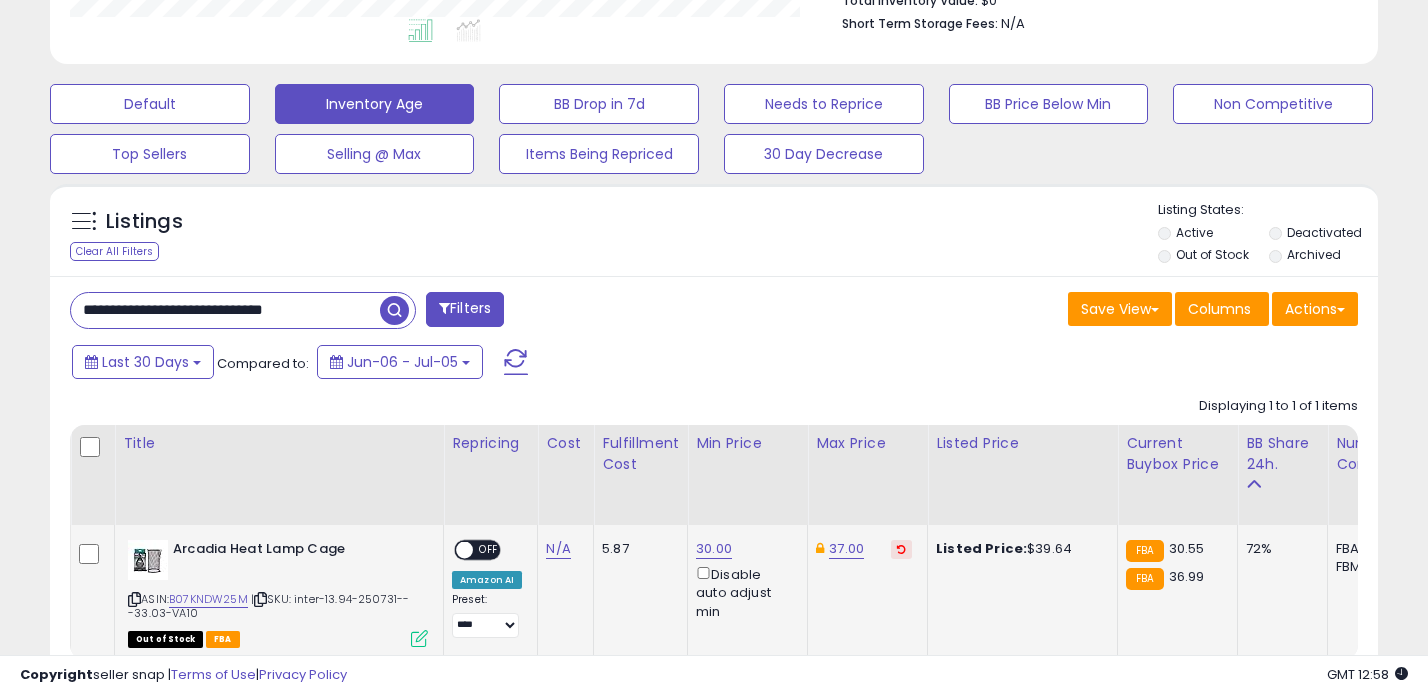 scroll, scrollTop: 999590, scrollLeft: 999231, axis: both 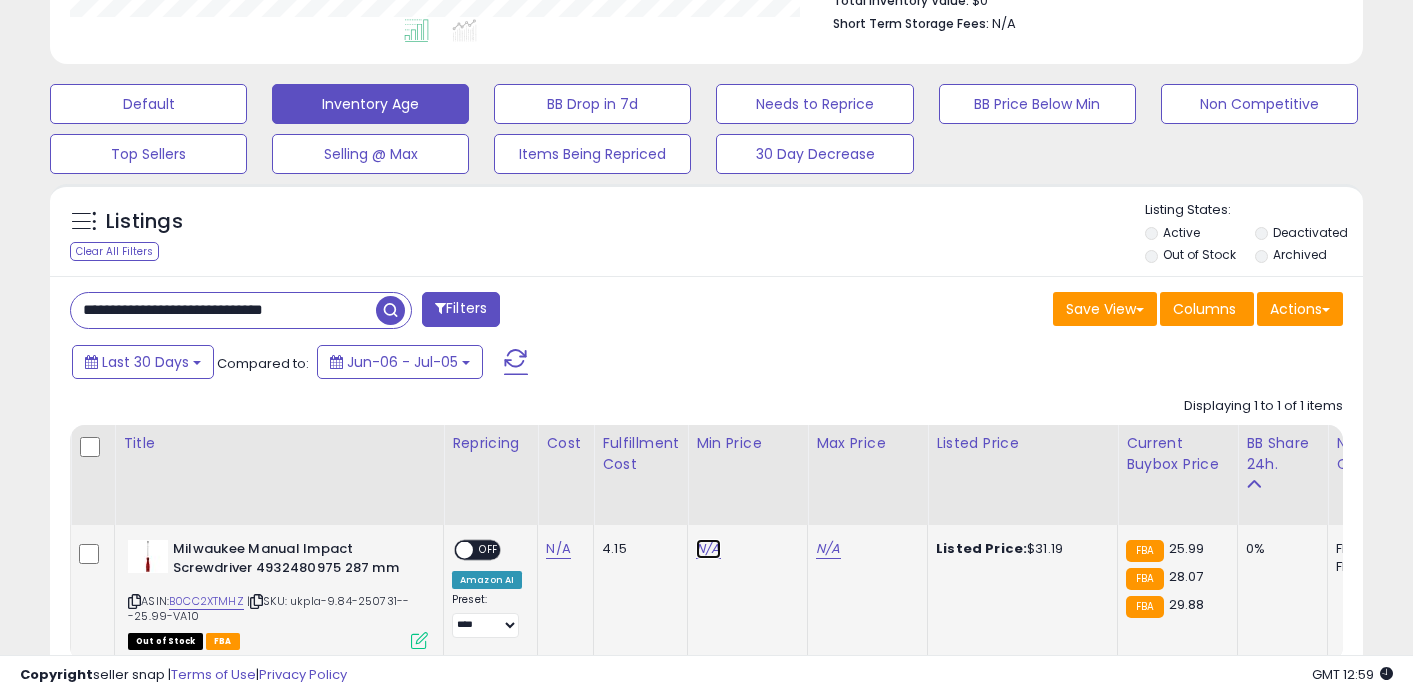 click on "N/A" at bounding box center (708, 549) 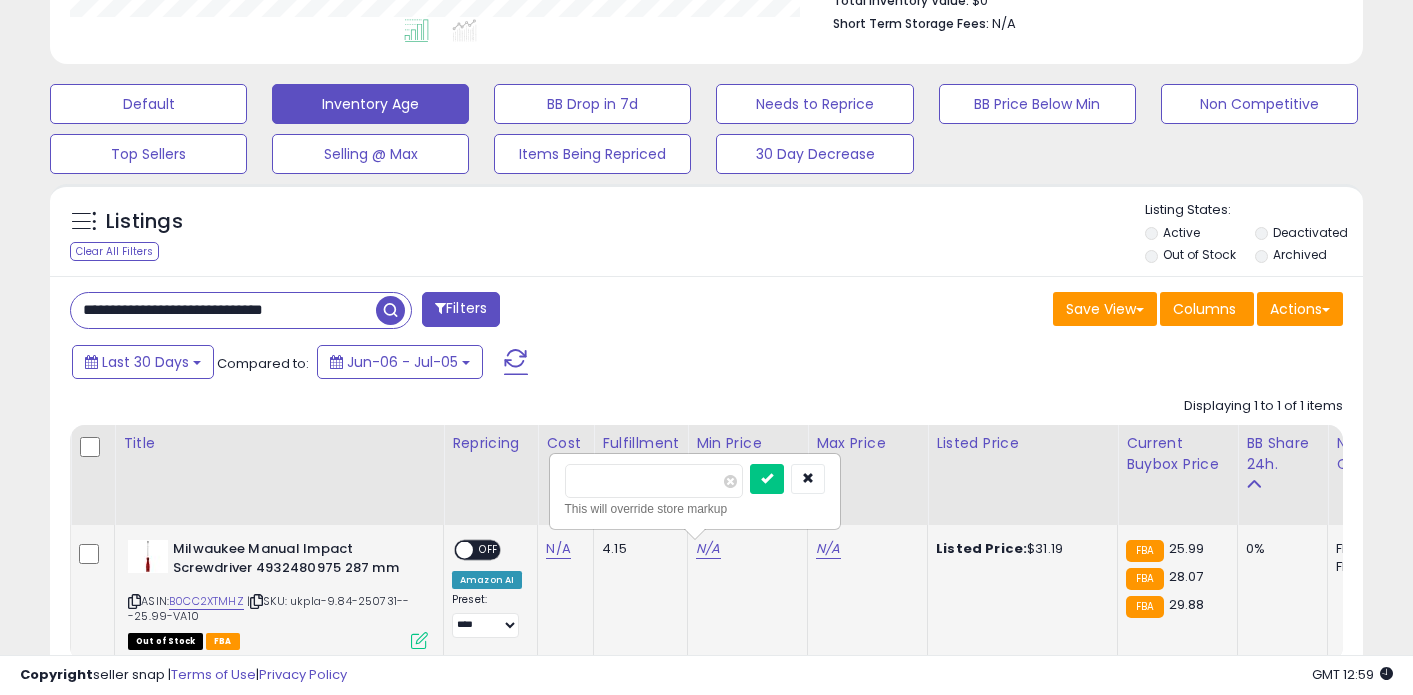 type on "**" 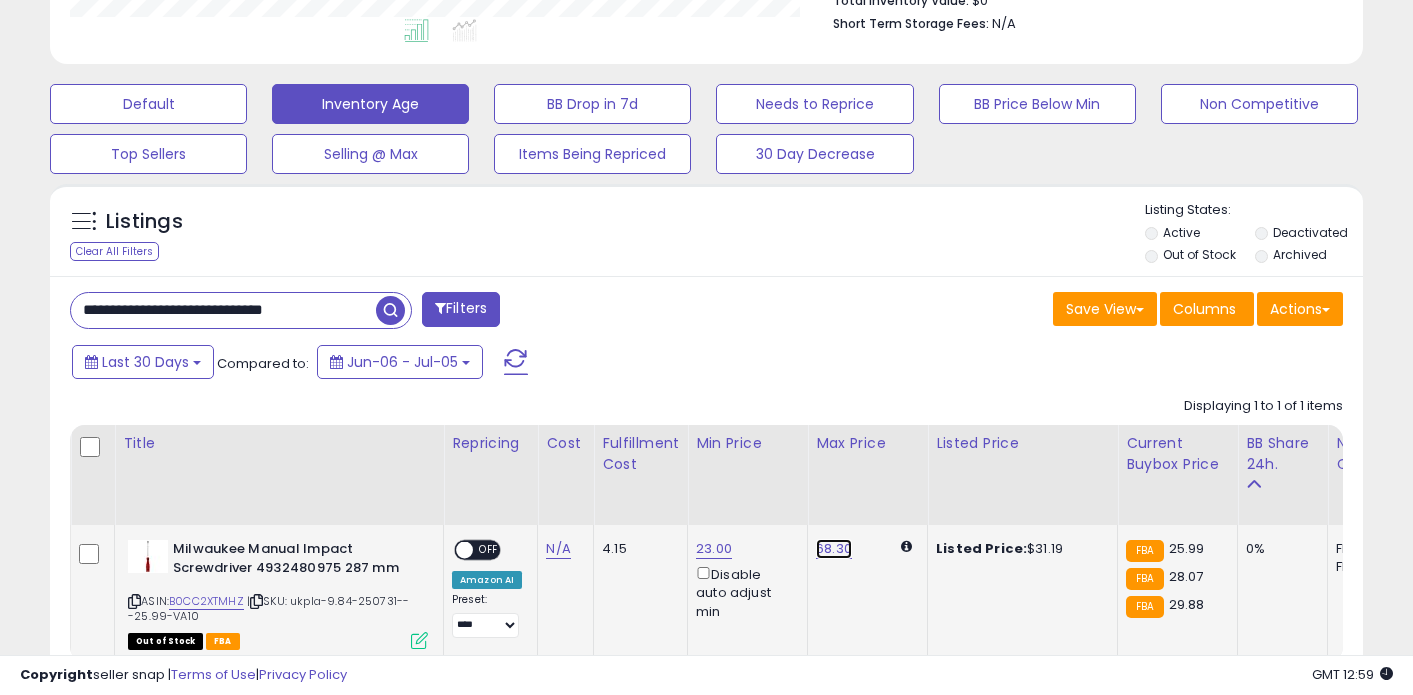 click on "68.30" at bounding box center (834, 549) 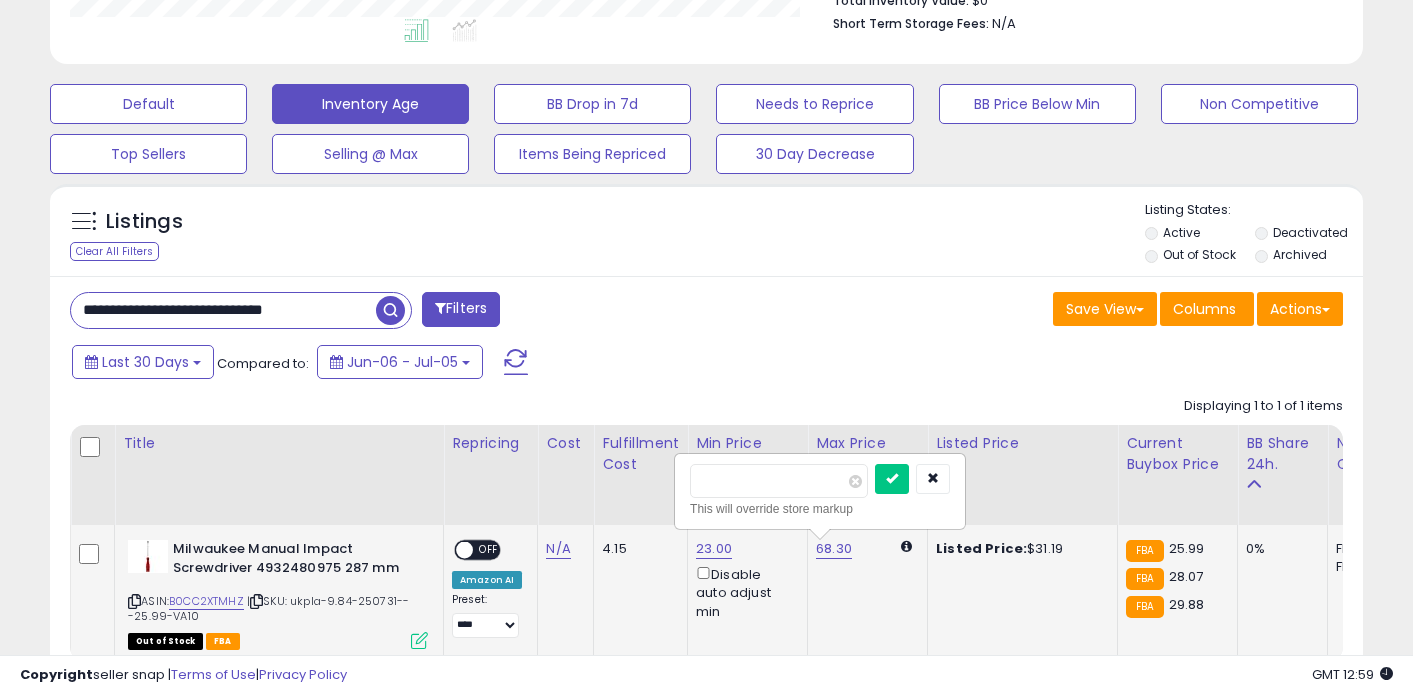 type on "**" 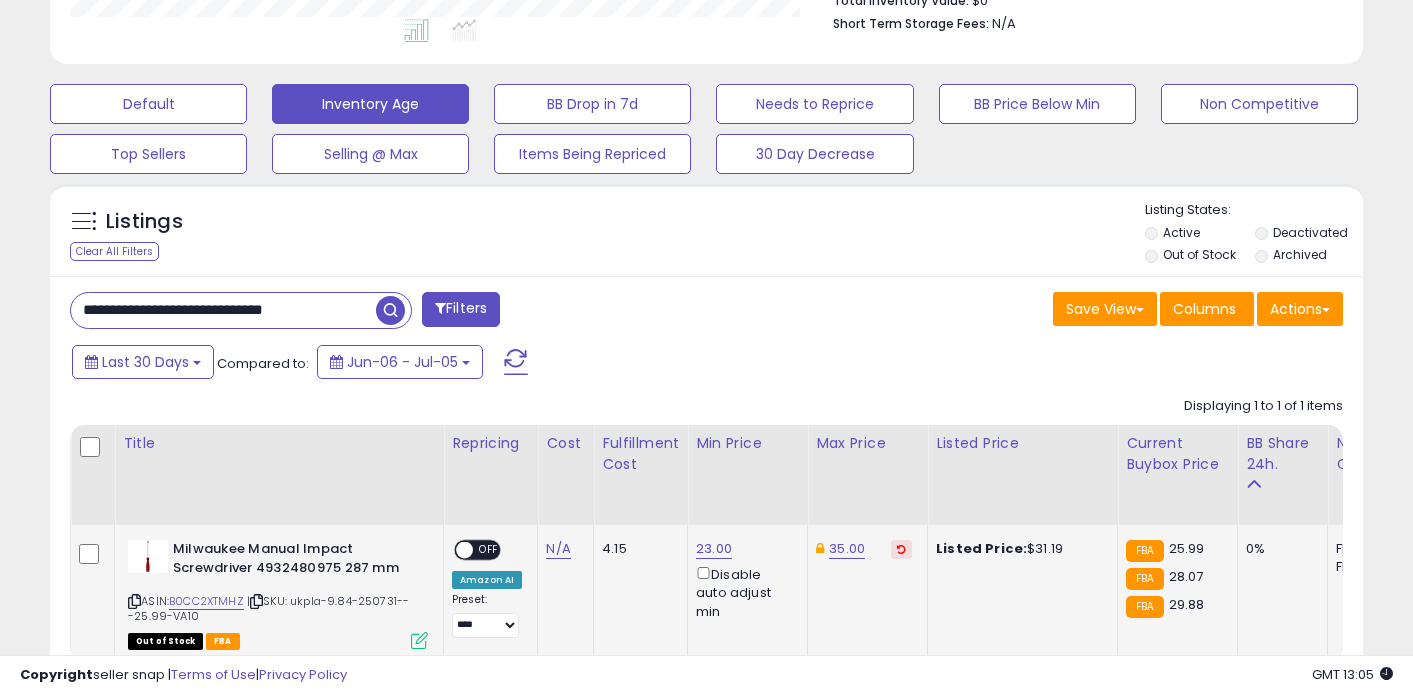 click on "**********" at bounding box center (223, 310) 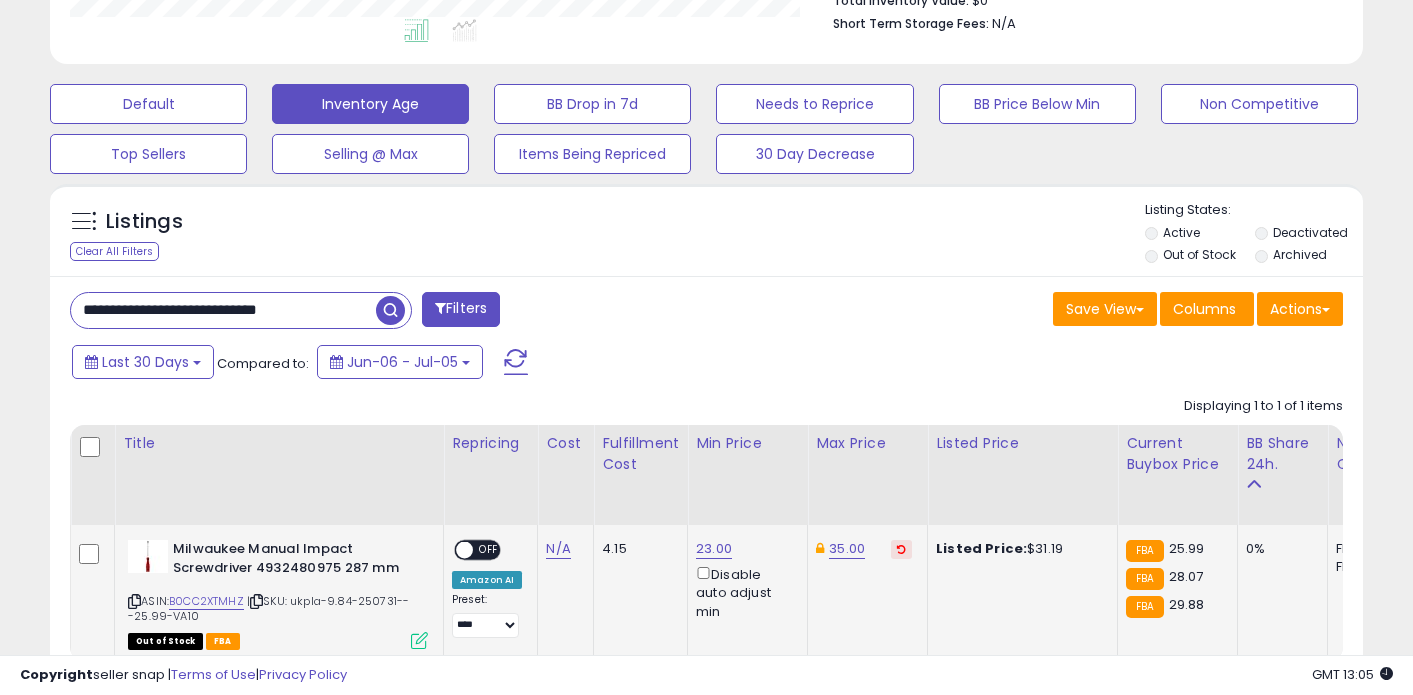 type on "**********" 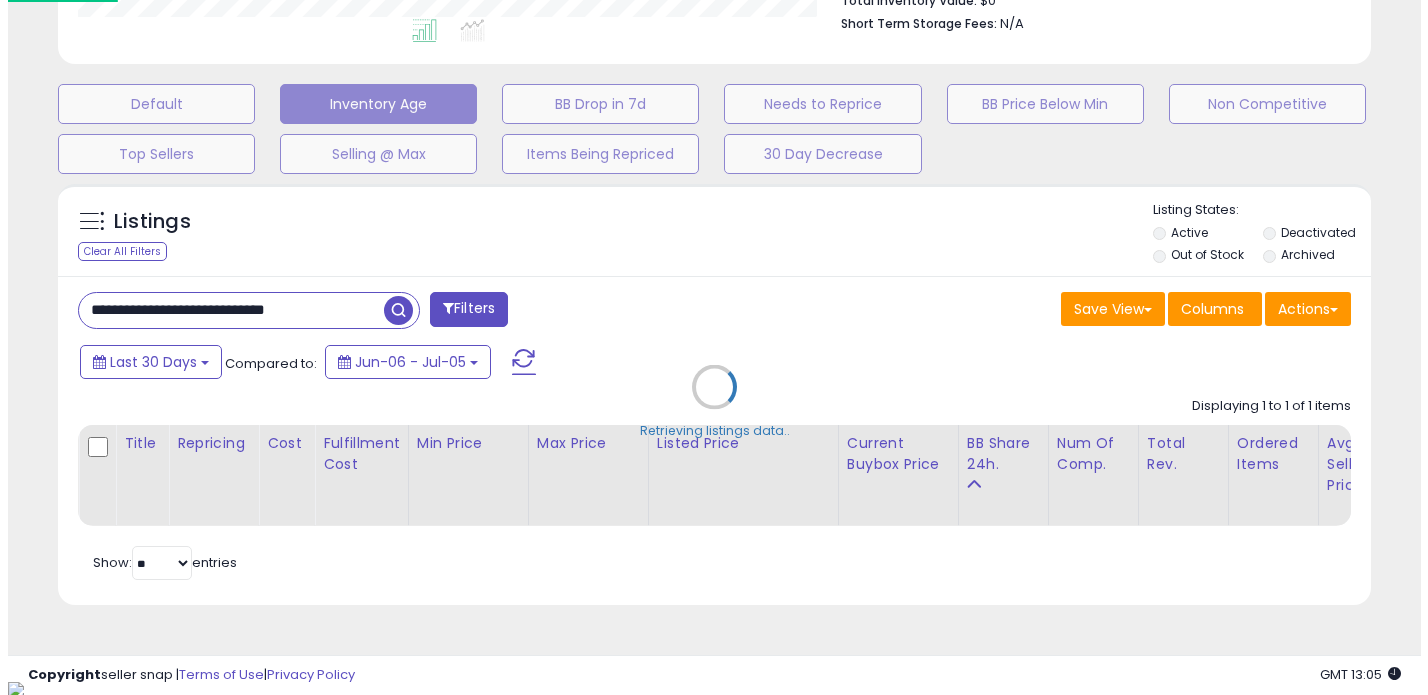 scroll, scrollTop: 999590, scrollLeft: 999231, axis: both 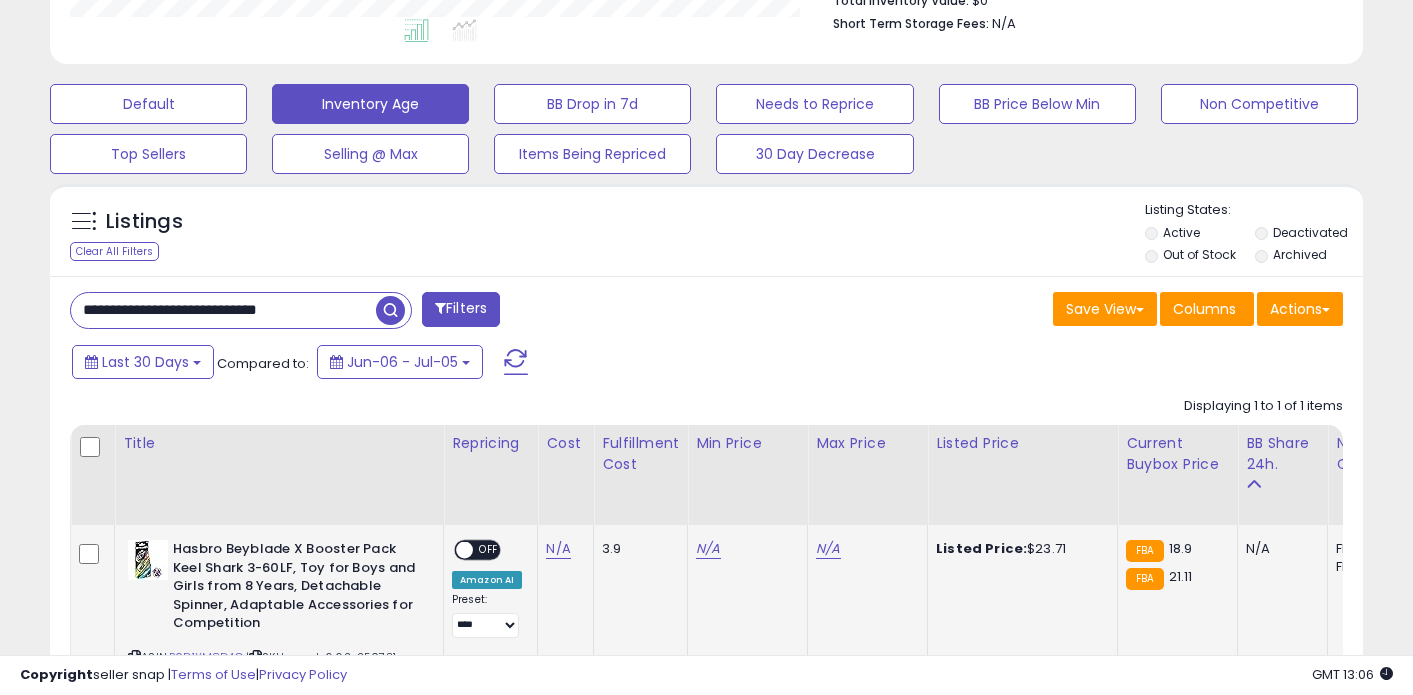 click on "N/A" at bounding box center (744, 549) 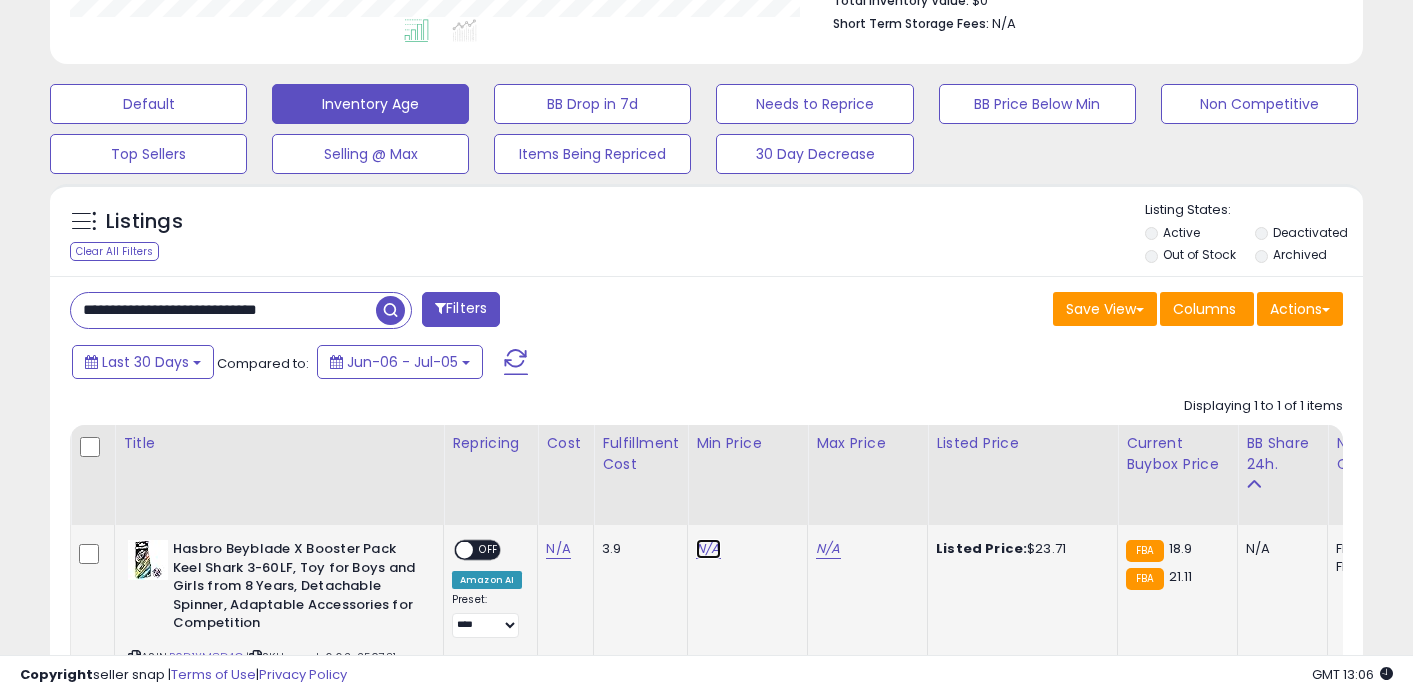 click on "N/A" at bounding box center (708, 549) 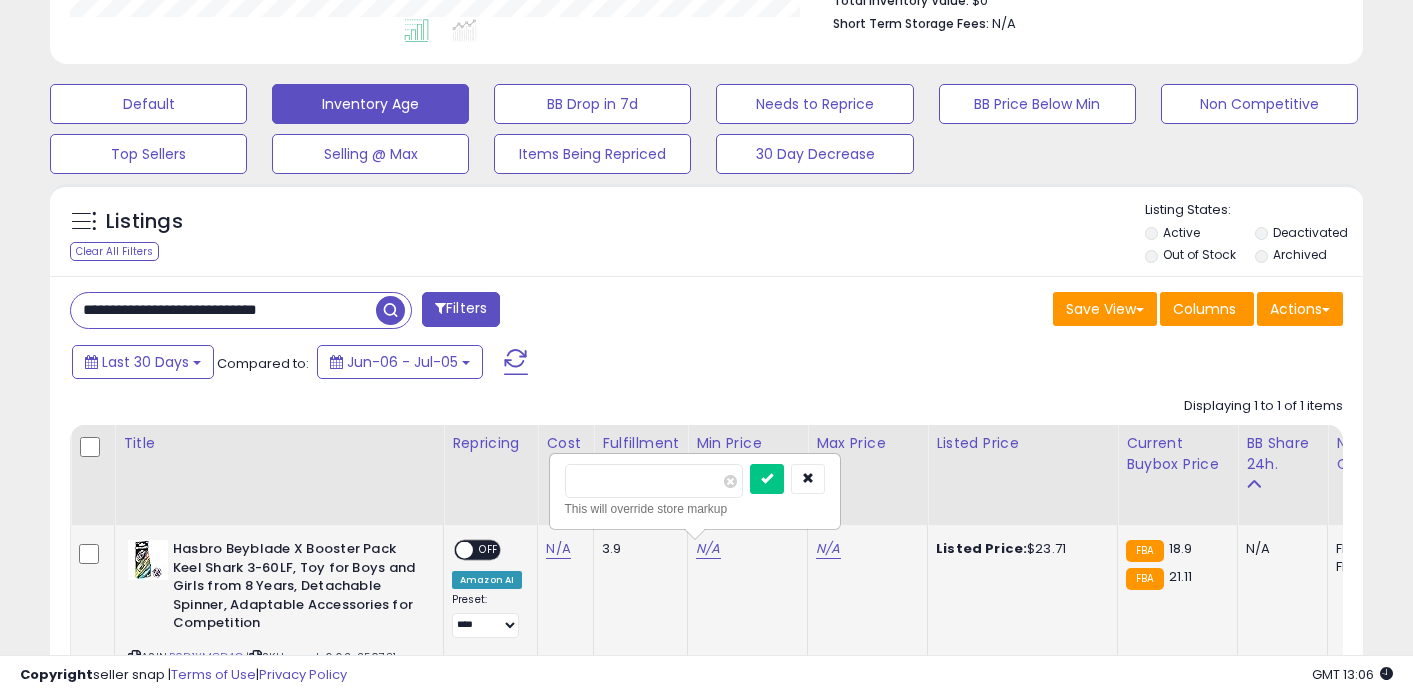 type on "*****" 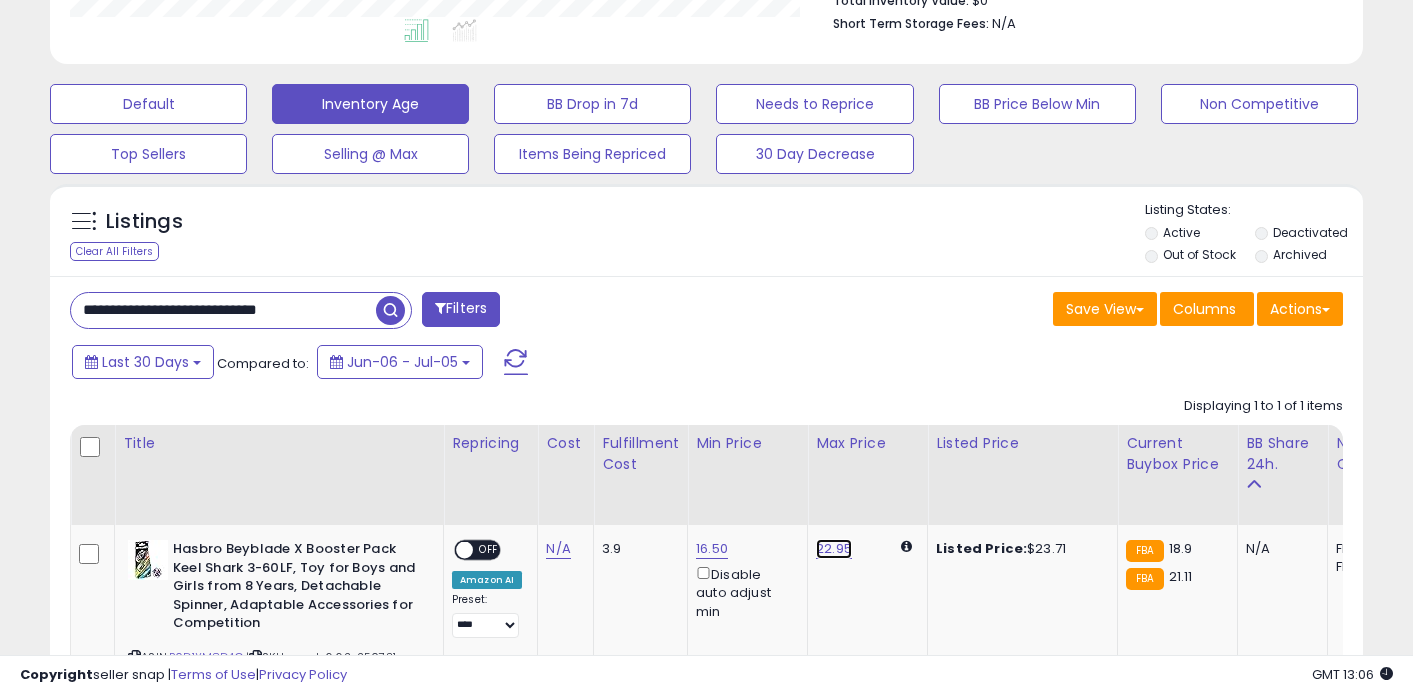 click on "22.95" at bounding box center (834, 549) 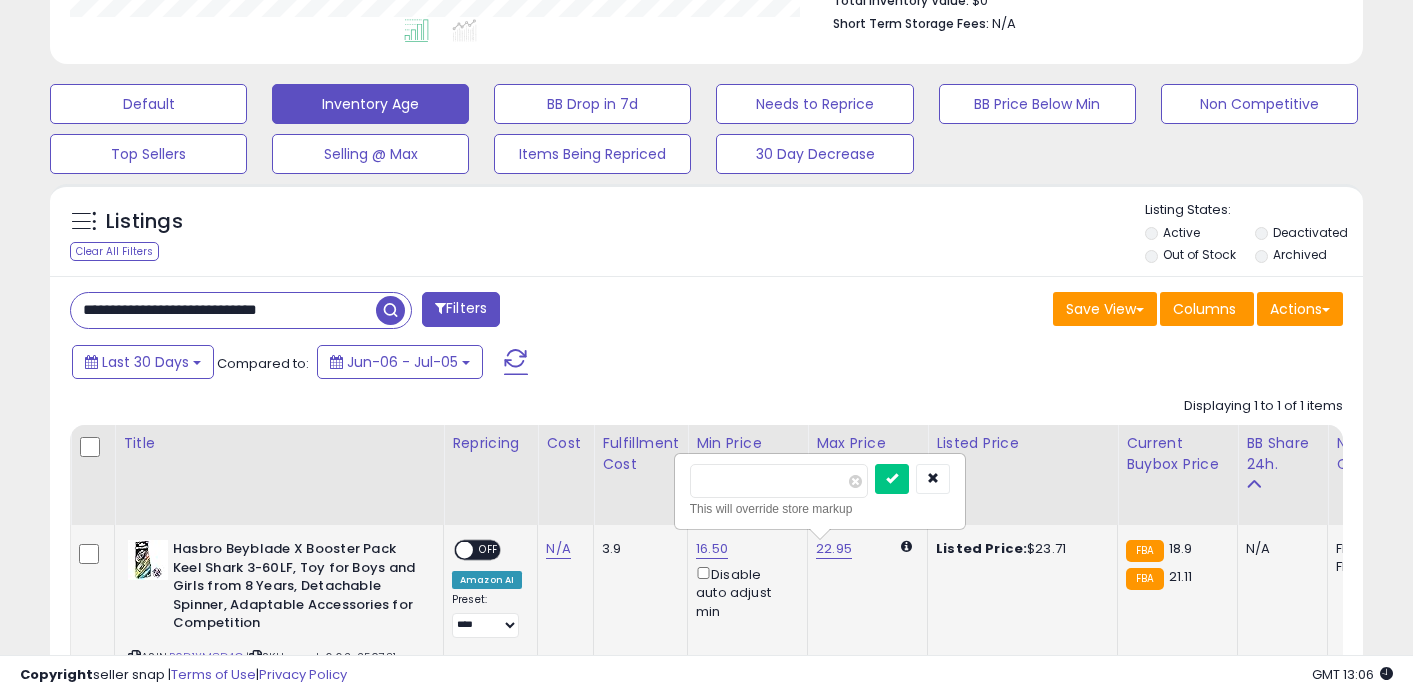 type on "*****" 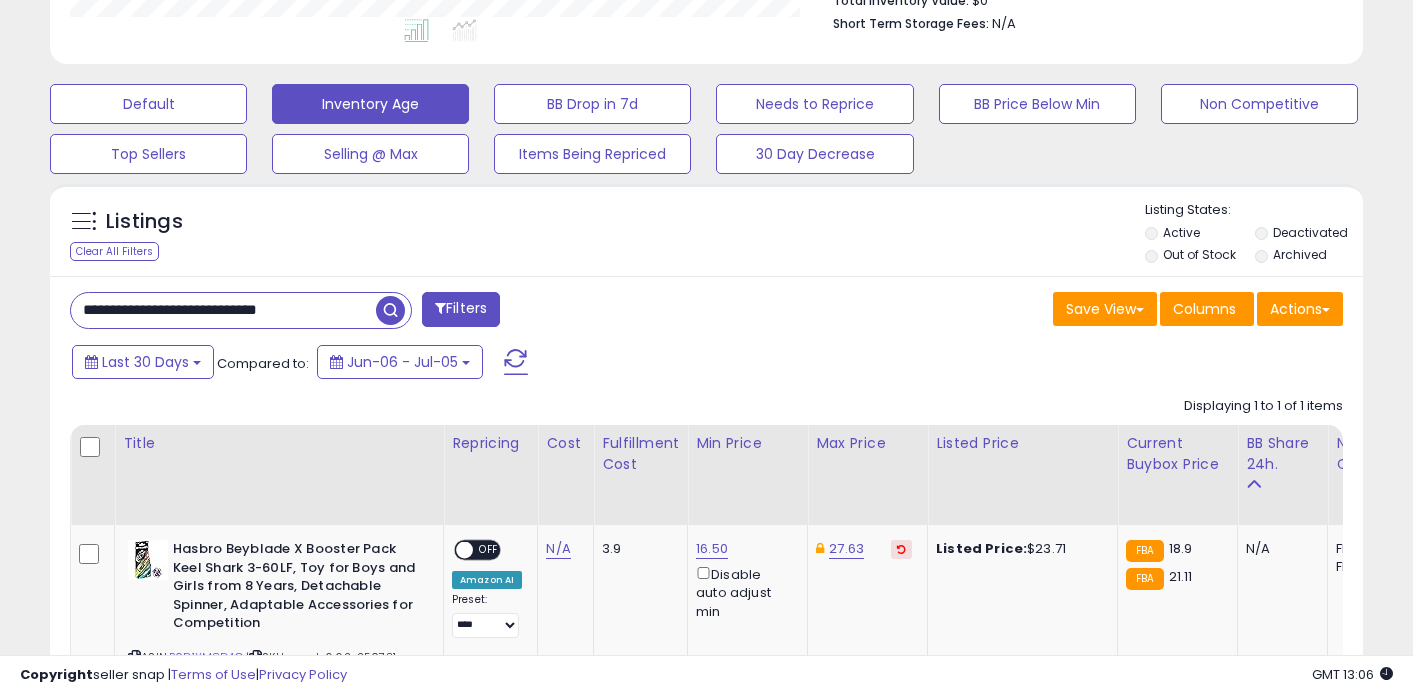click on "**********" at bounding box center [223, 310] 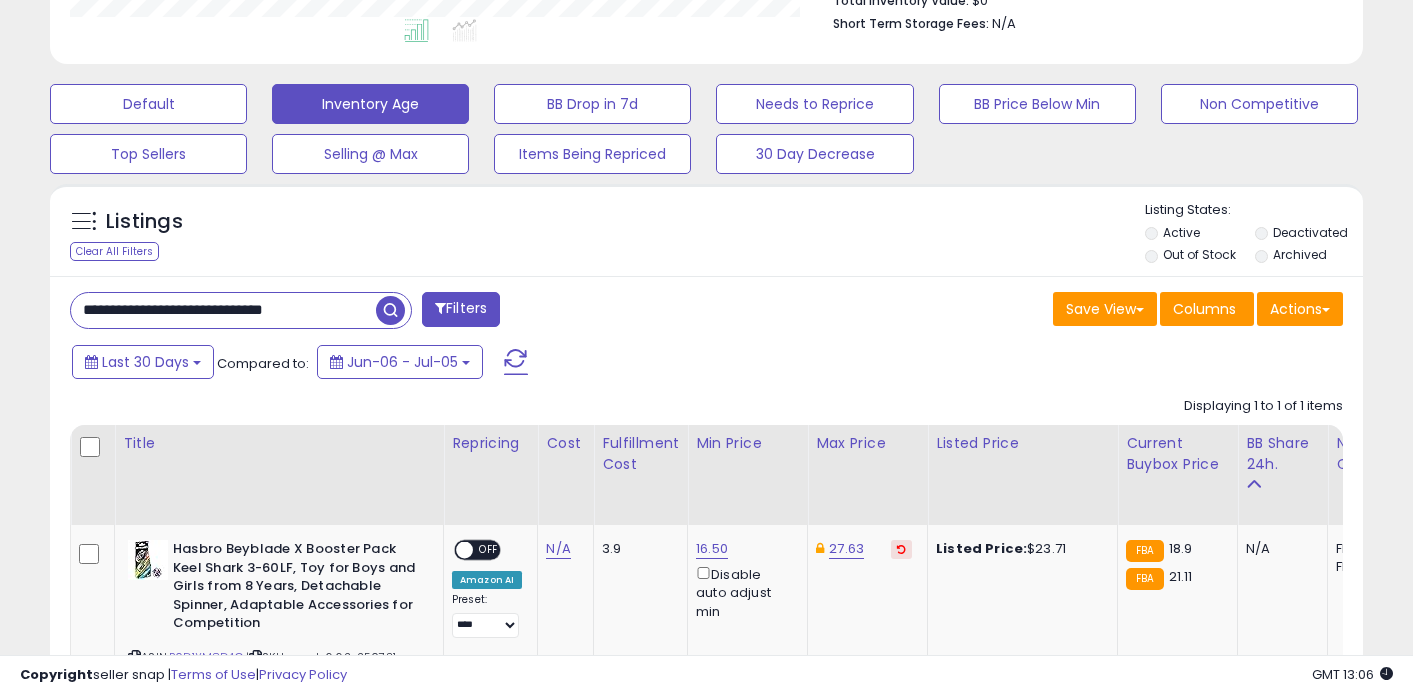 type on "**********" 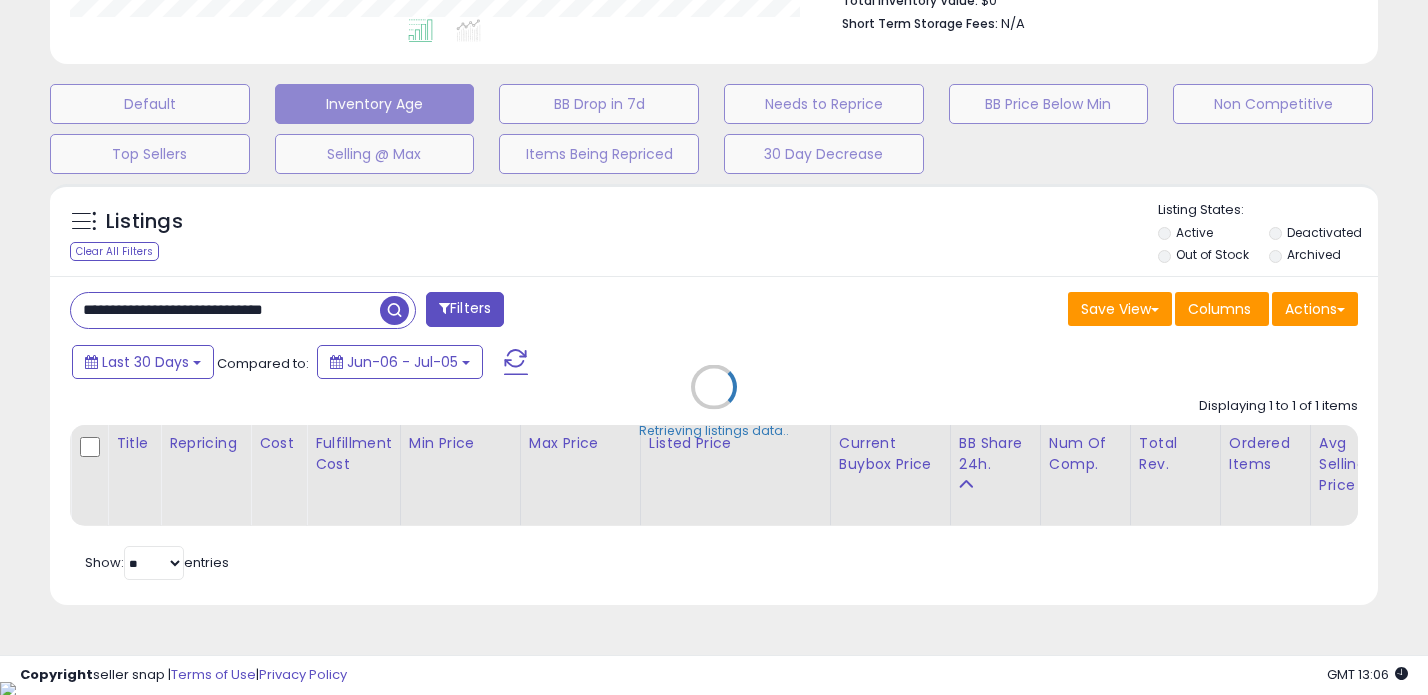 scroll, scrollTop: 999590, scrollLeft: 999231, axis: both 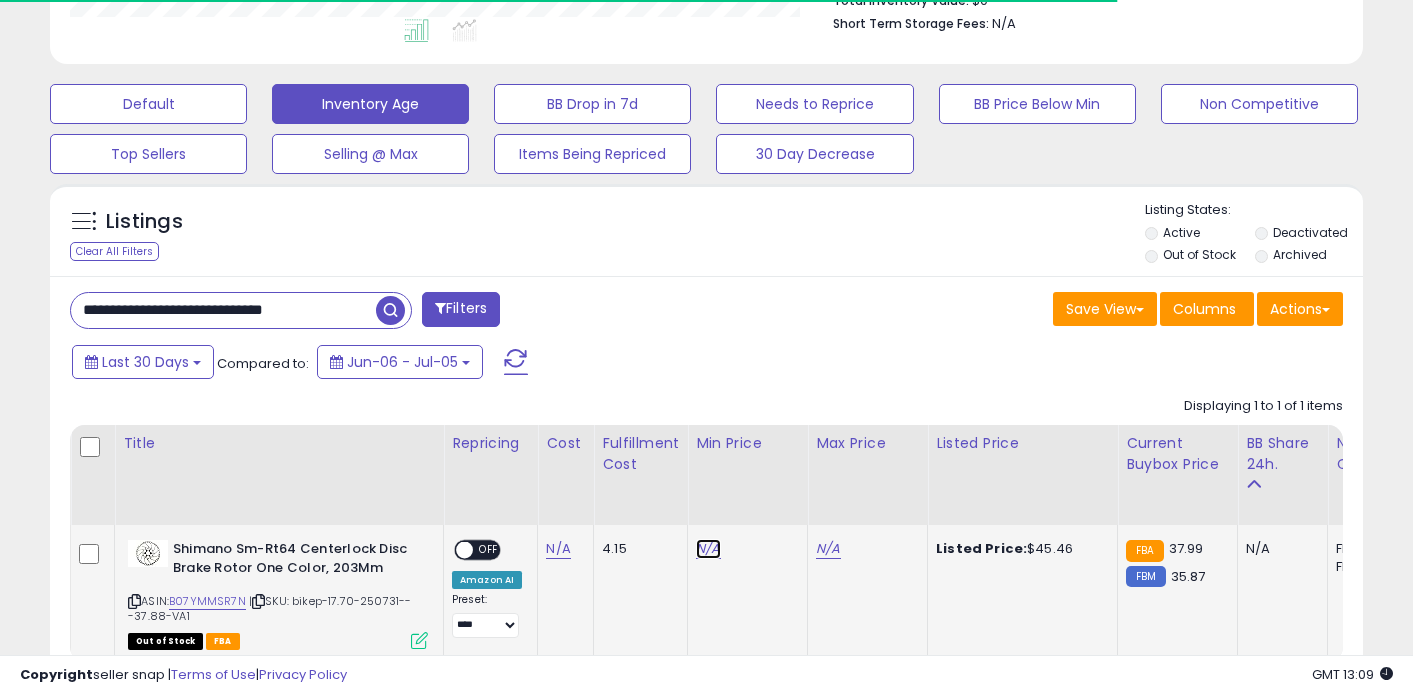 click on "N/A" at bounding box center (708, 549) 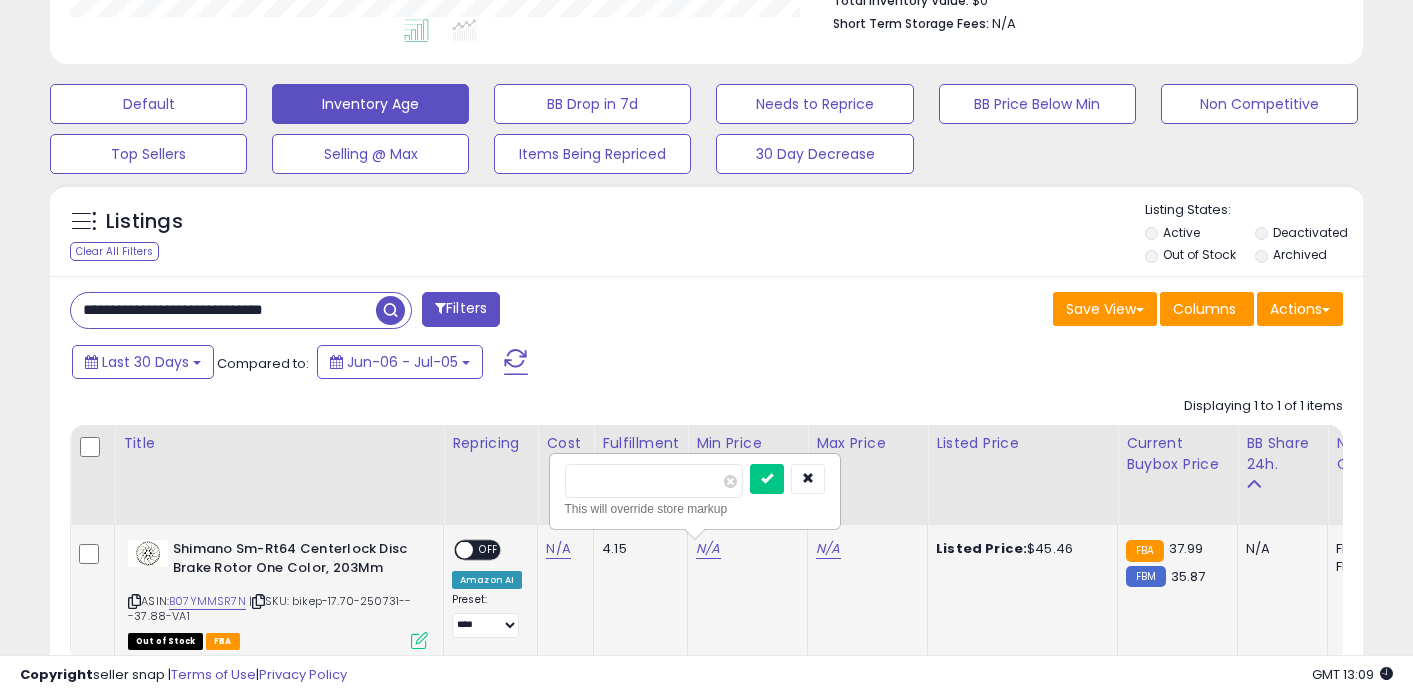 type on "**" 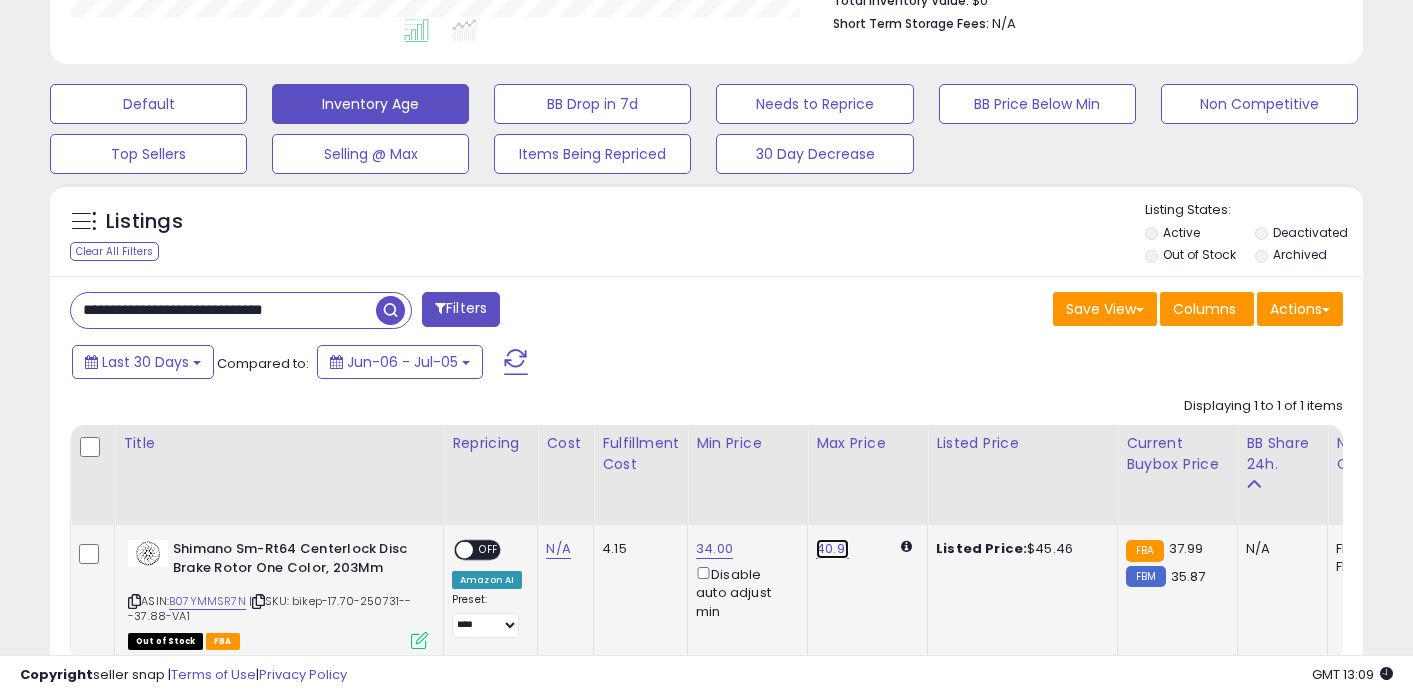 click on "40.91" at bounding box center [832, 549] 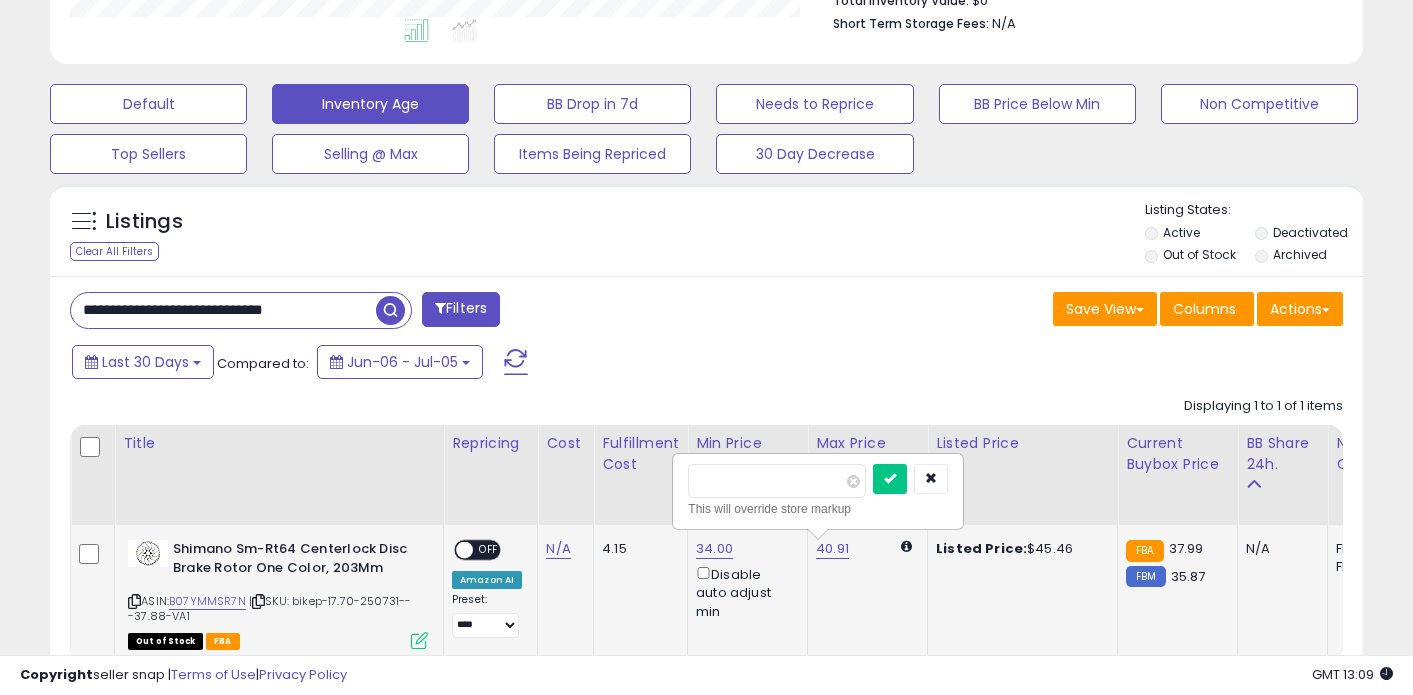 type on "*****" 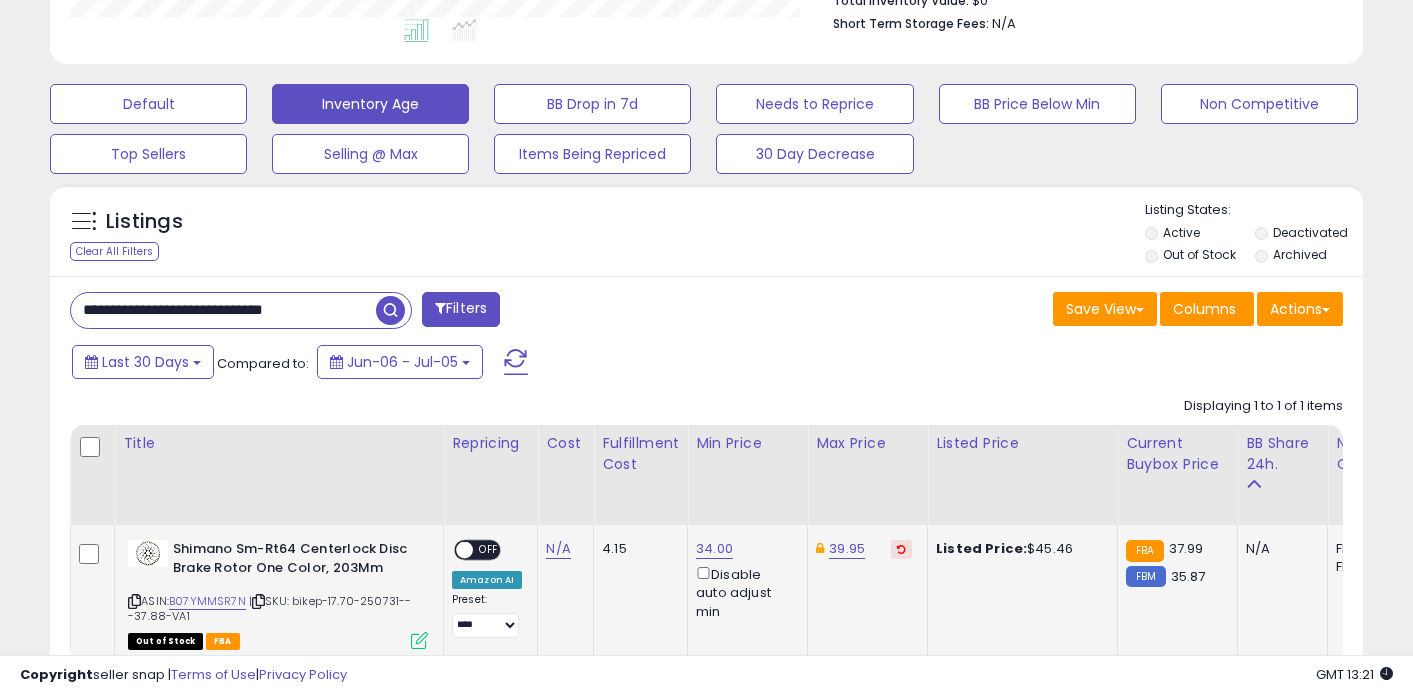 click on "**********" at bounding box center (223, 310) 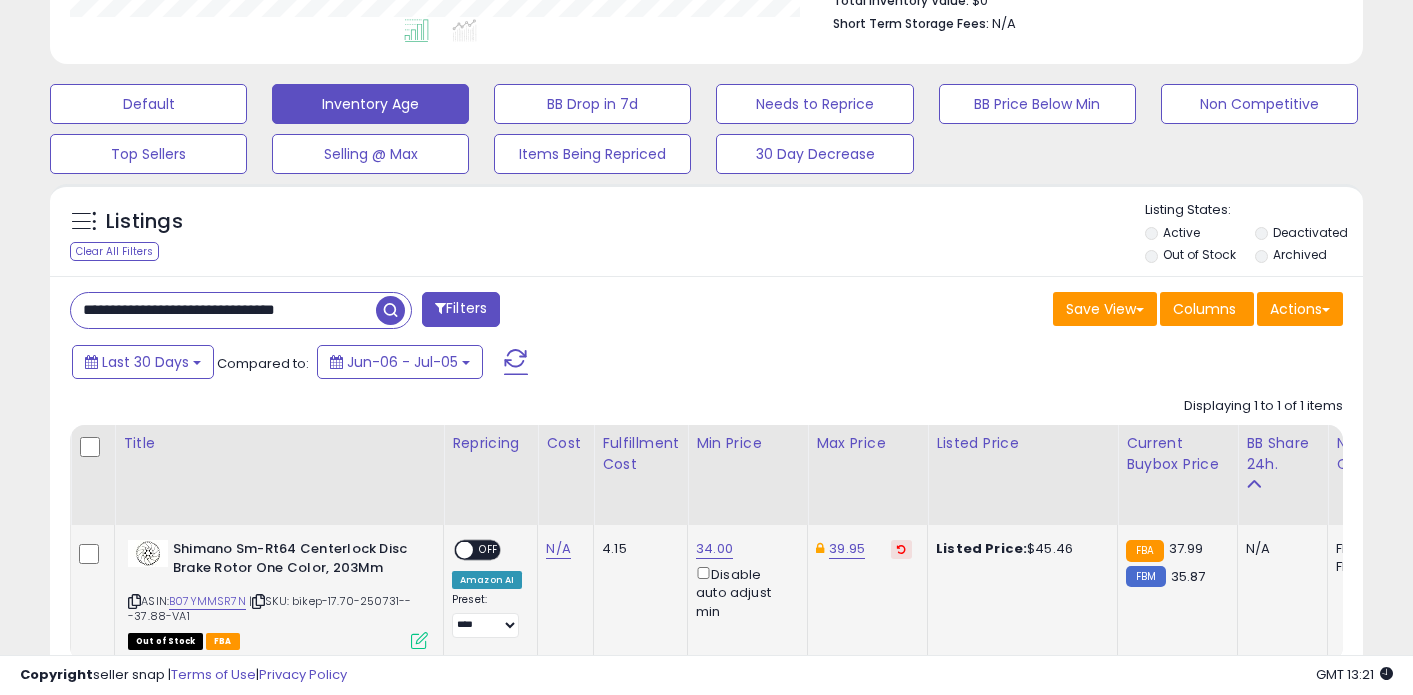 type on "**********" 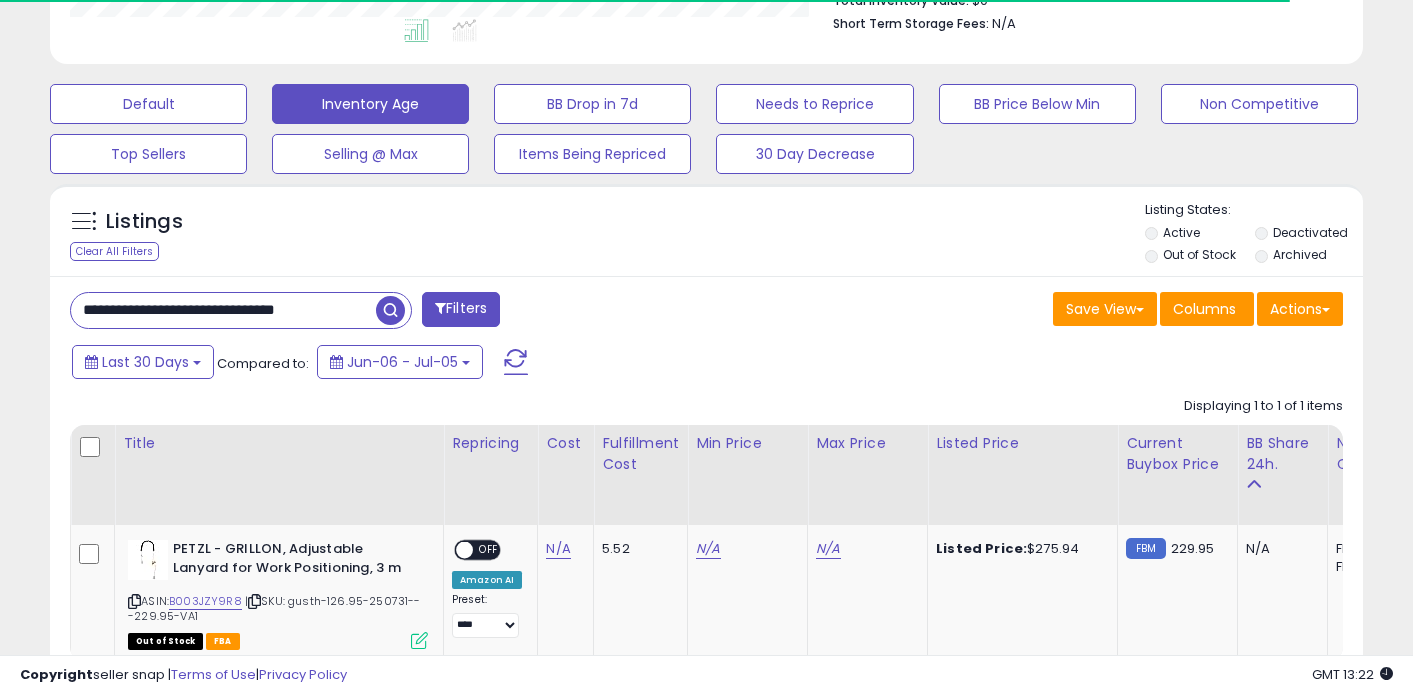 scroll, scrollTop: 999590, scrollLeft: 999240, axis: both 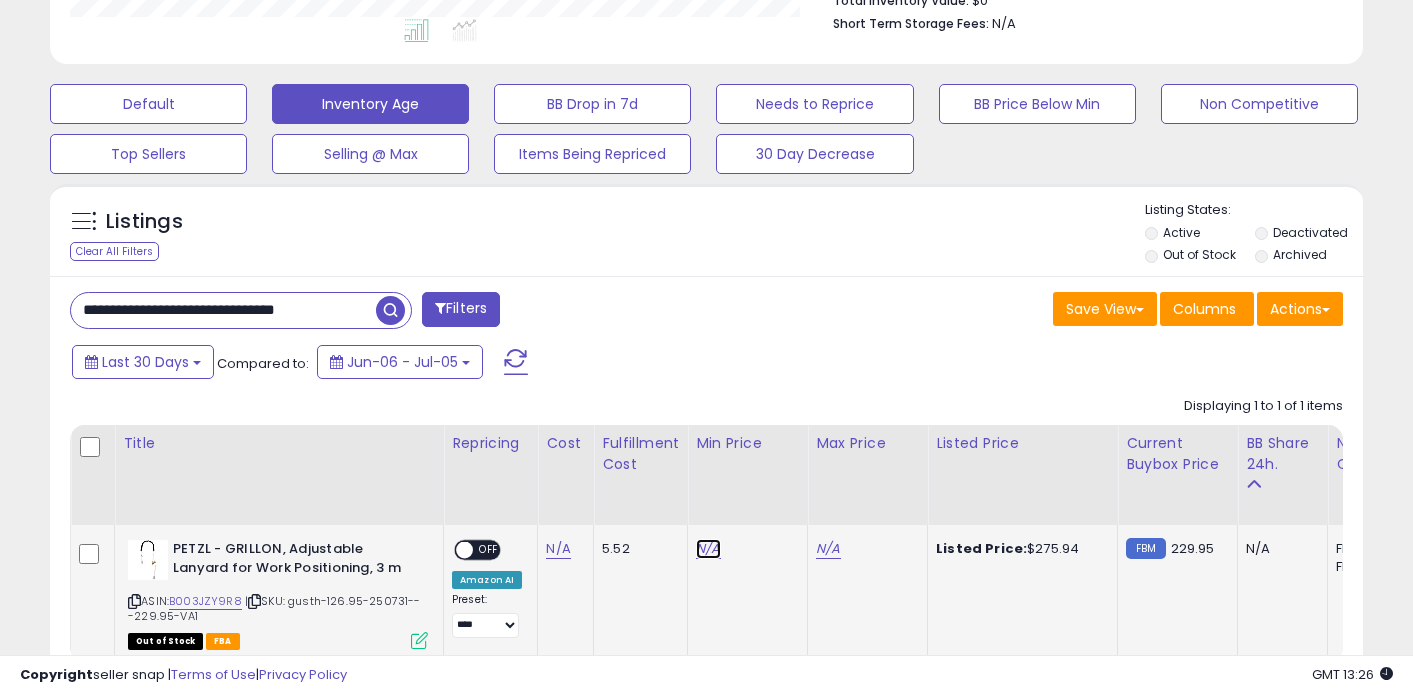 click on "N/A" at bounding box center [708, 549] 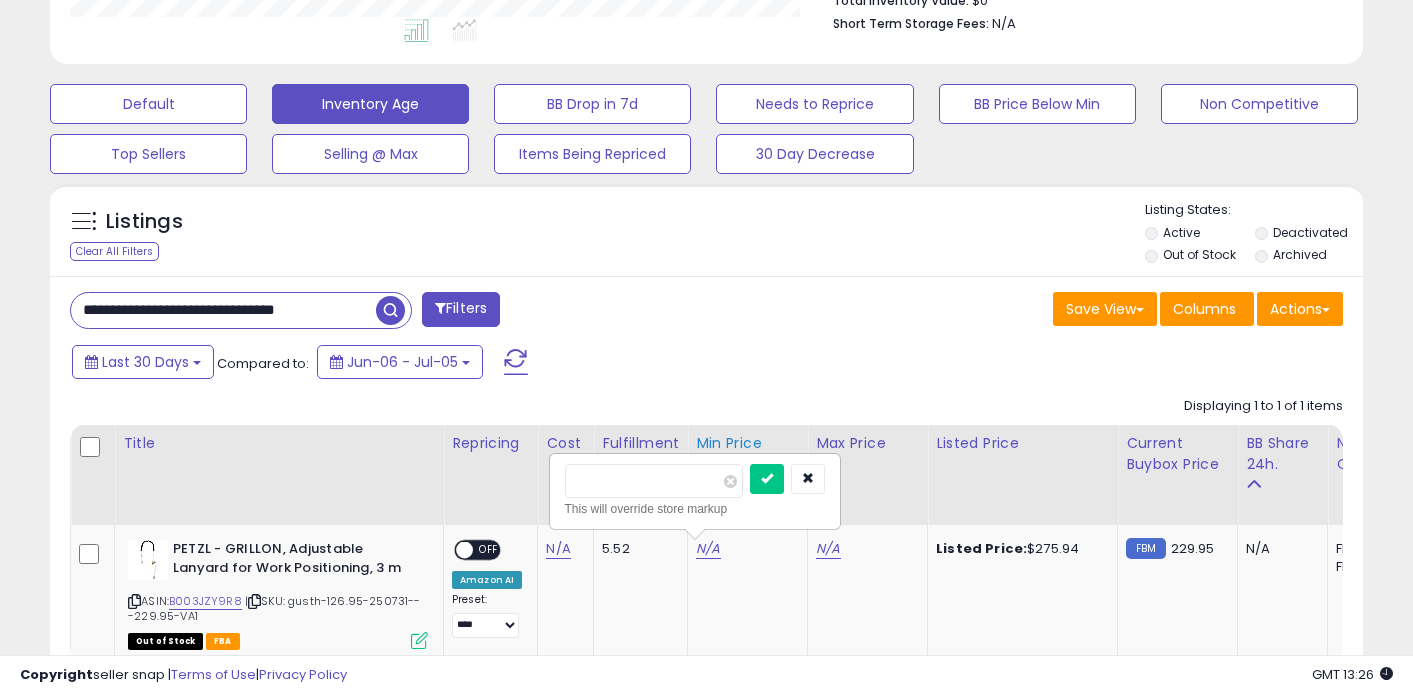 type on "***" 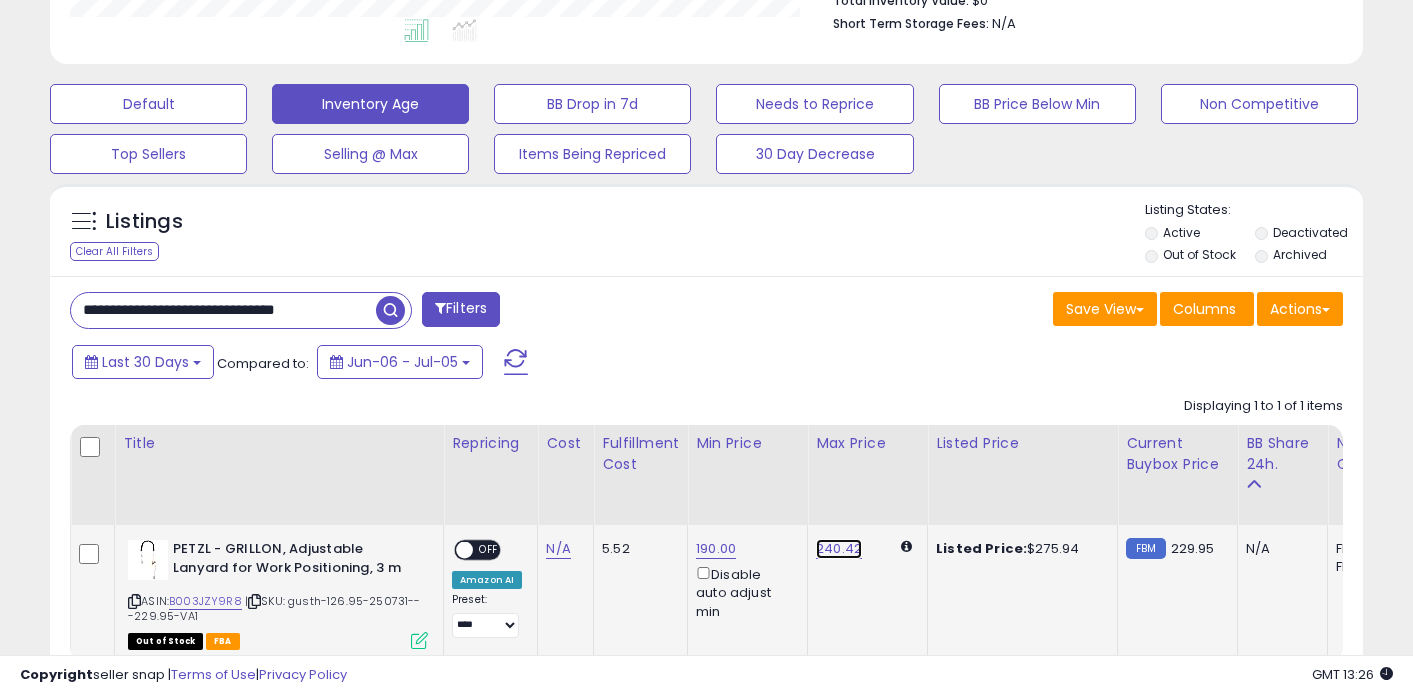 click on "240.42" at bounding box center (839, 549) 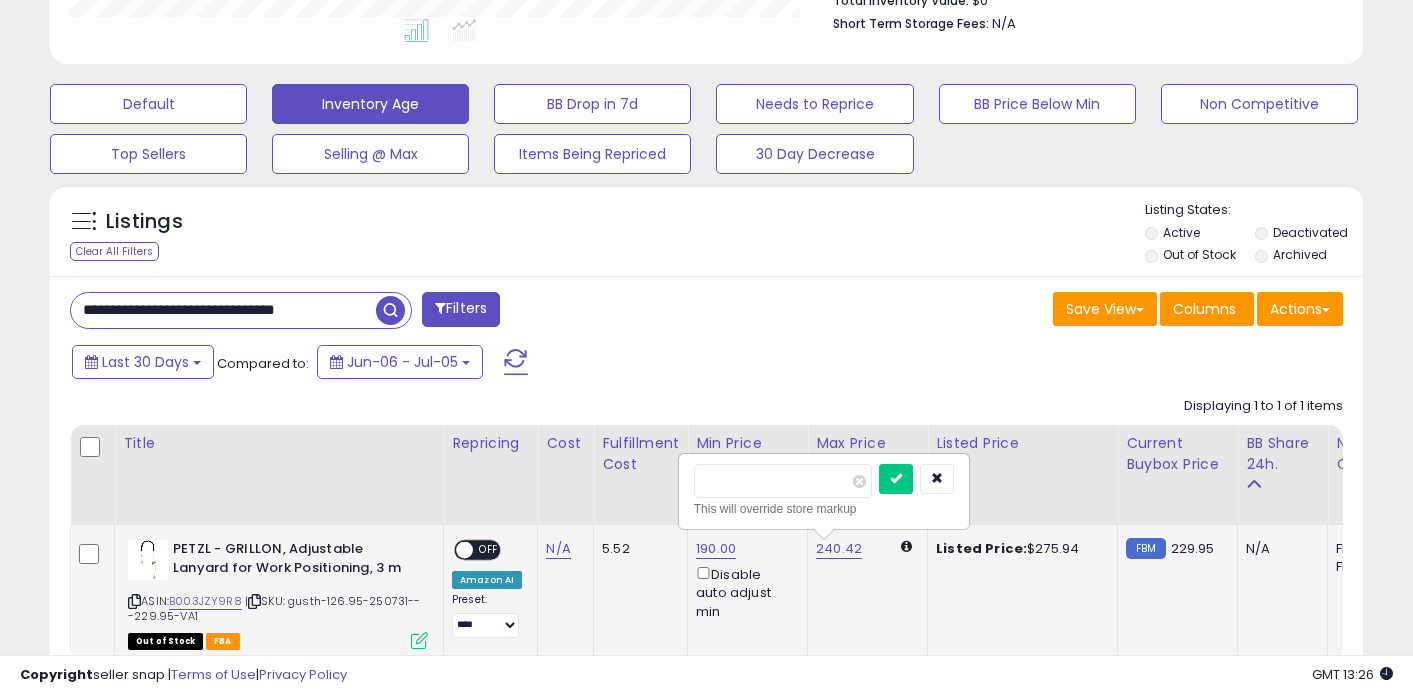 type on "******" 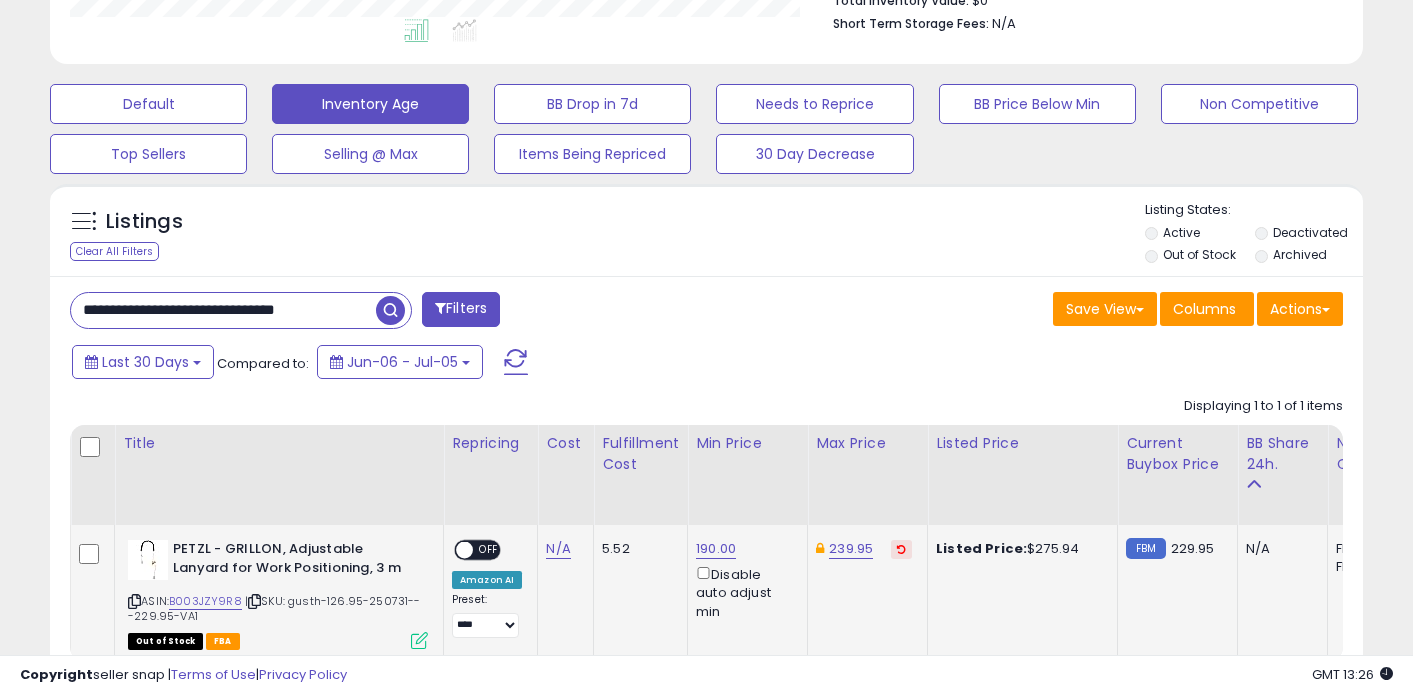 click on "**********" at bounding box center [223, 310] 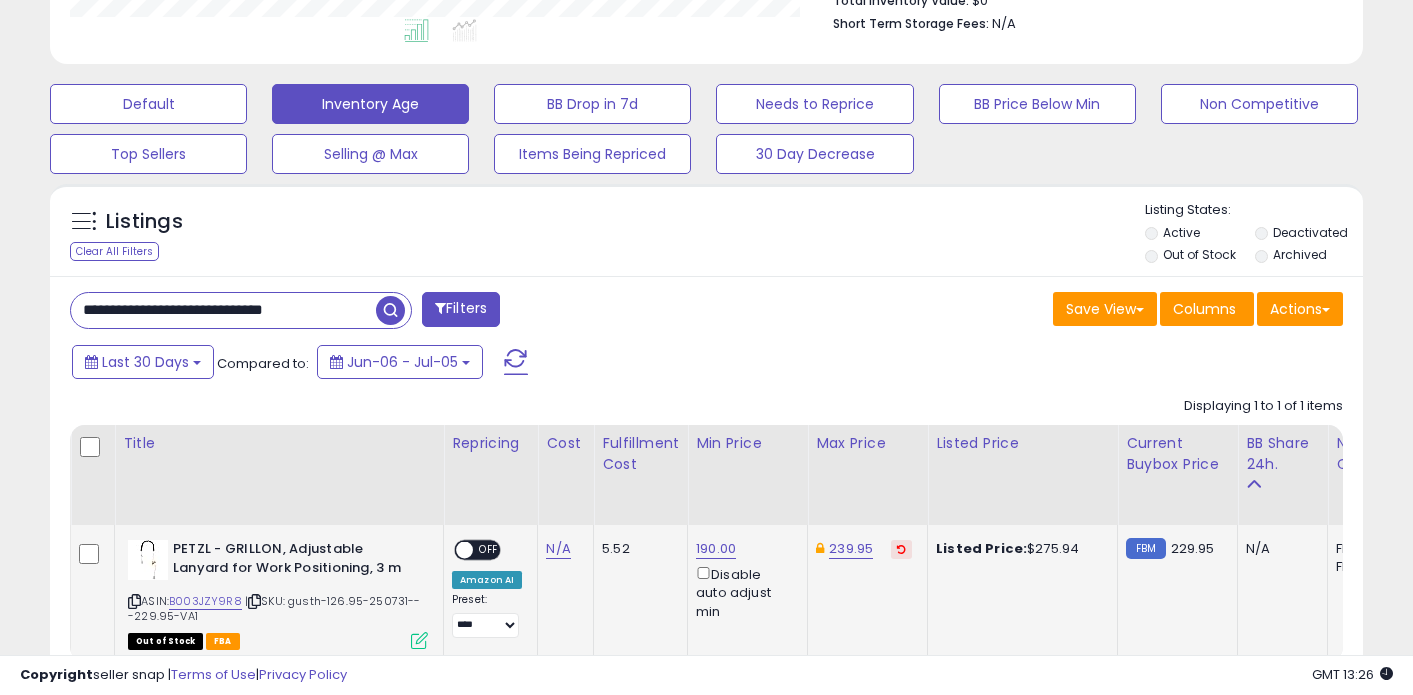 type on "**********" 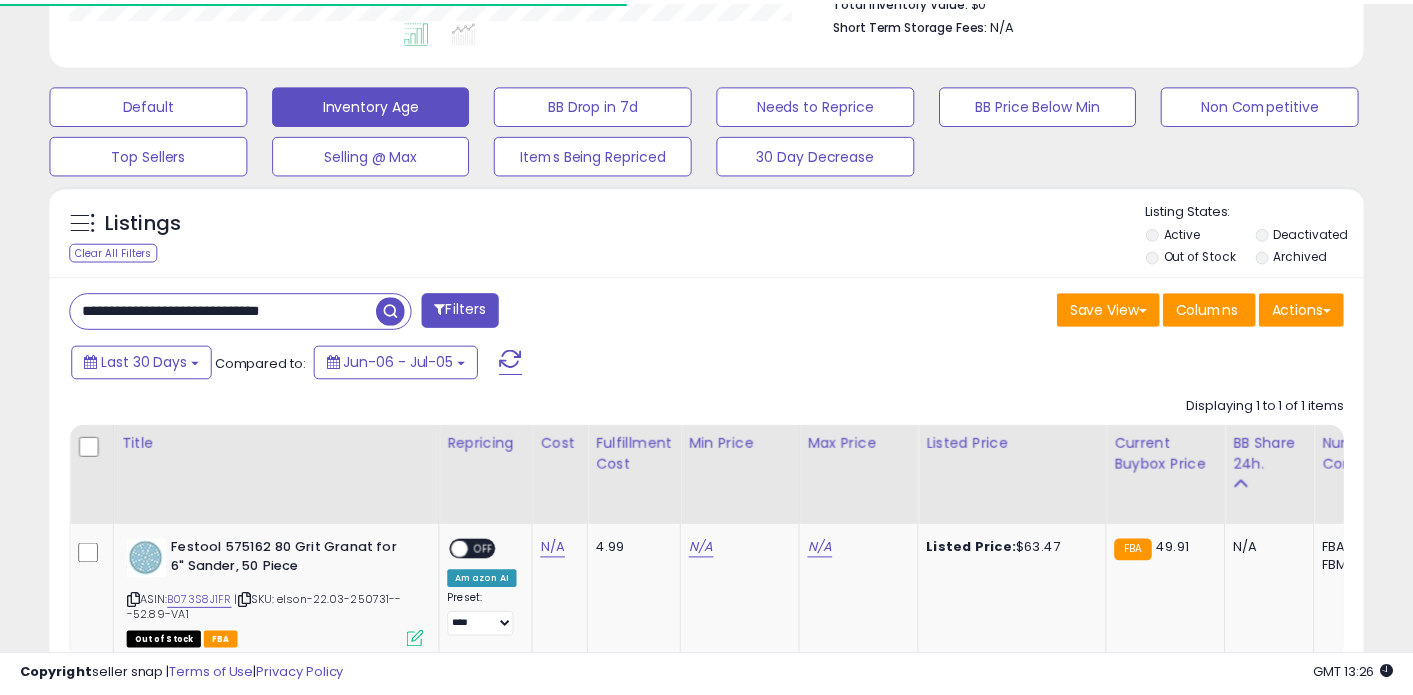 scroll, scrollTop: 410, scrollLeft: 760, axis: both 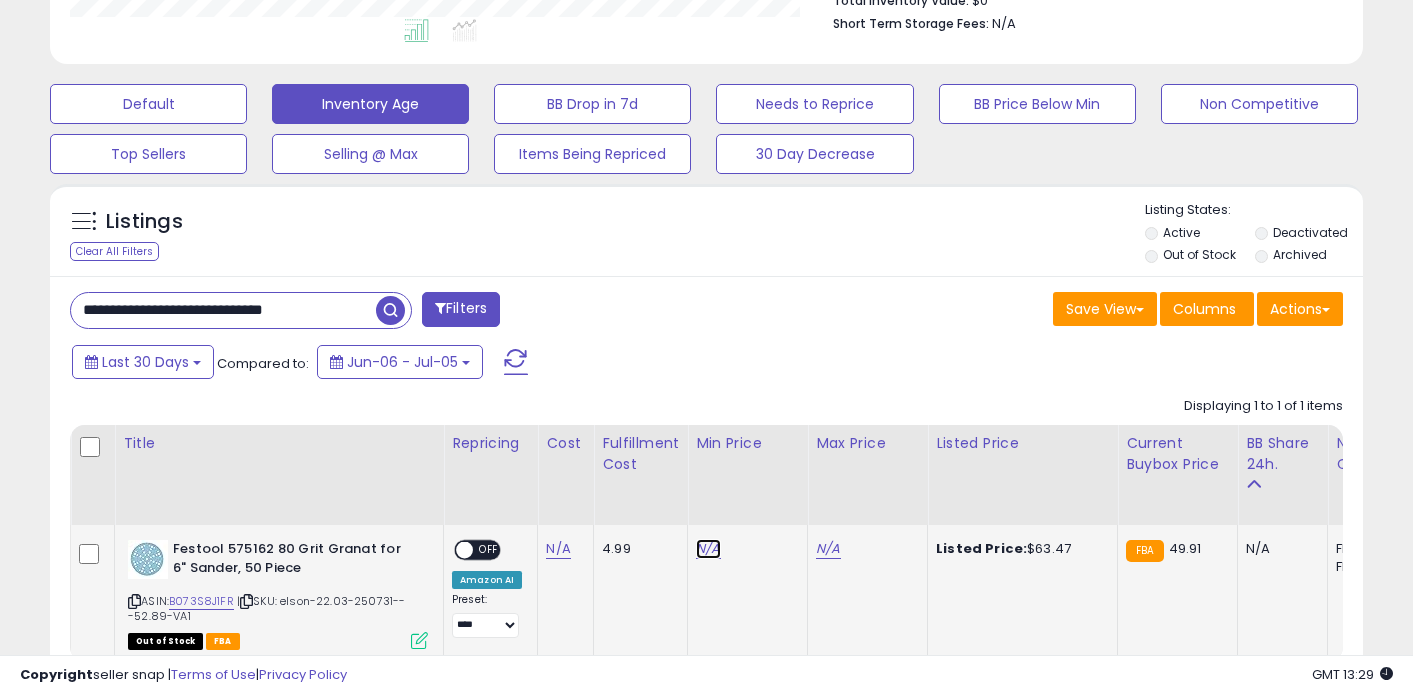 click on "N/A" at bounding box center [708, 549] 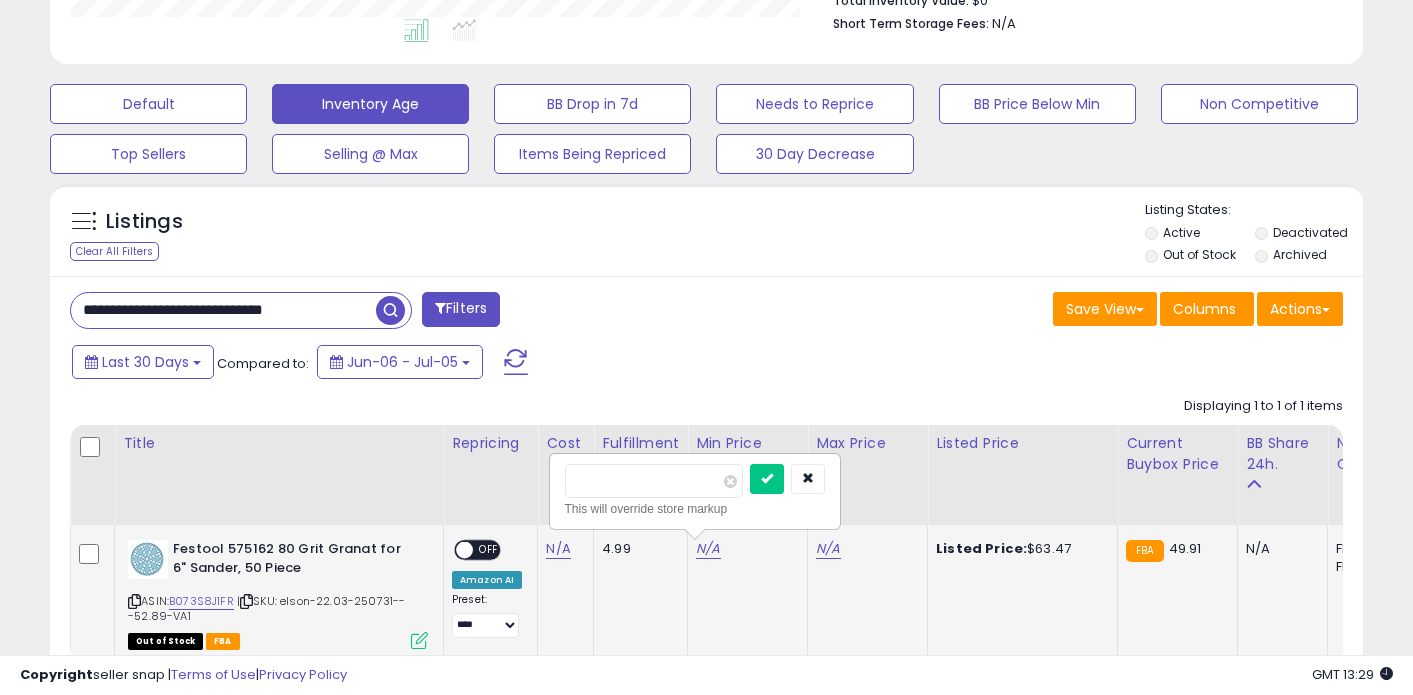 type on "**" 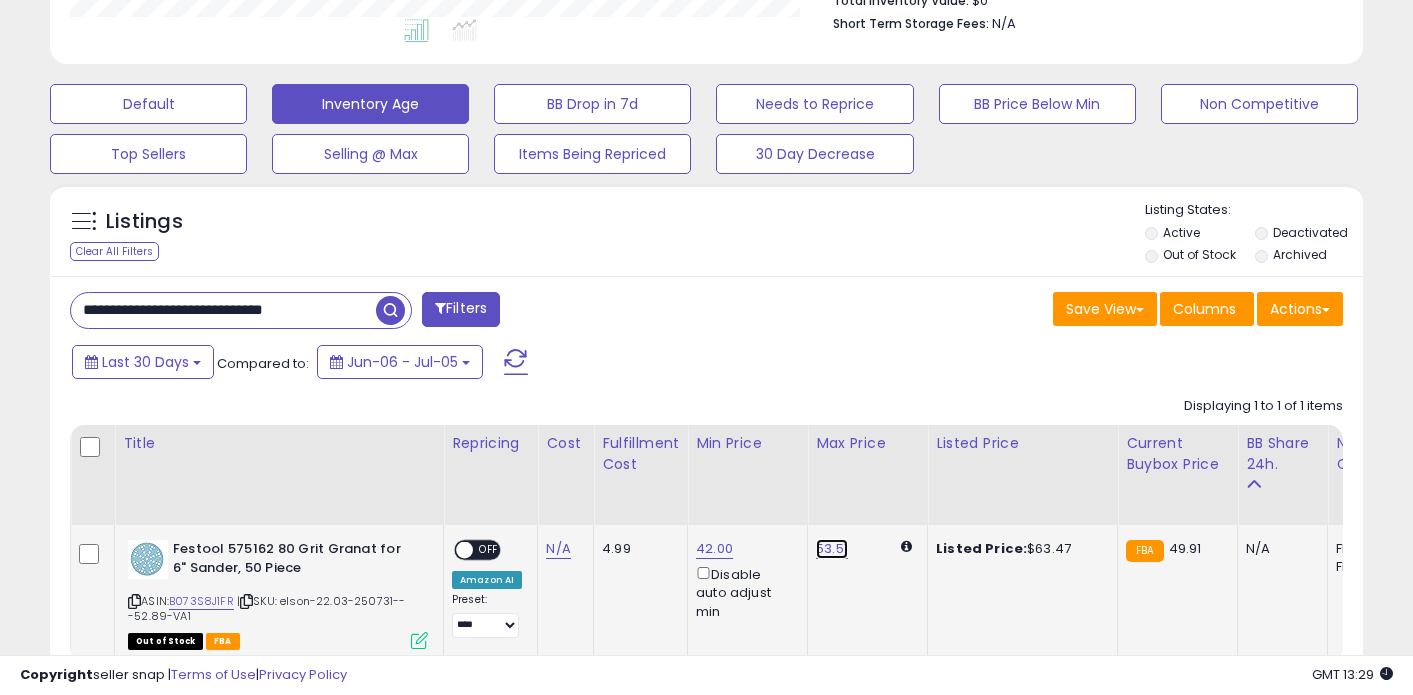 click on "53.51" at bounding box center [832, 549] 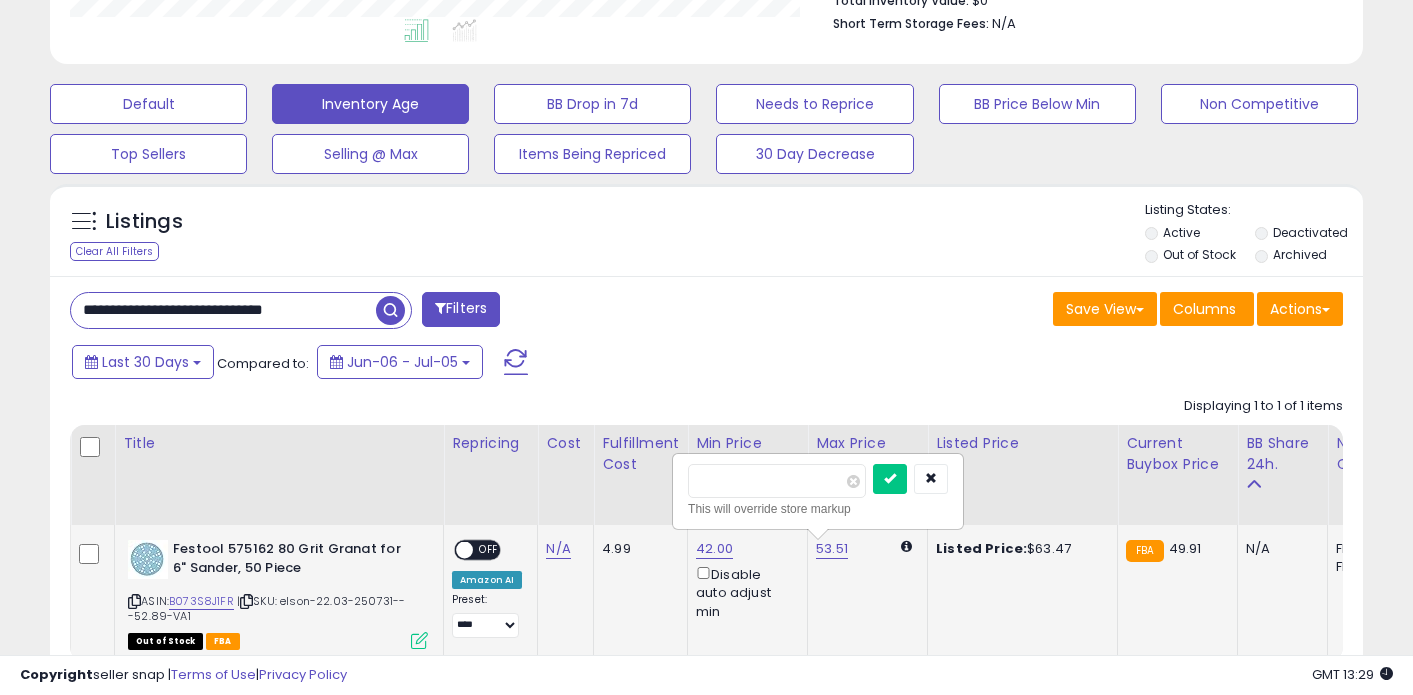 type on "*****" 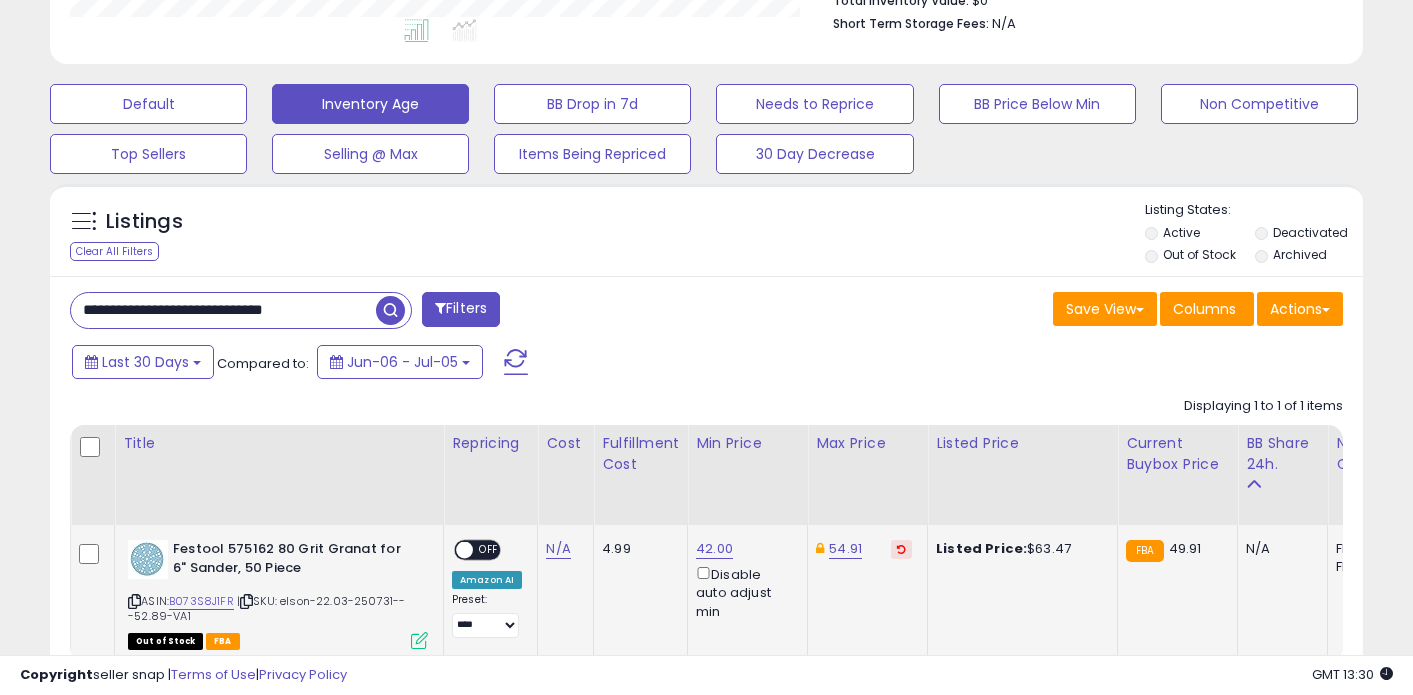 click on "**********" at bounding box center (223, 310) 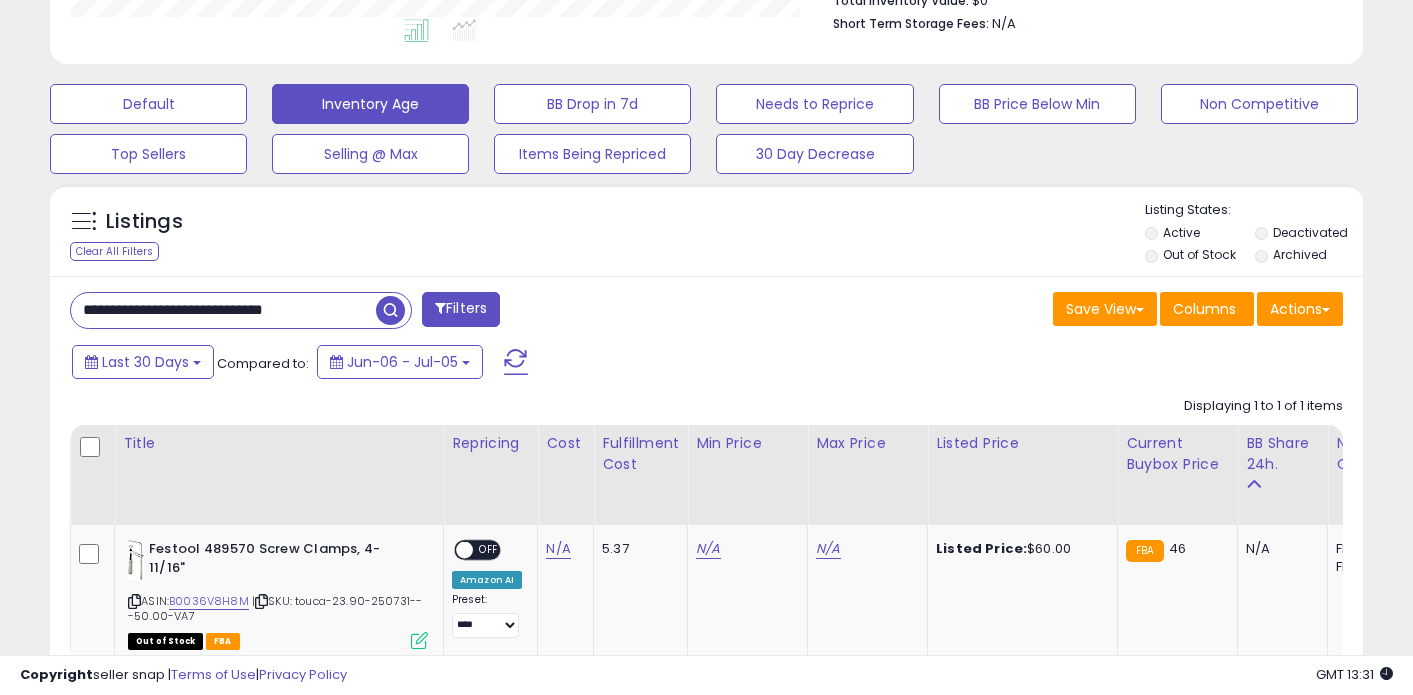 scroll, scrollTop: 999590, scrollLeft: 999240, axis: both 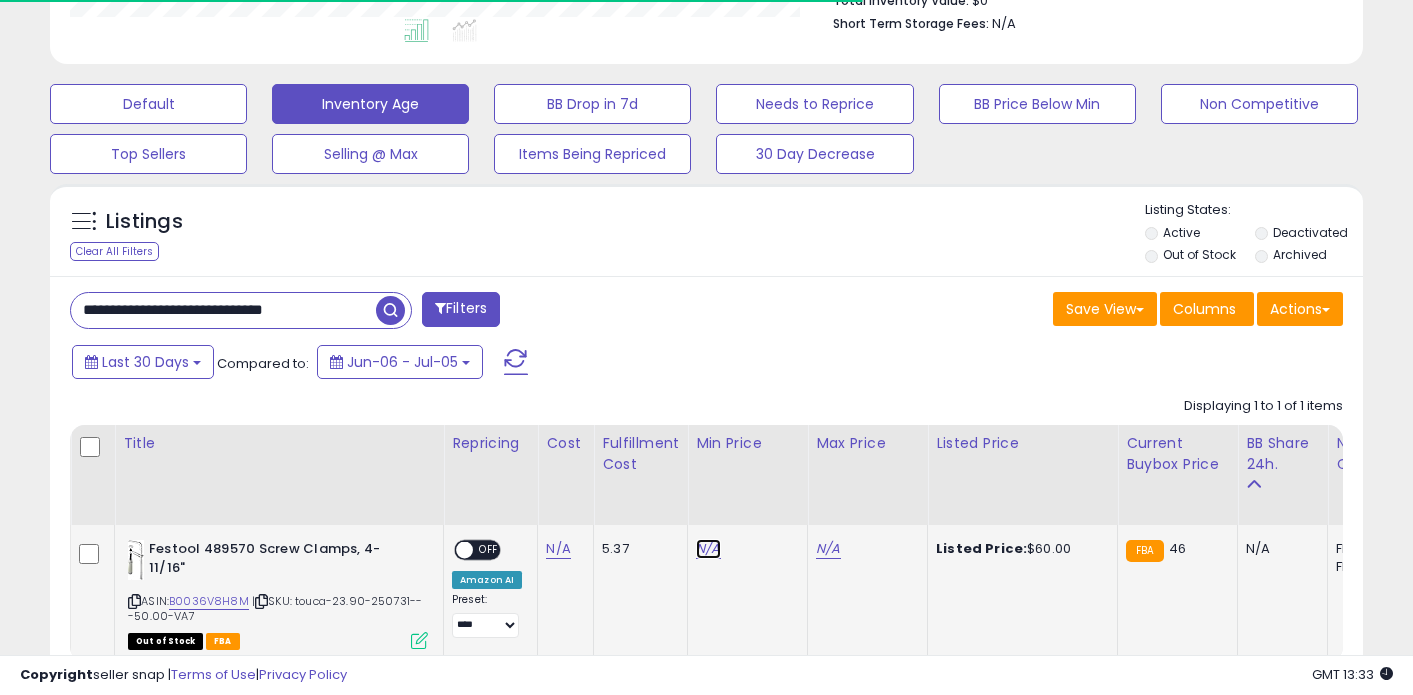 click on "N/A" at bounding box center (708, 549) 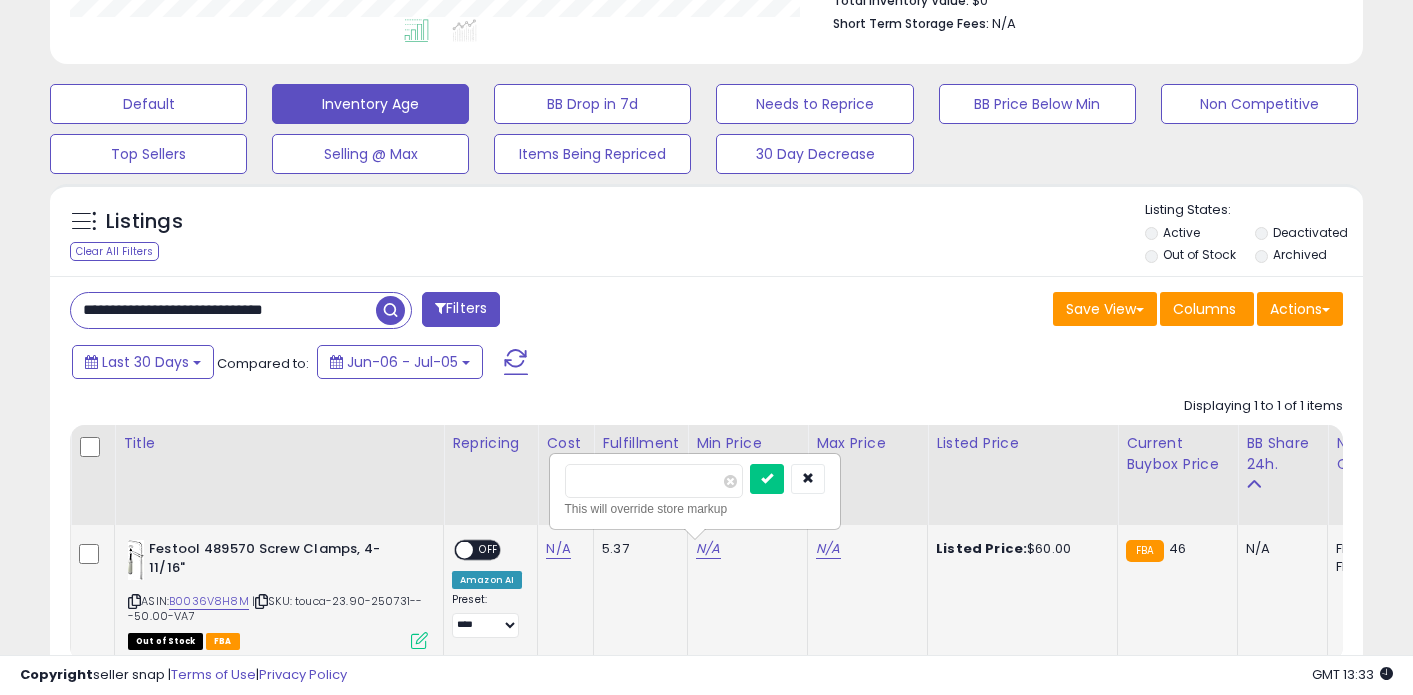 type on "**" 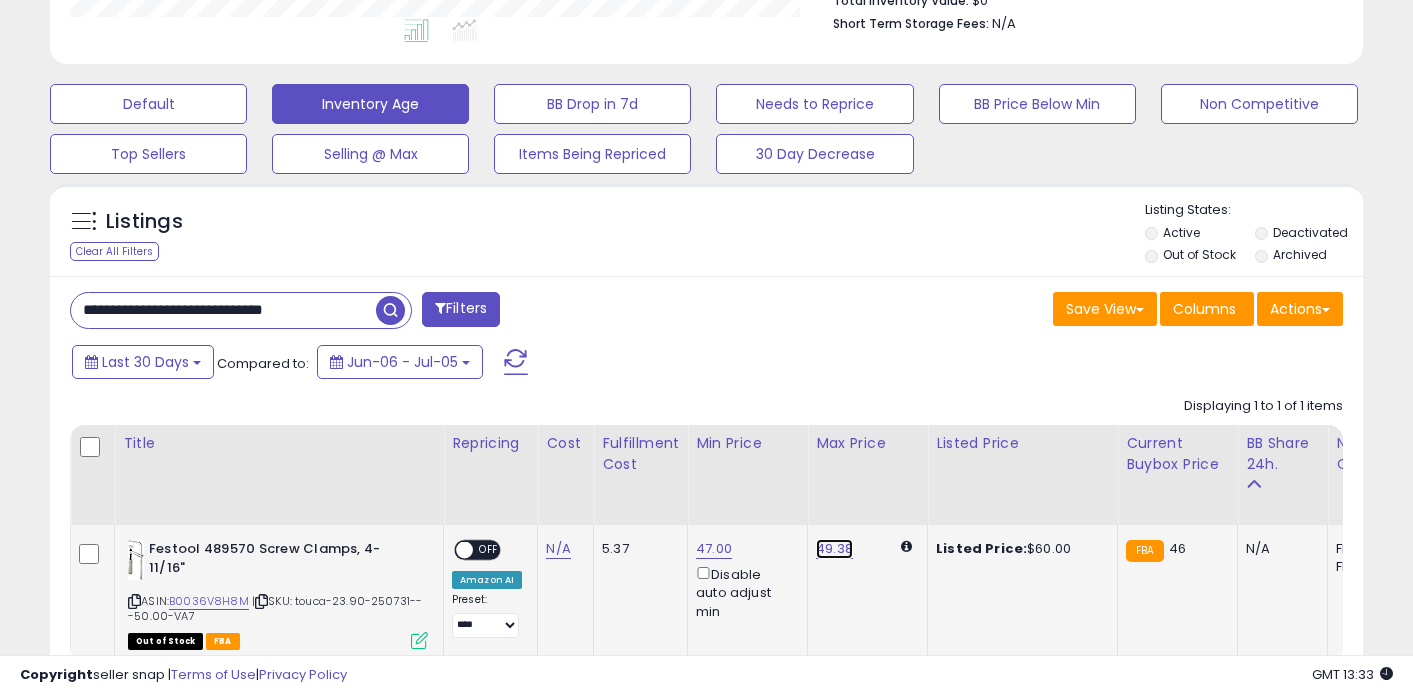 click on "49.38" at bounding box center (834, 549) 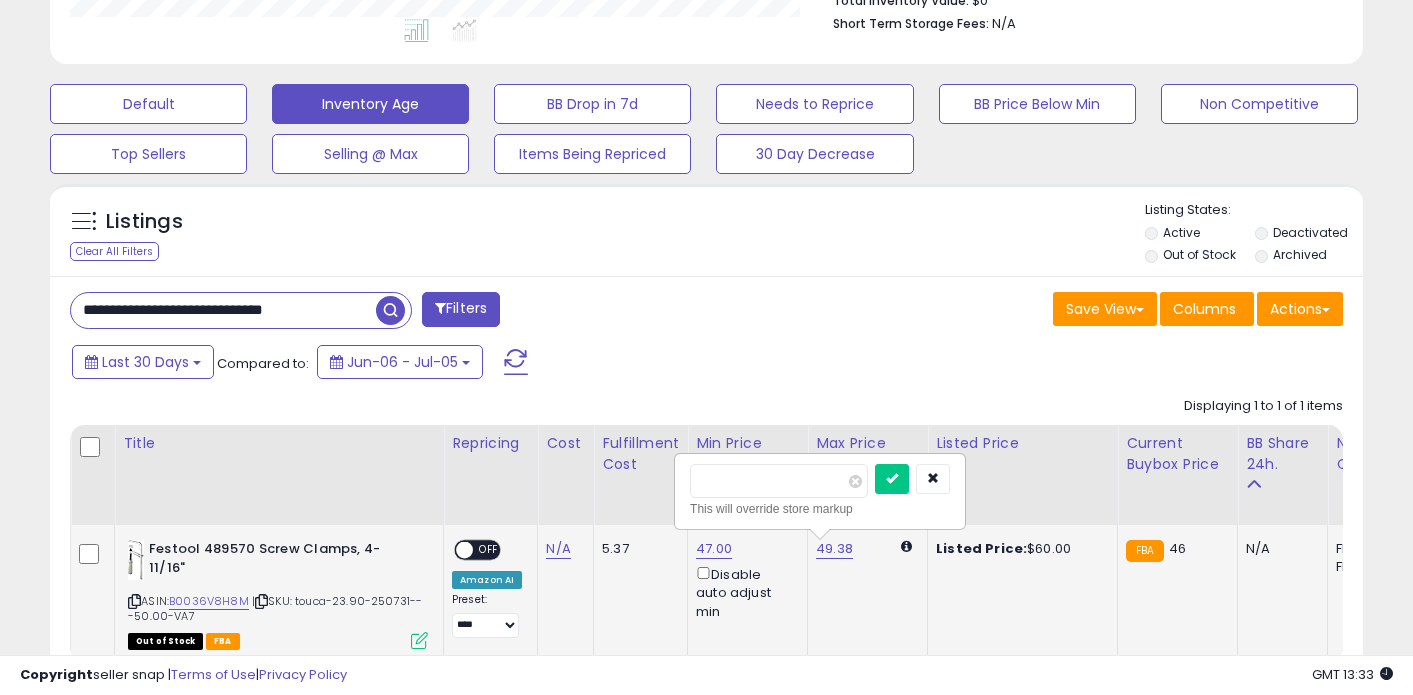 type on "**" 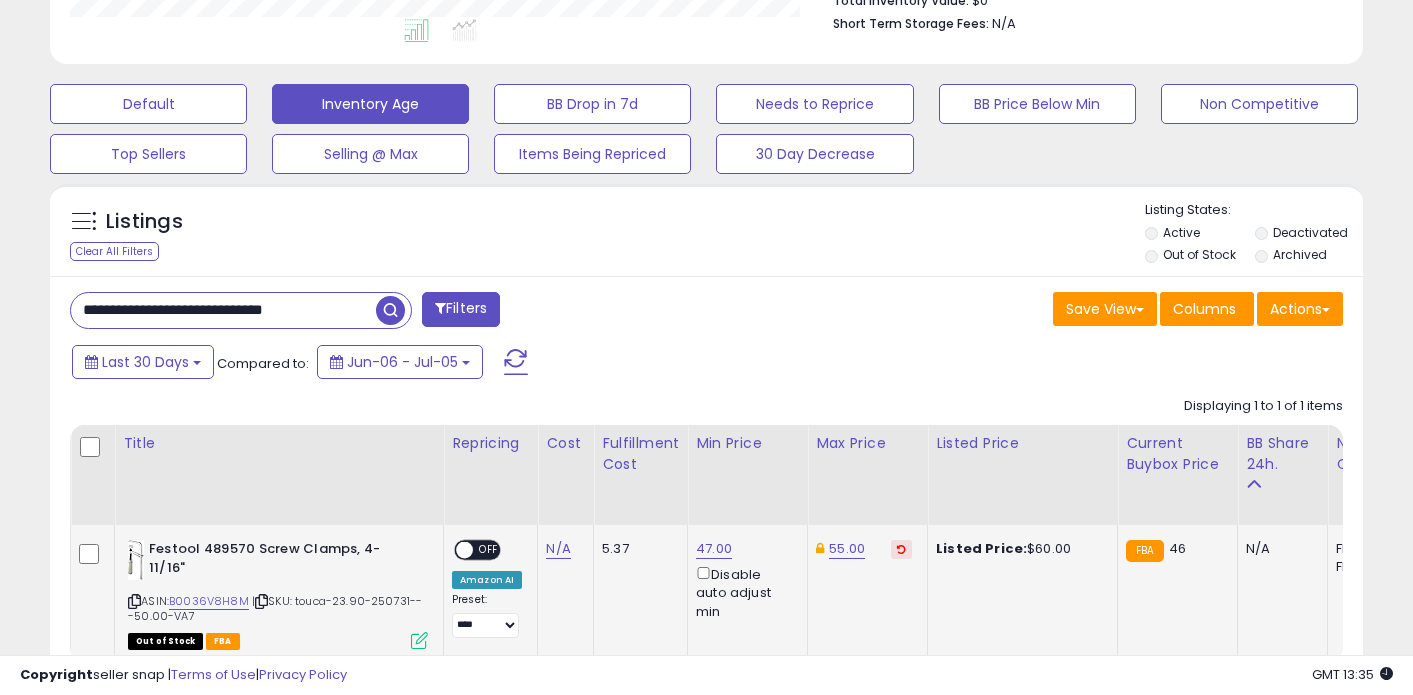 click on "**********" at bounding box center (223, 310) 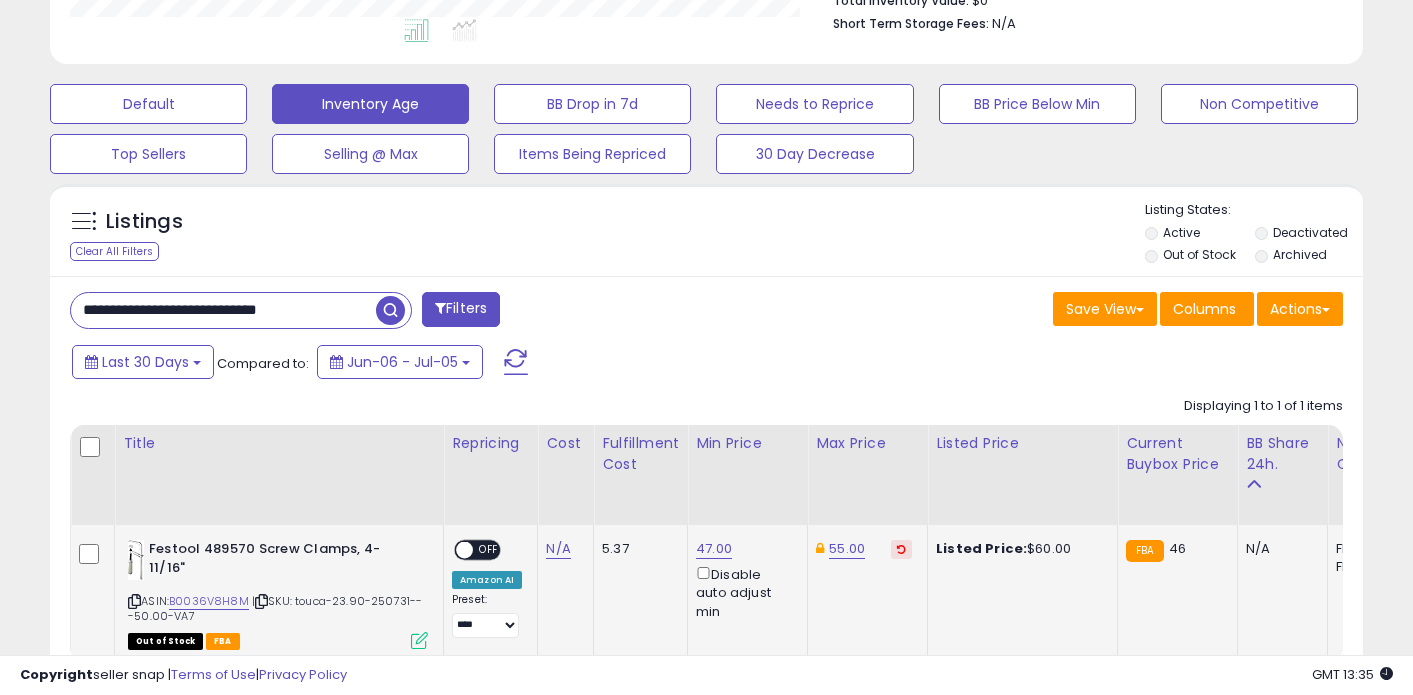 type on "**********" 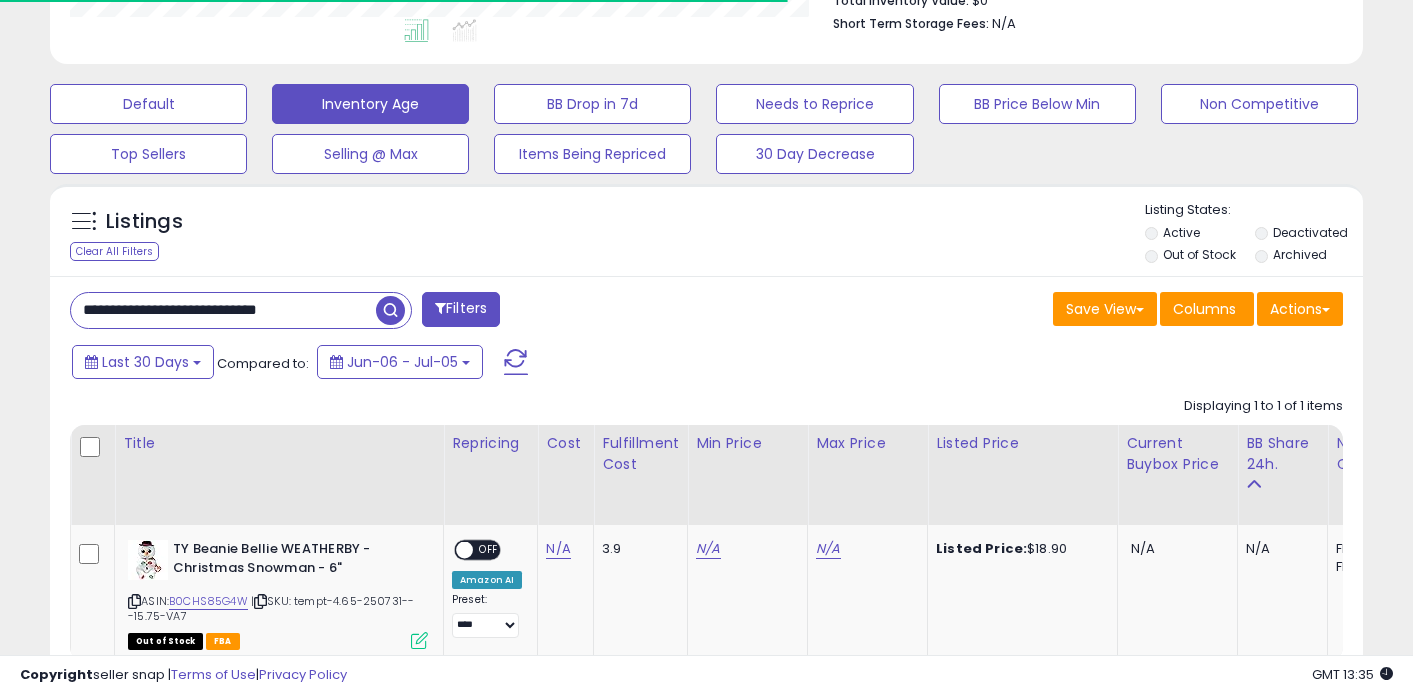 scroll, scrollTop: 410, scrollLeft: 760, axis: both 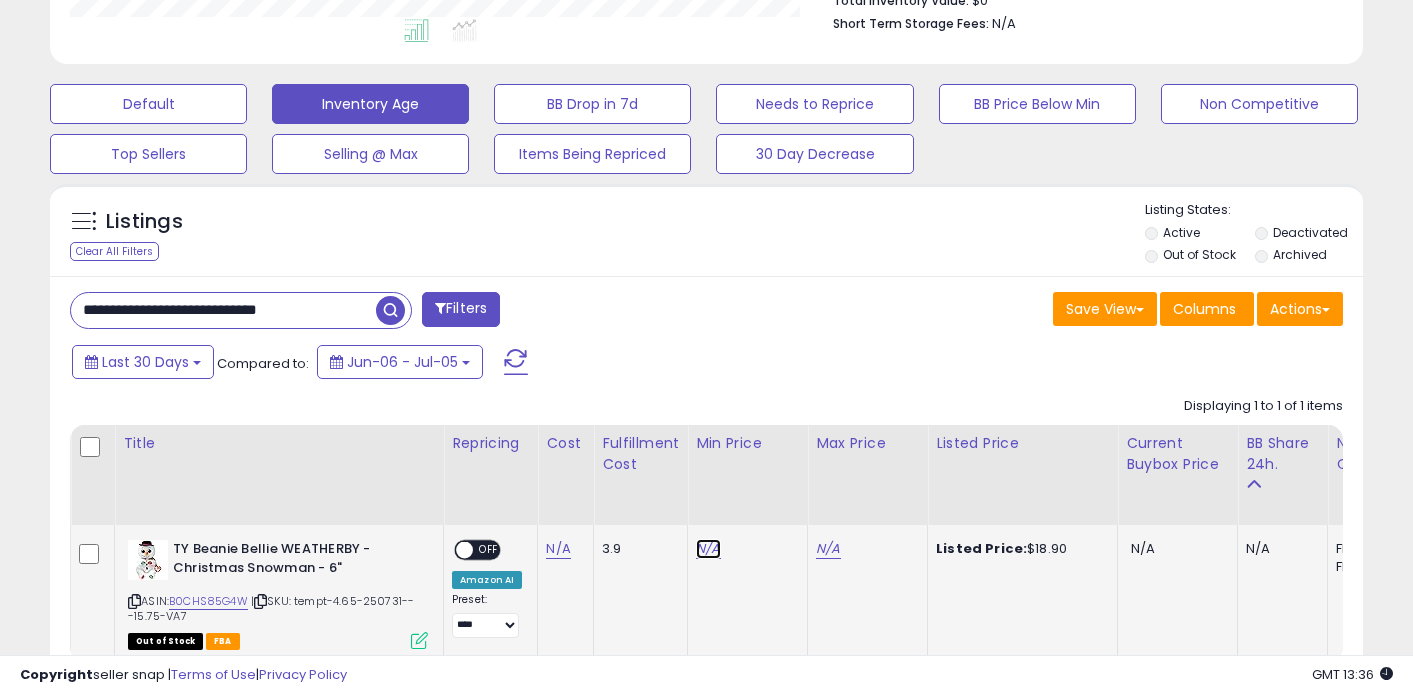 click on "N/A" at bounding box center (708, 549) 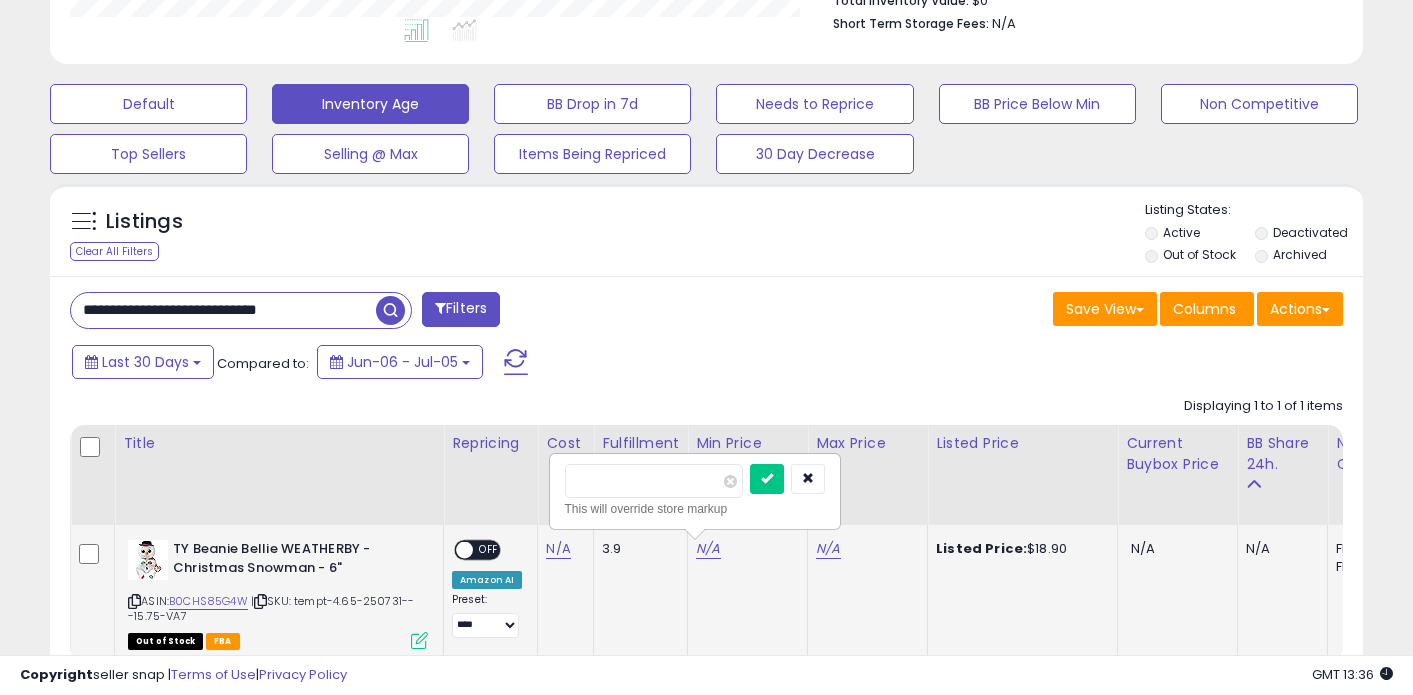 type on "**" 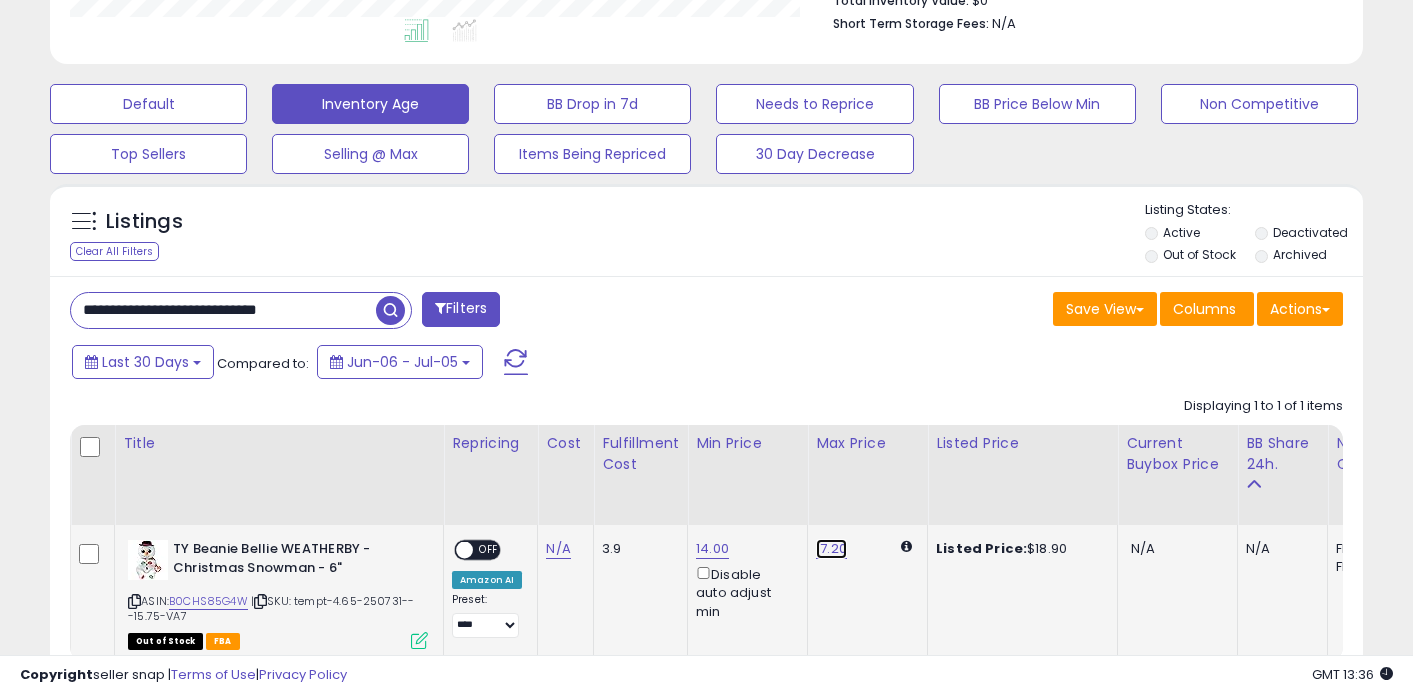 click on "17.20" at bounding box center (831, 549) 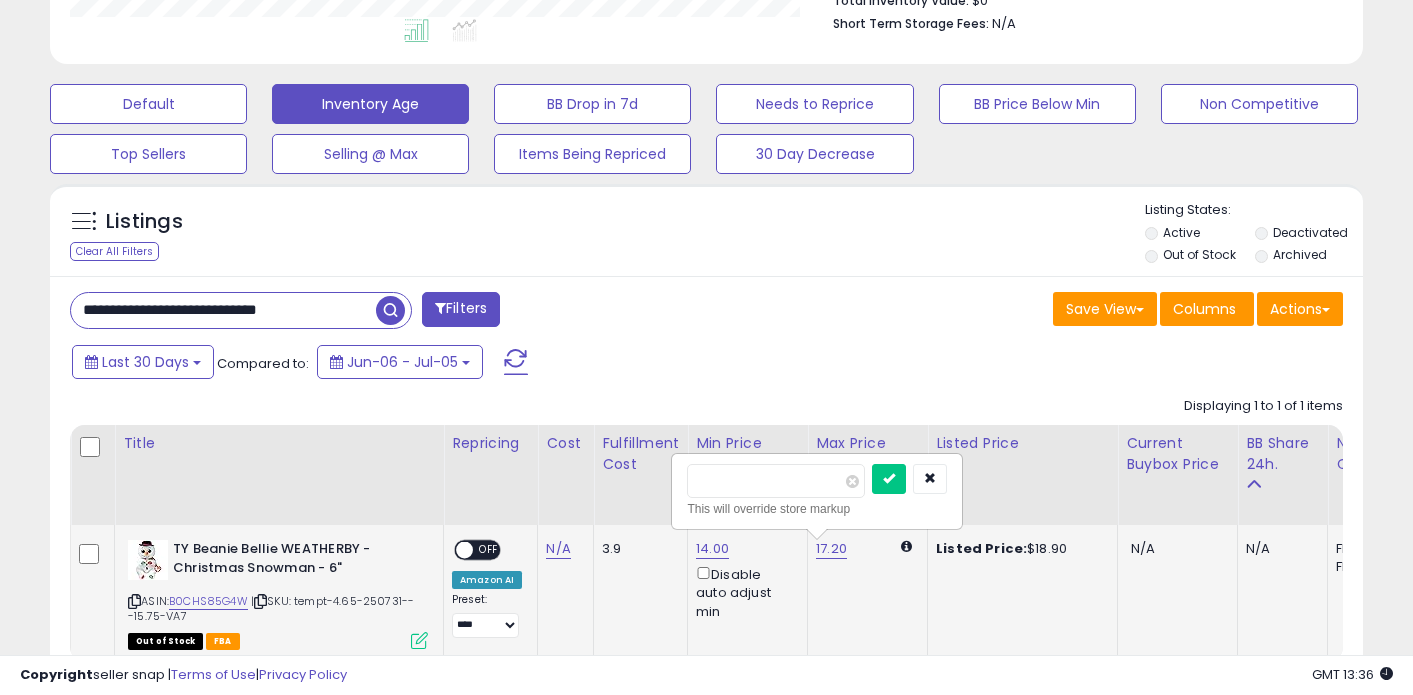 type on "**" 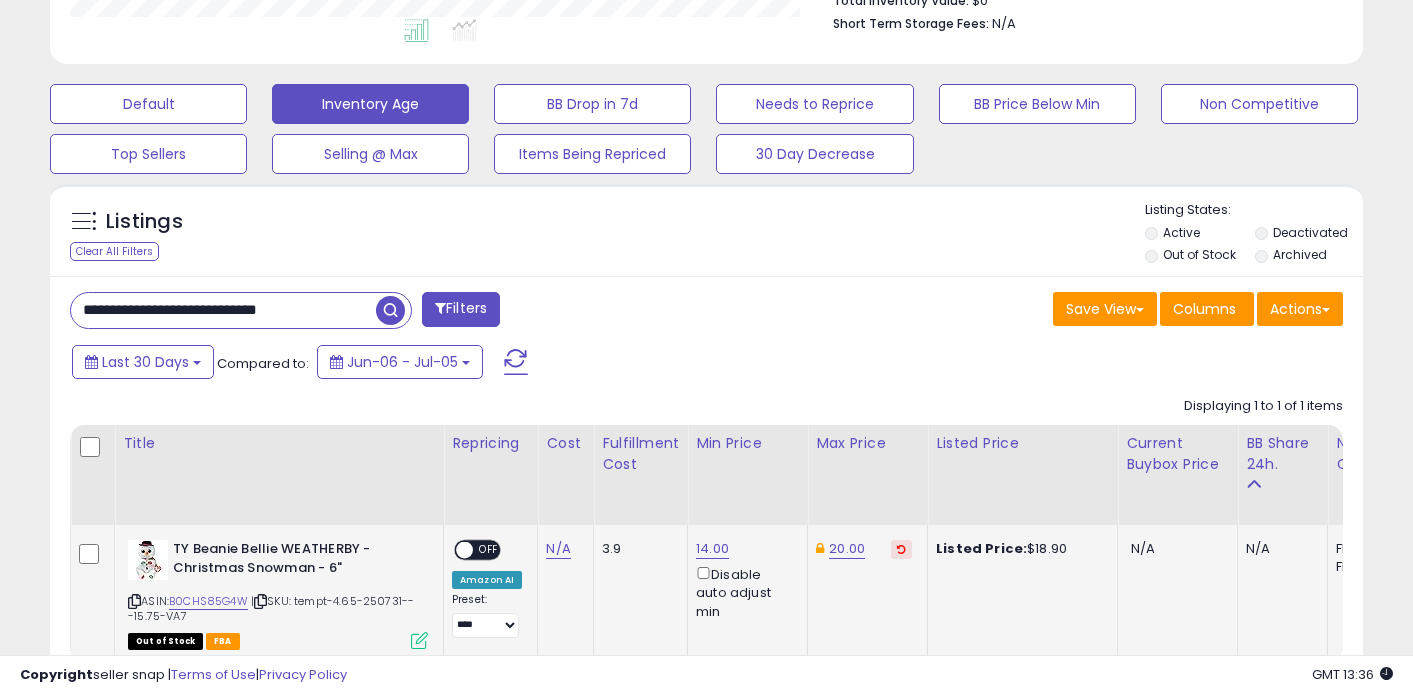 click on "**********" at bounding box center (223, 310) 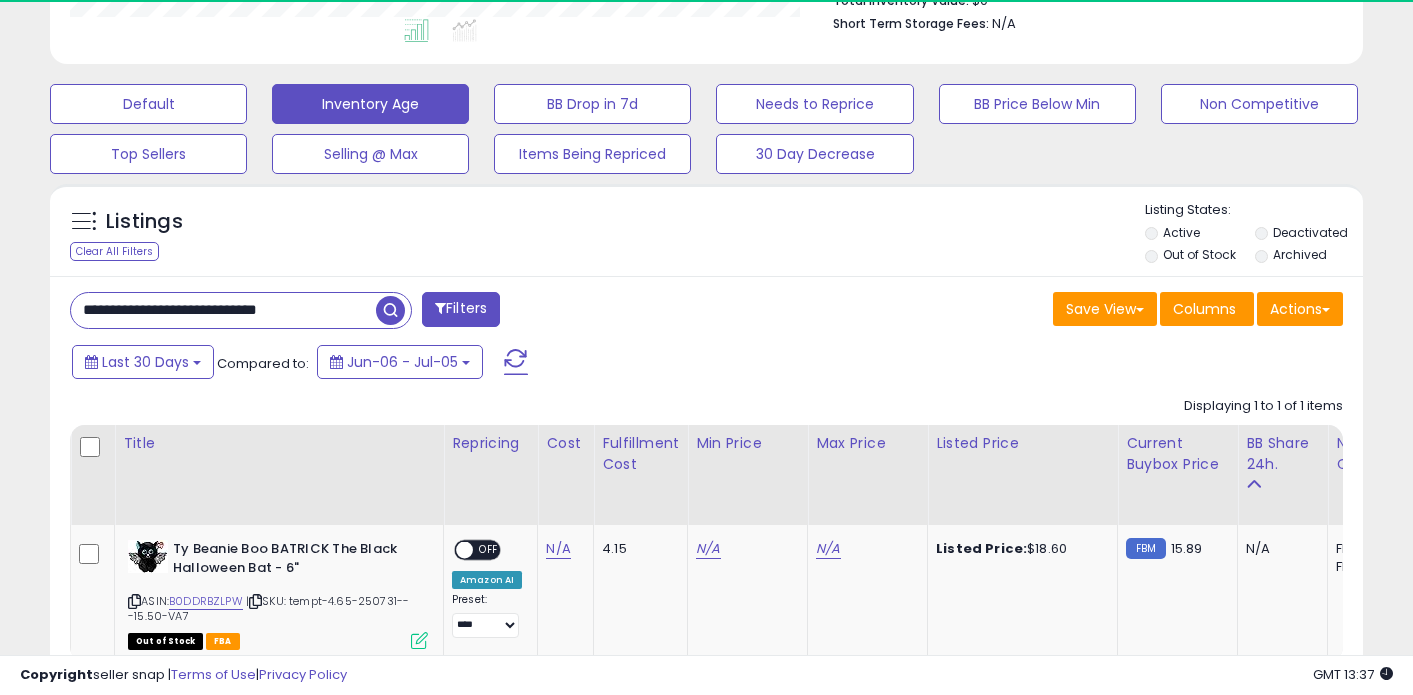 scroll, scrollTop: 999590, scrollLeft: 999240, axis: both 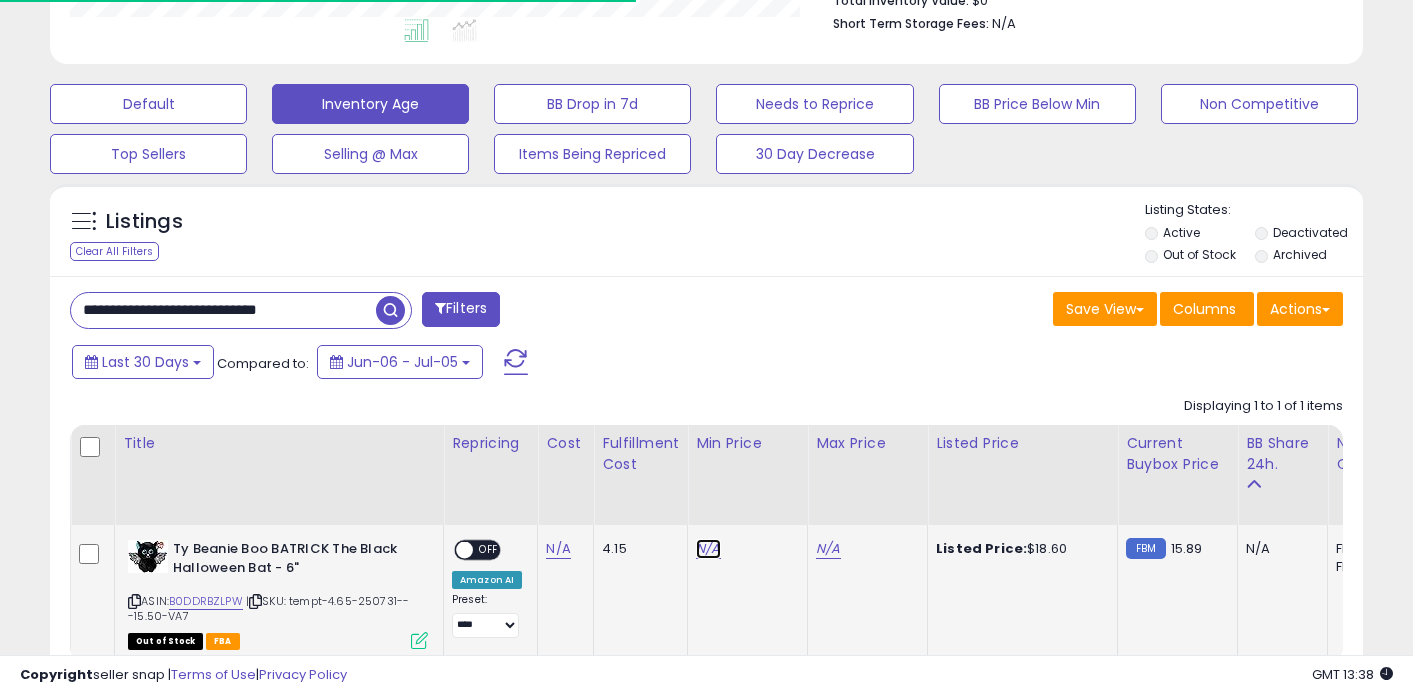click on "N/A" at bounding box center (708, 549) 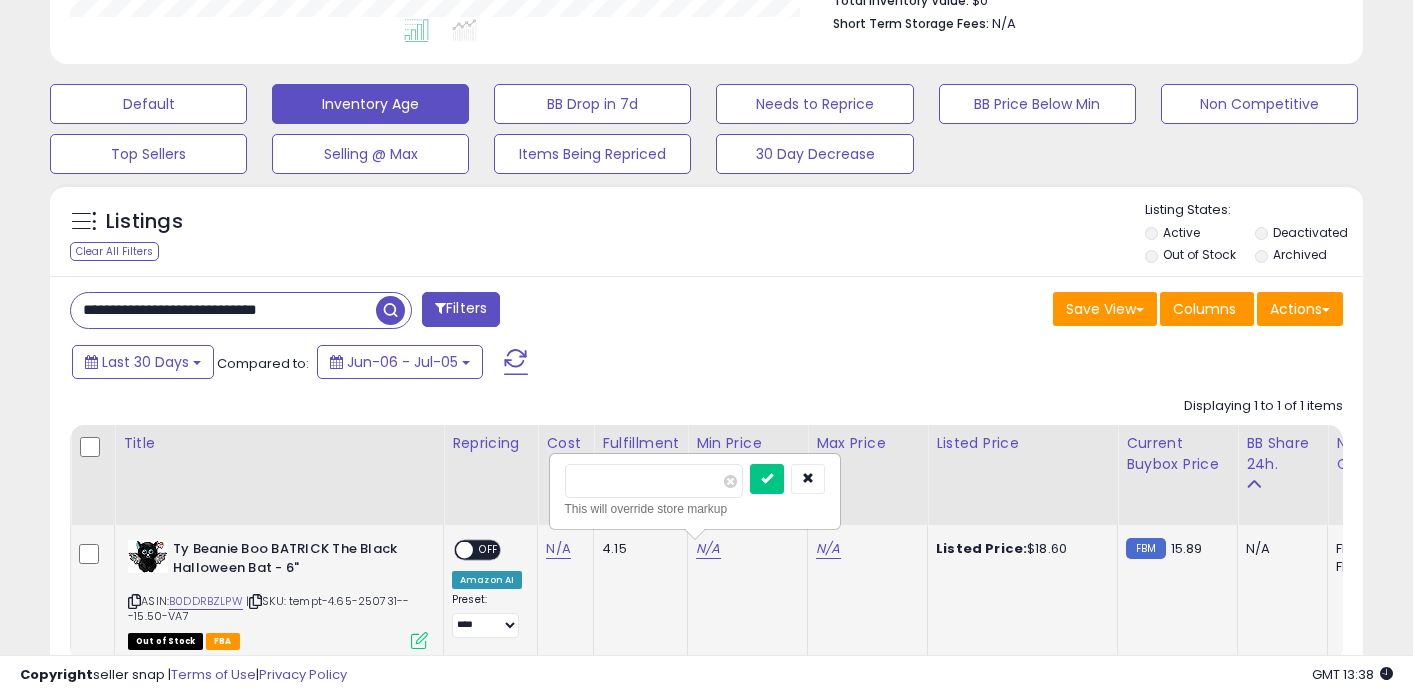 type on "*****" 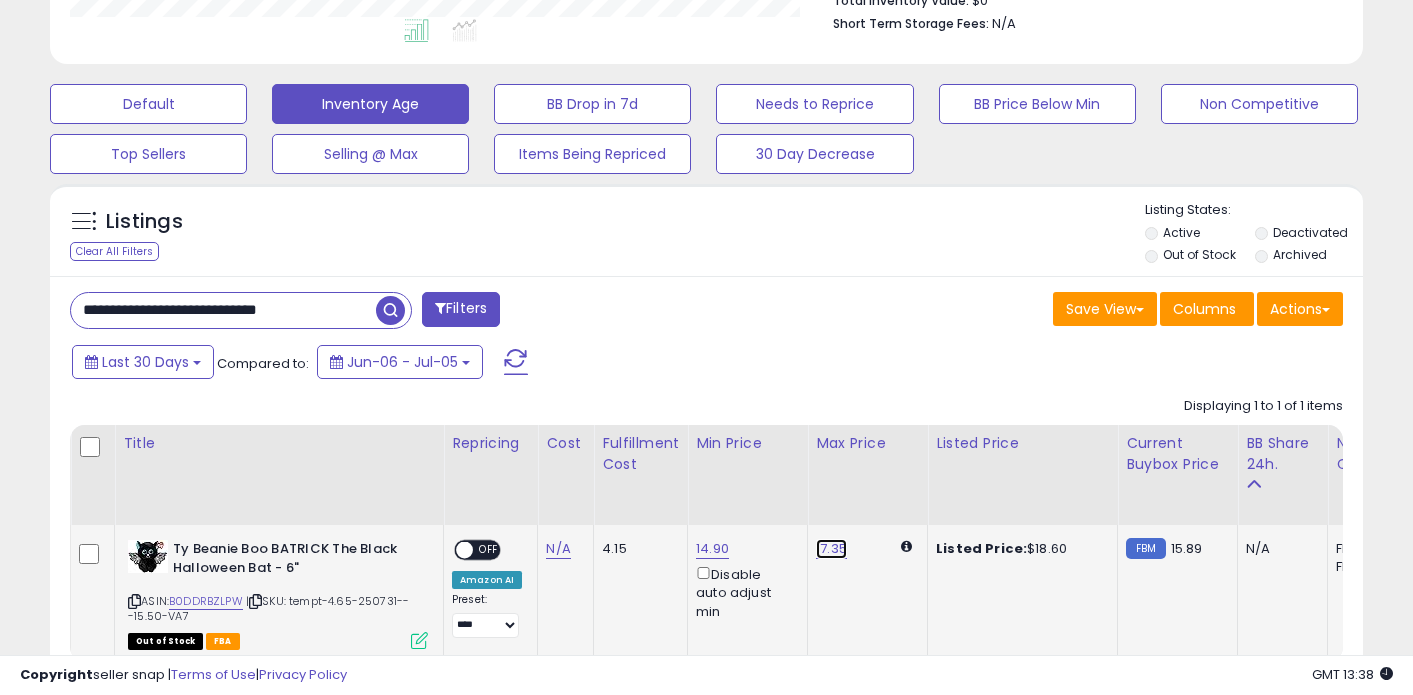 click on "17.35" at bounding box center (831, 549) 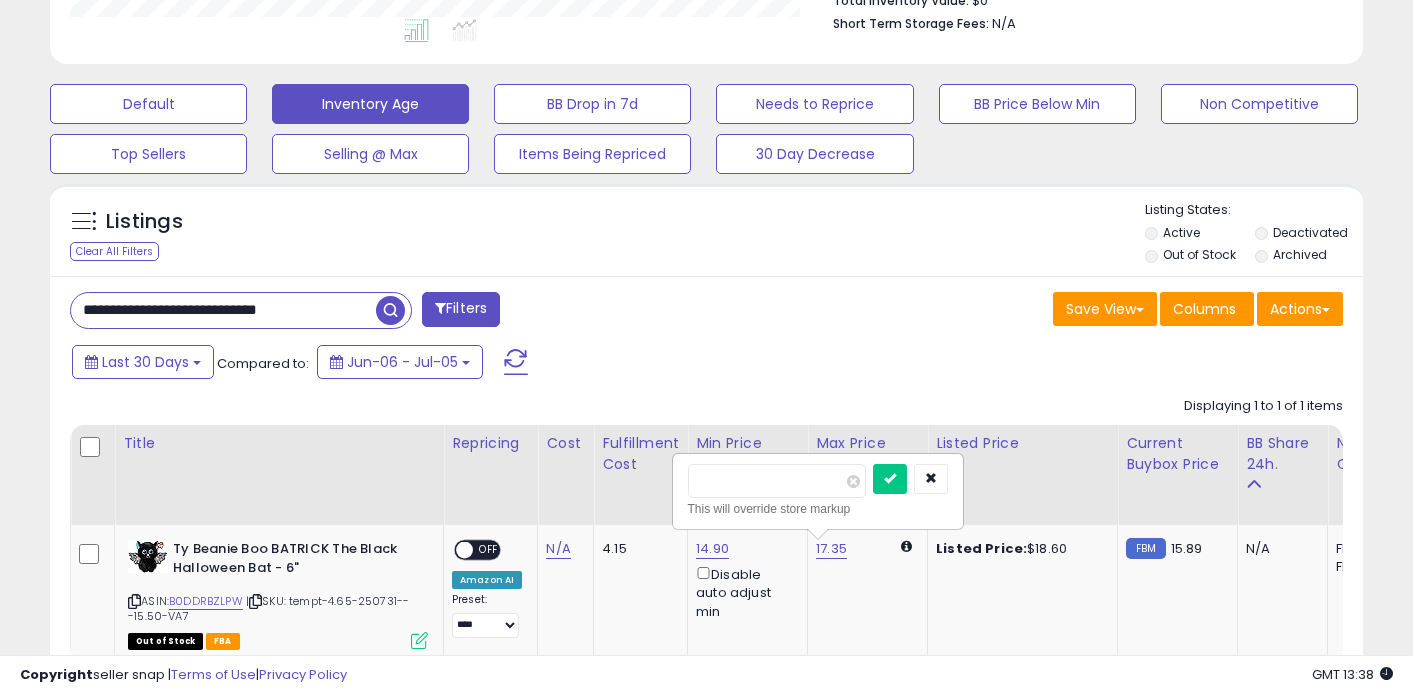 type on "**" 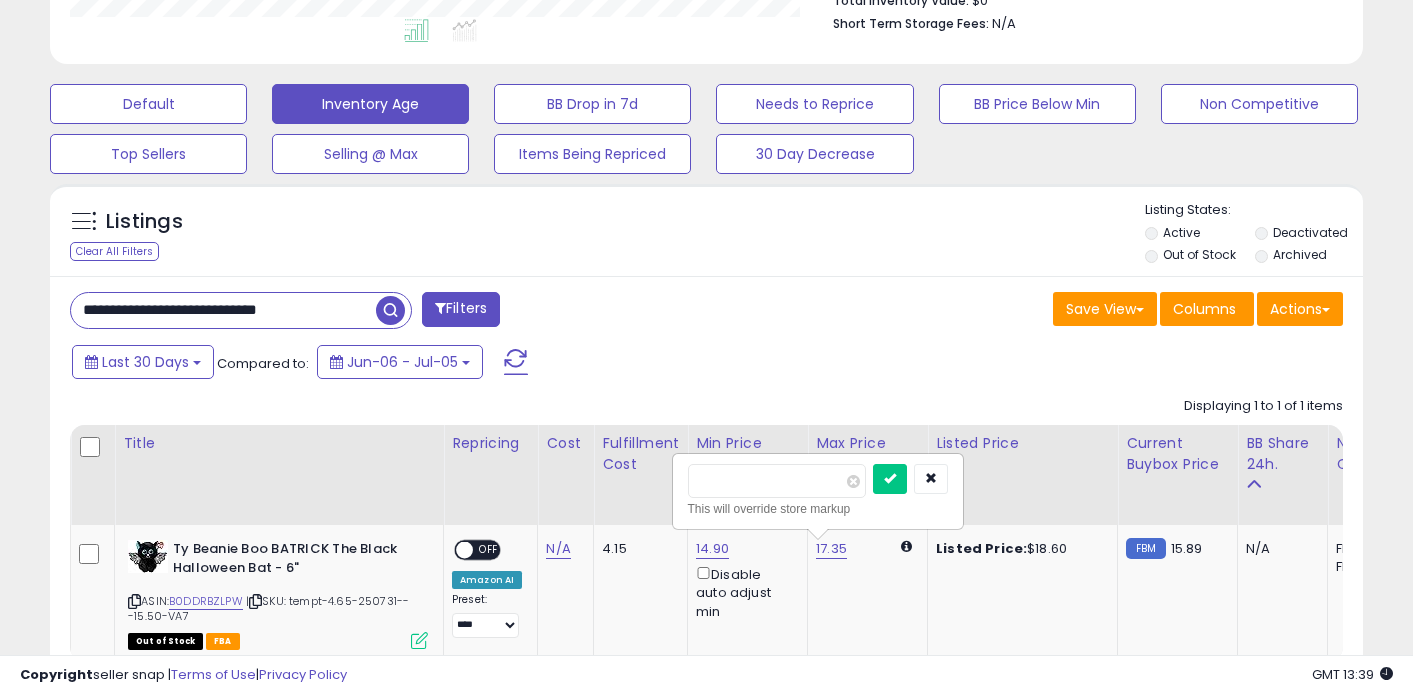 click at bounding box center (890, 479) 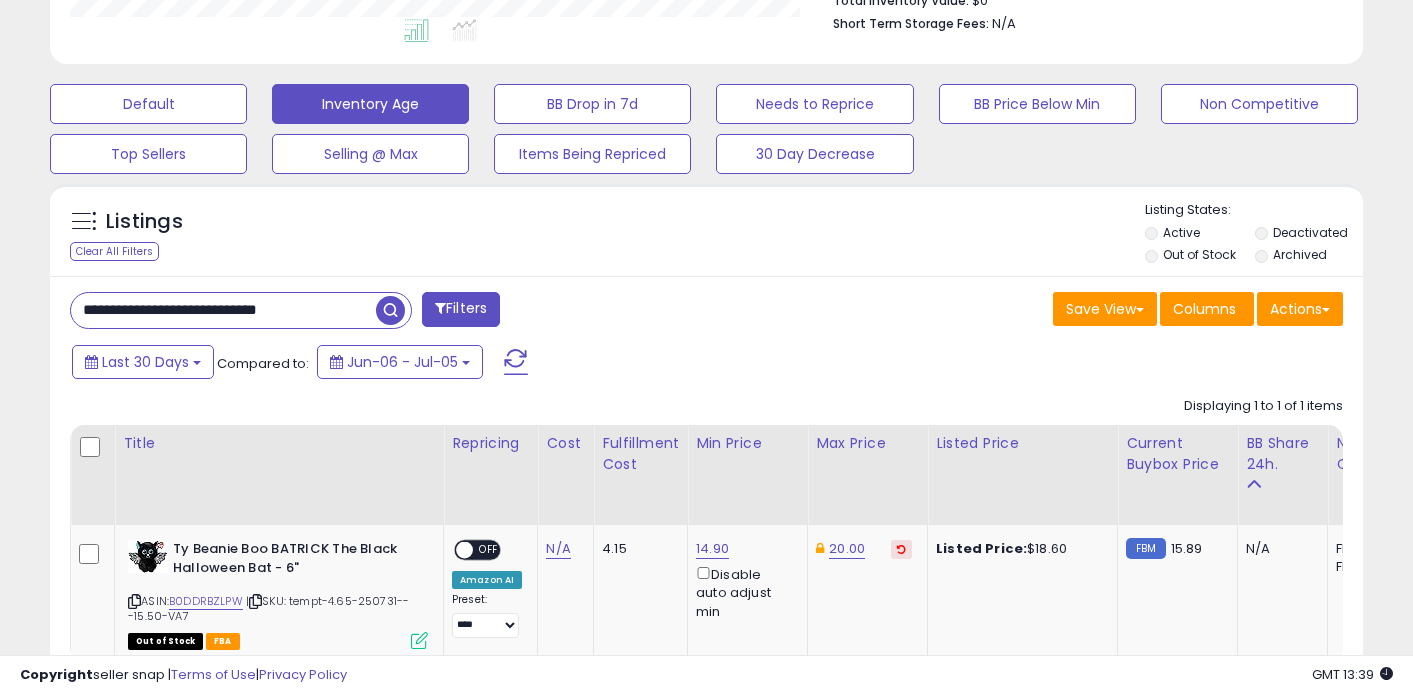 click on "**********" at bounding box center (223, 310) 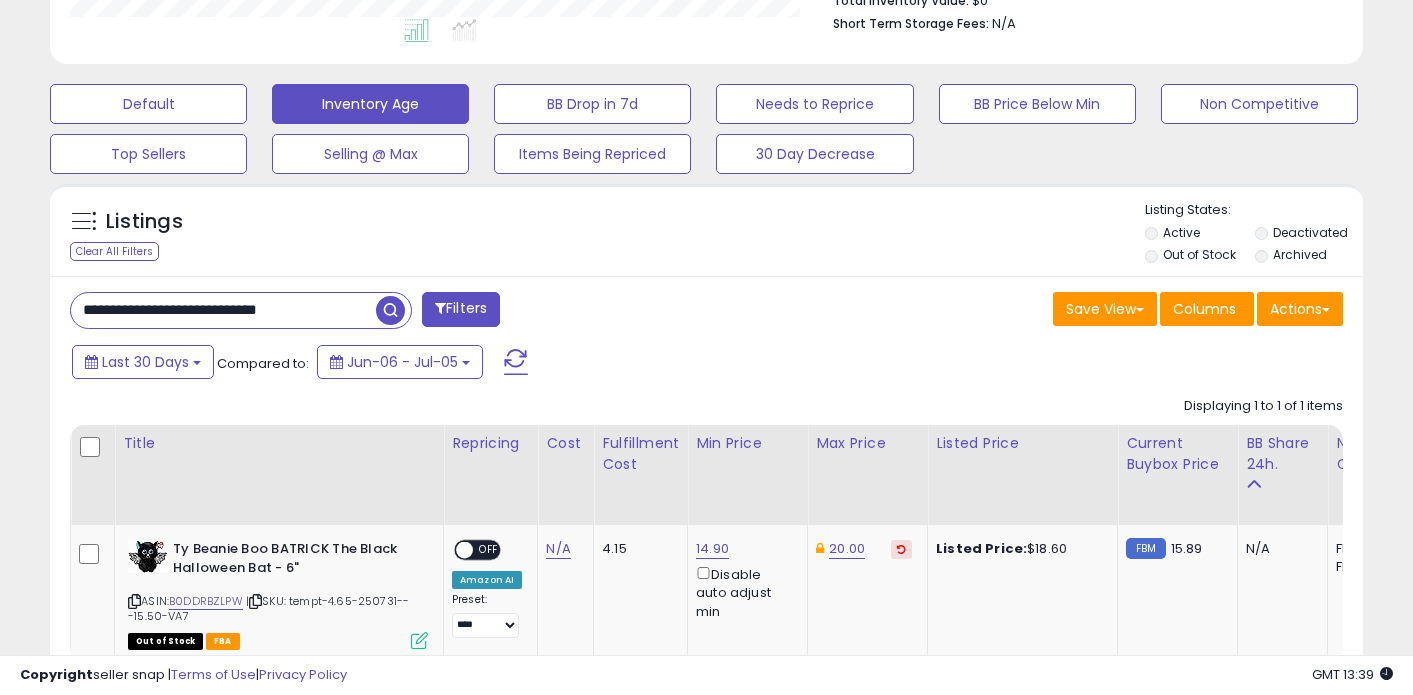 paste 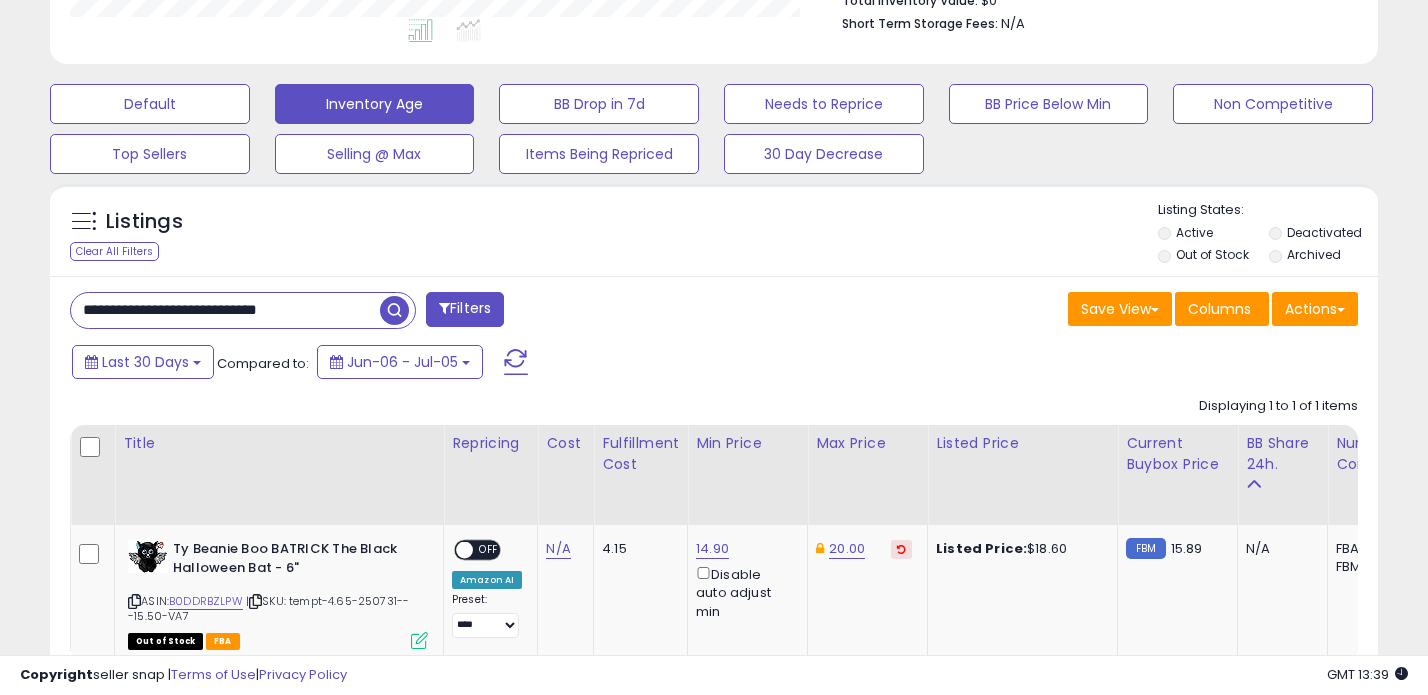 scroll, scrollTop: 999590, scrollLeft: 999231, axis: both 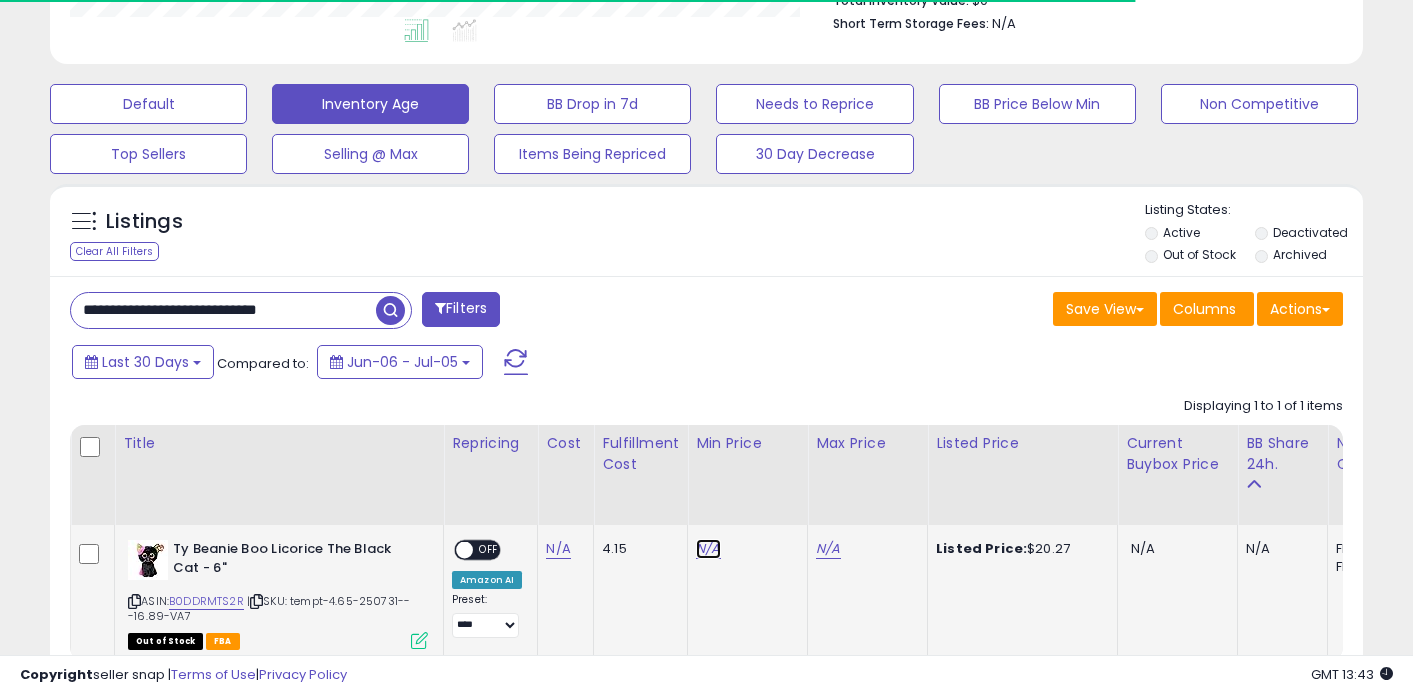 click on "N/A" at bounding box center [708, 549] 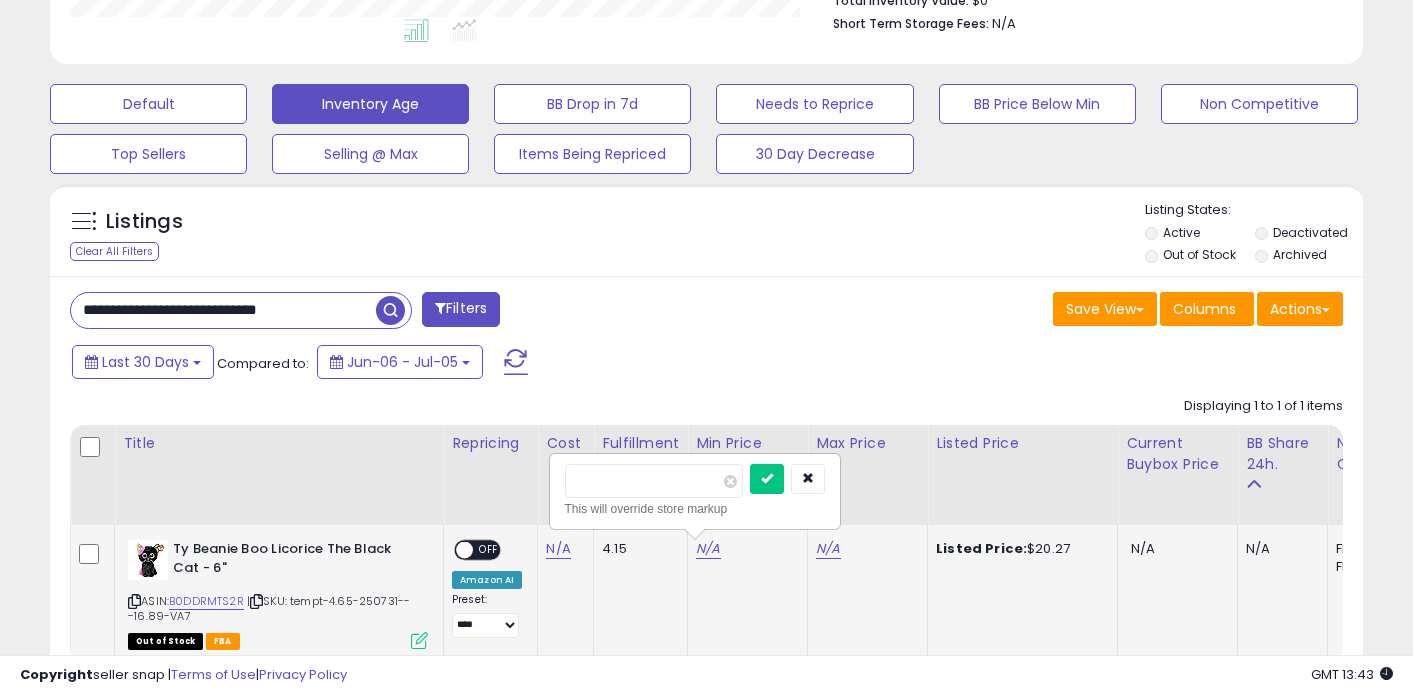 type on "*****" 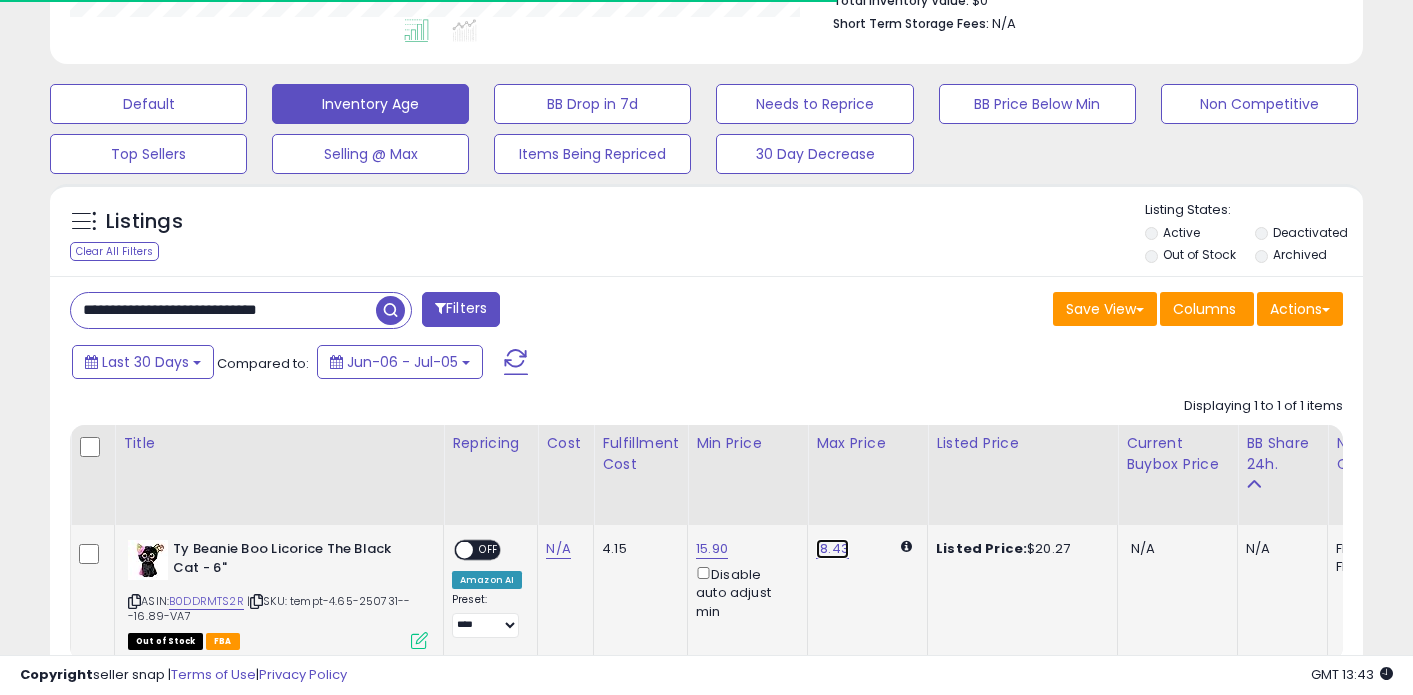 click on "18.43" at bounding box center (832, 549) 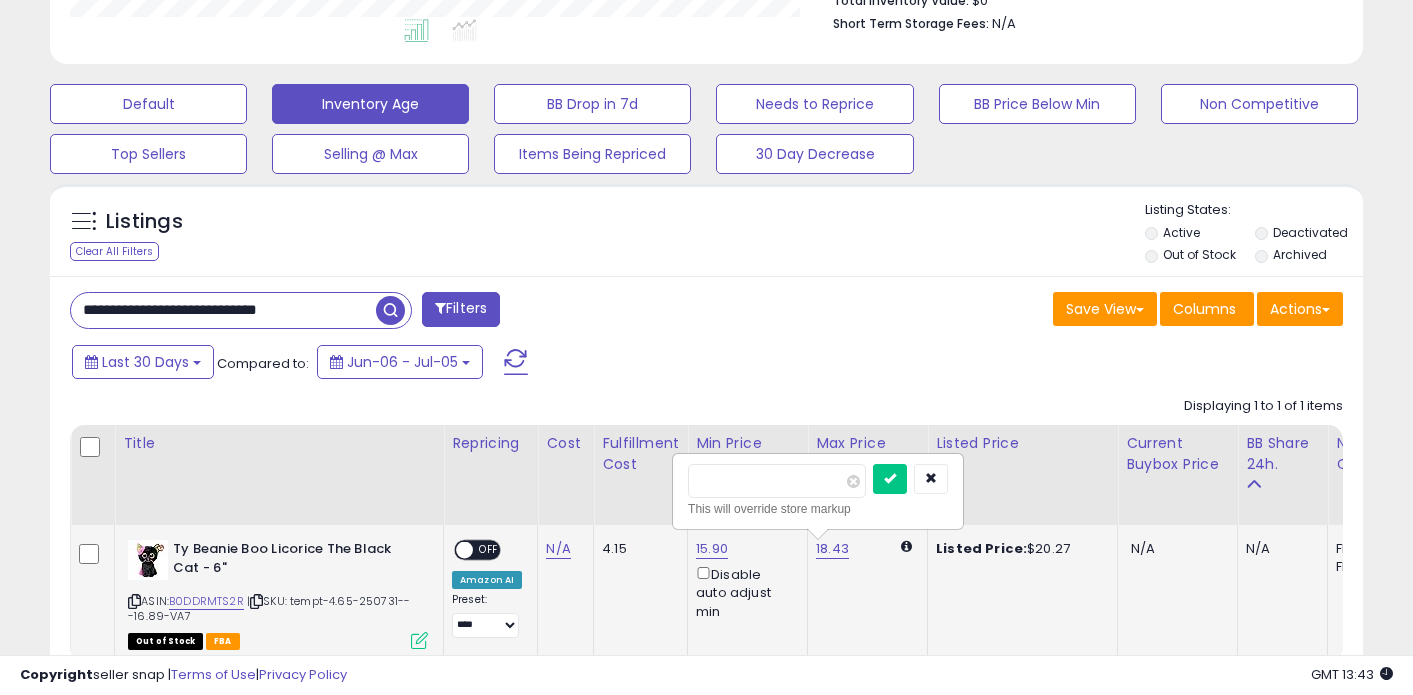 click on "*****" at bounding box center [777, 481] 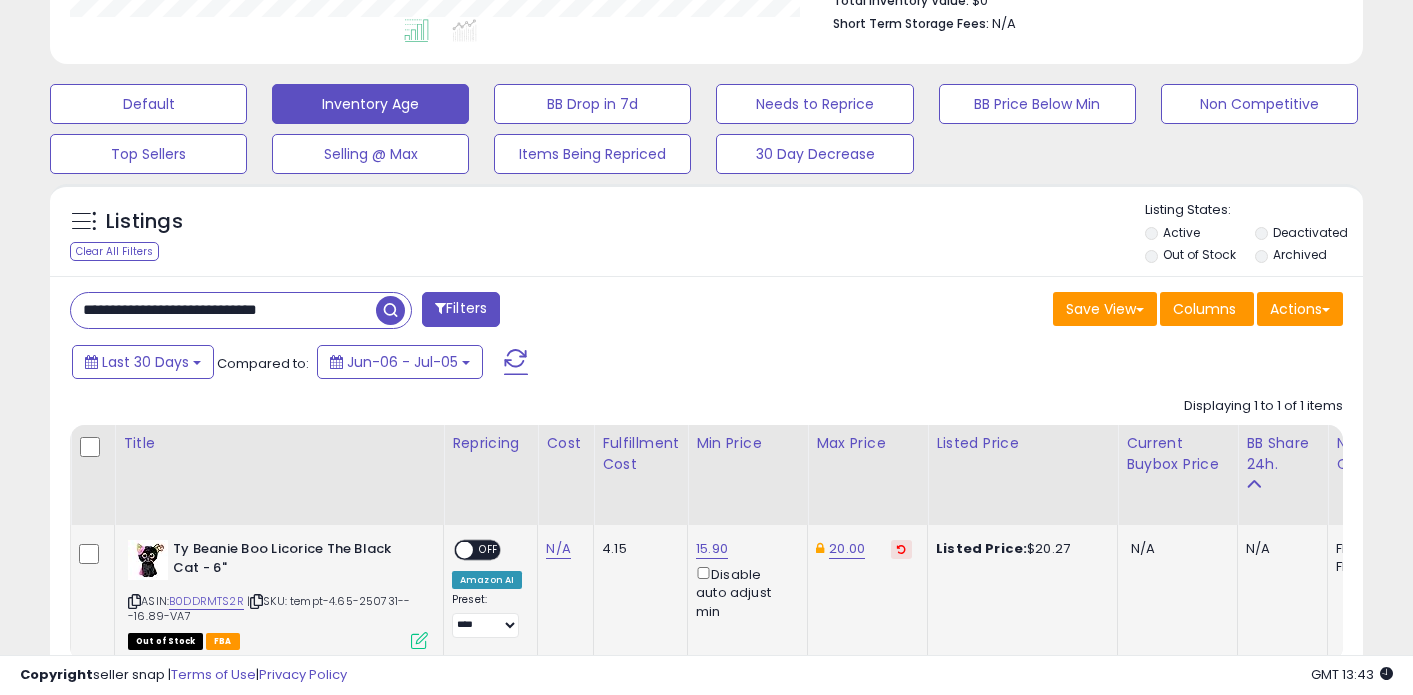 click on "**********" at bounding box center [223, 310] 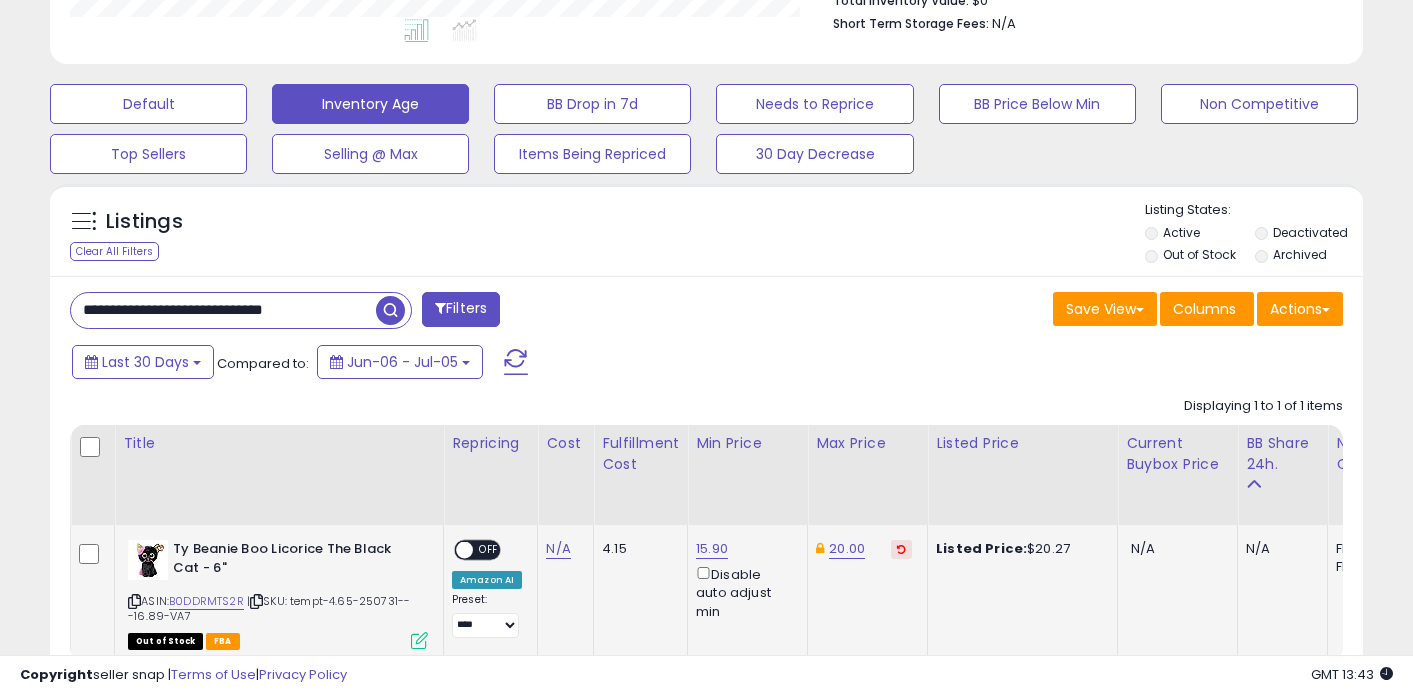 type on "**********" 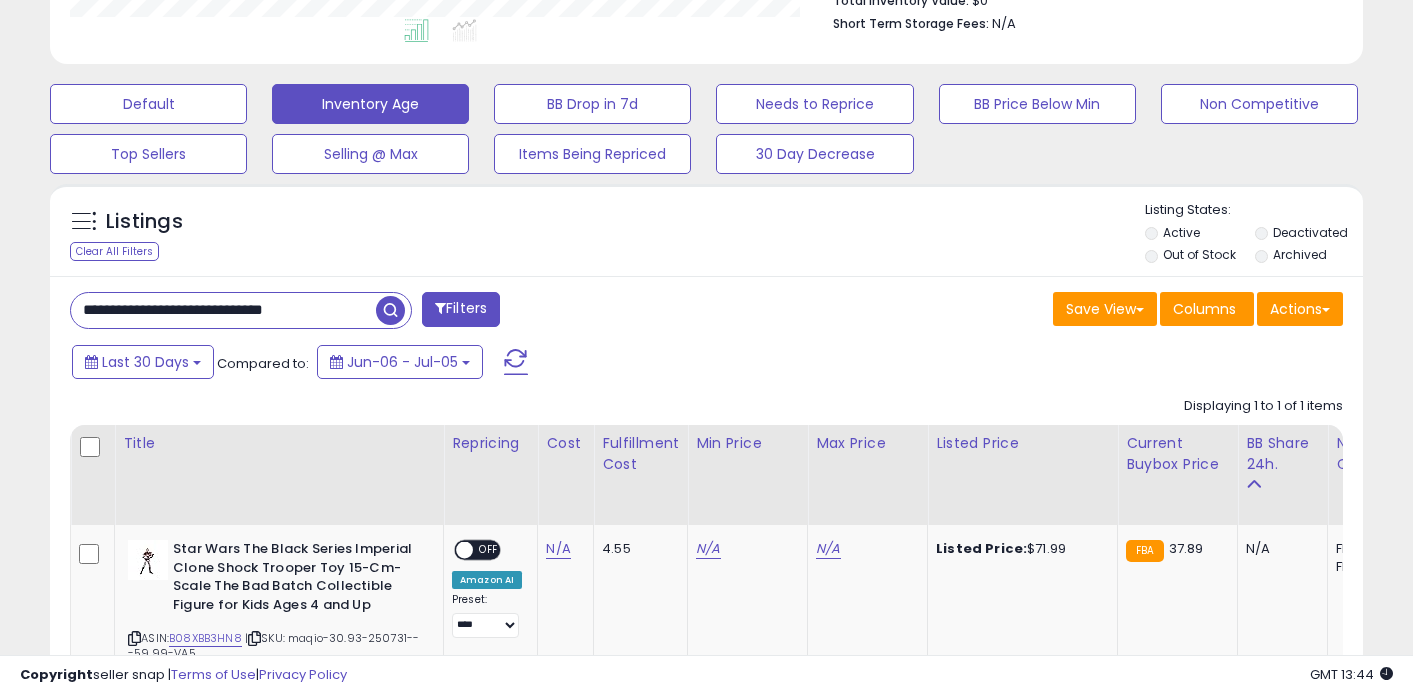 scroll, scrollTop: 999590, scrollLeft: 999240, axis: both 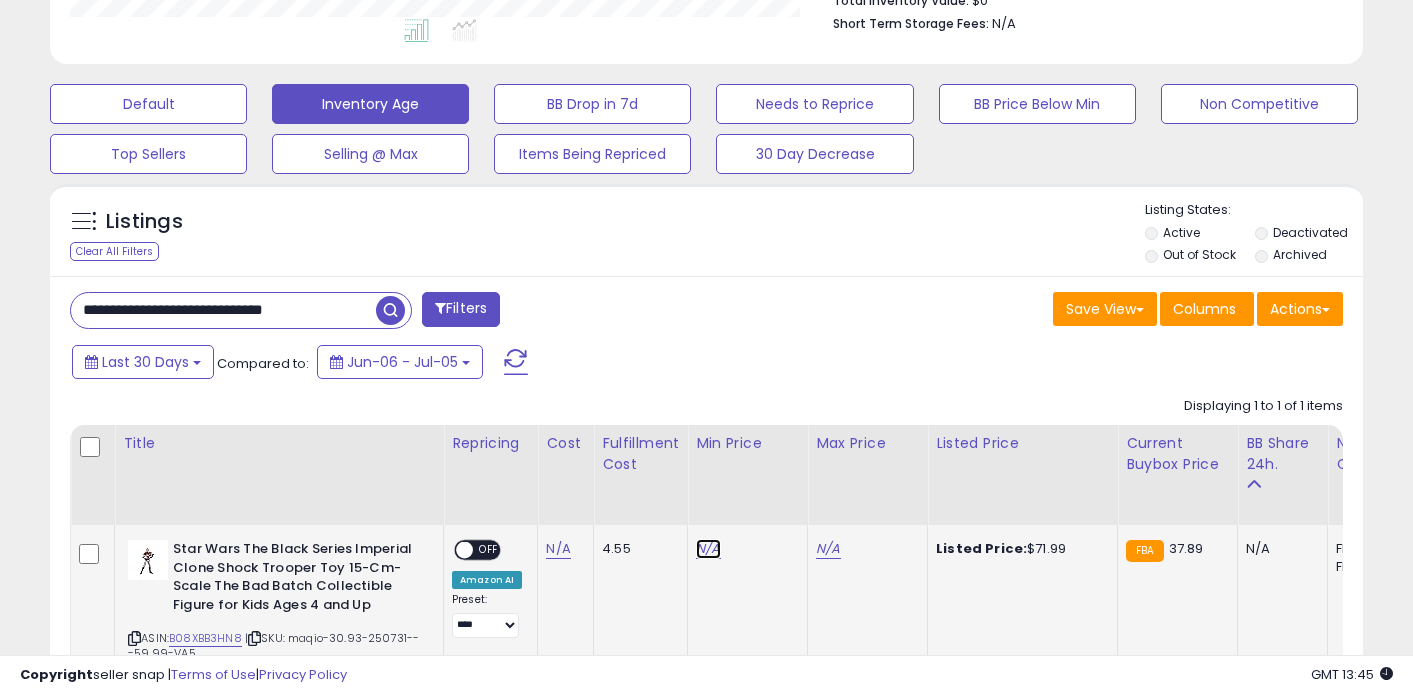 click on "N/A" at bounding box center (708, 549) 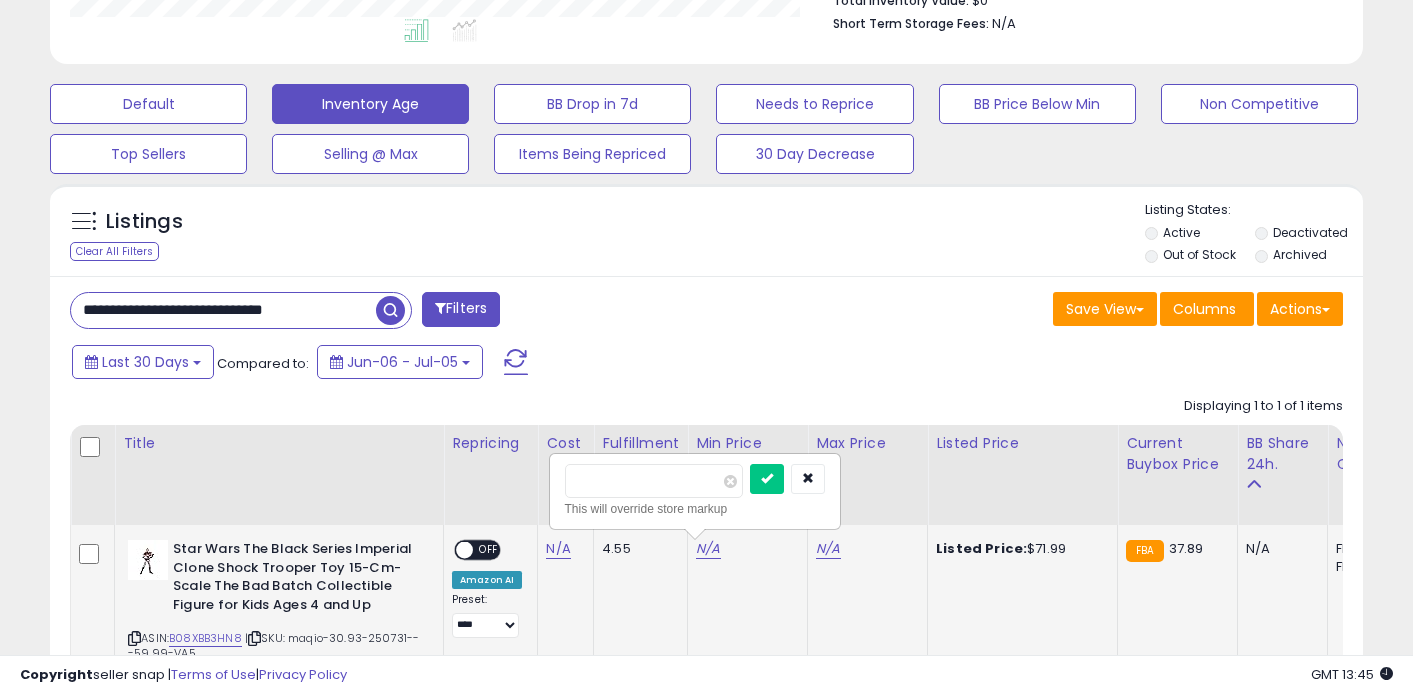 type on "**" 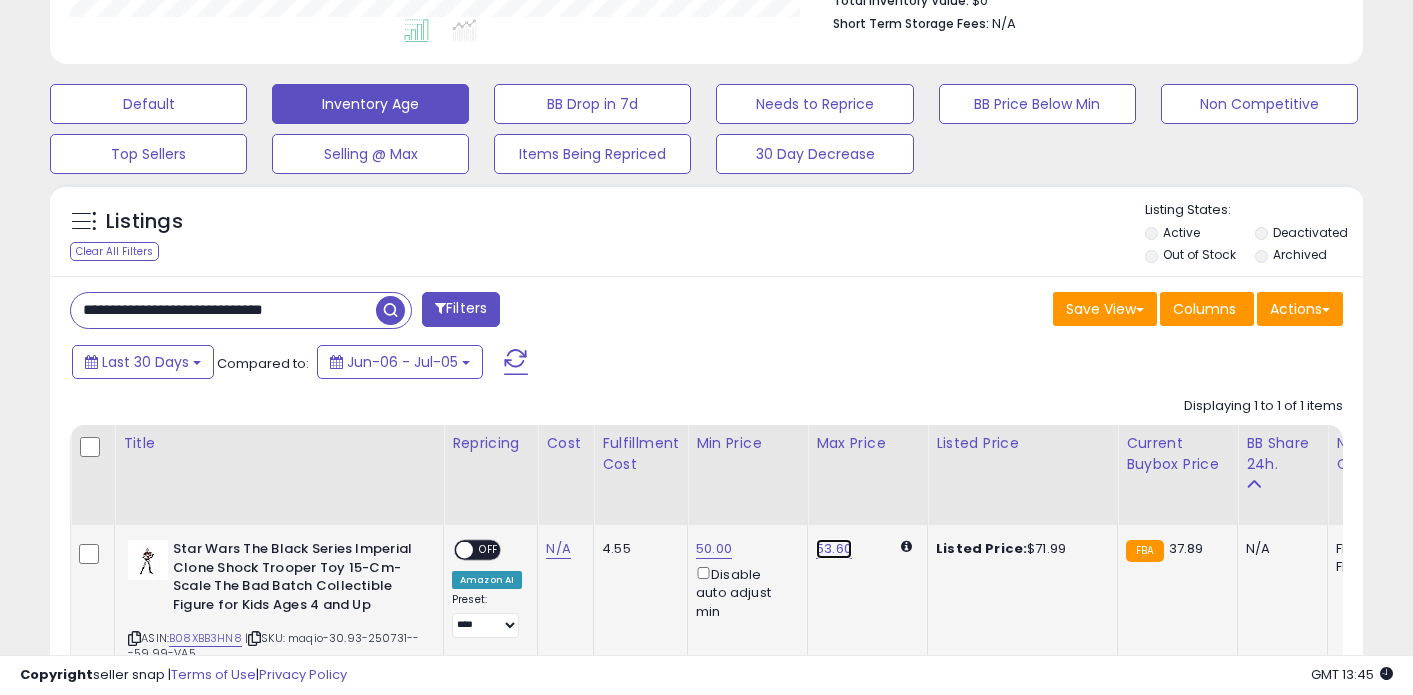 click on "53.60" at bounding box center (834, 549) 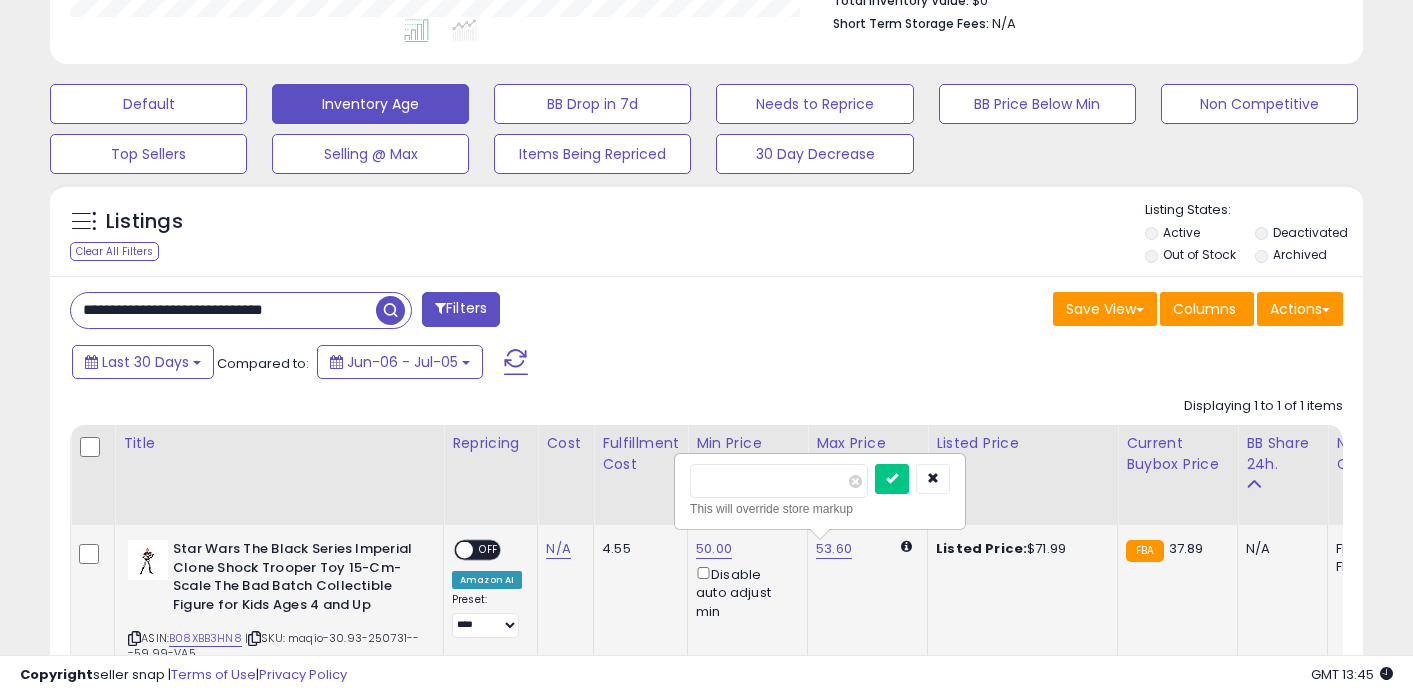click on "*****" at bounding box center (779, 481) 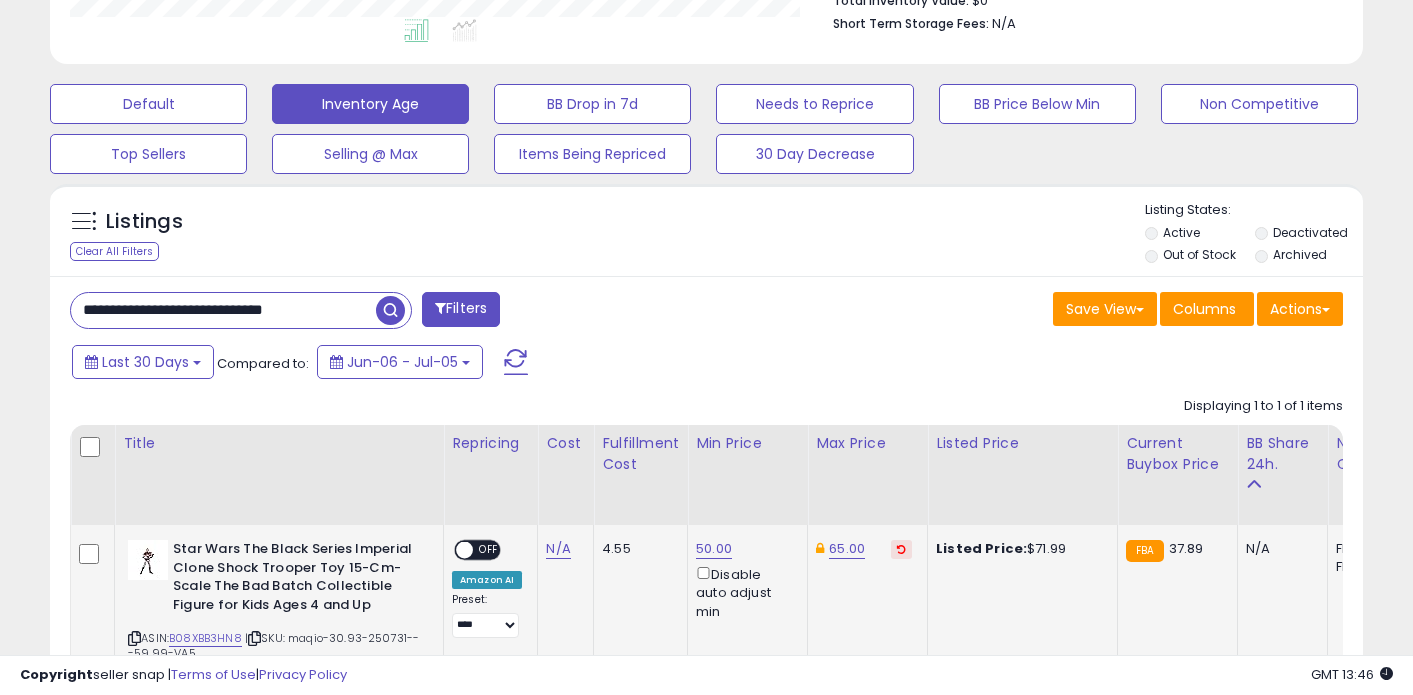 click on "**********" at bounding box center [223, 310] 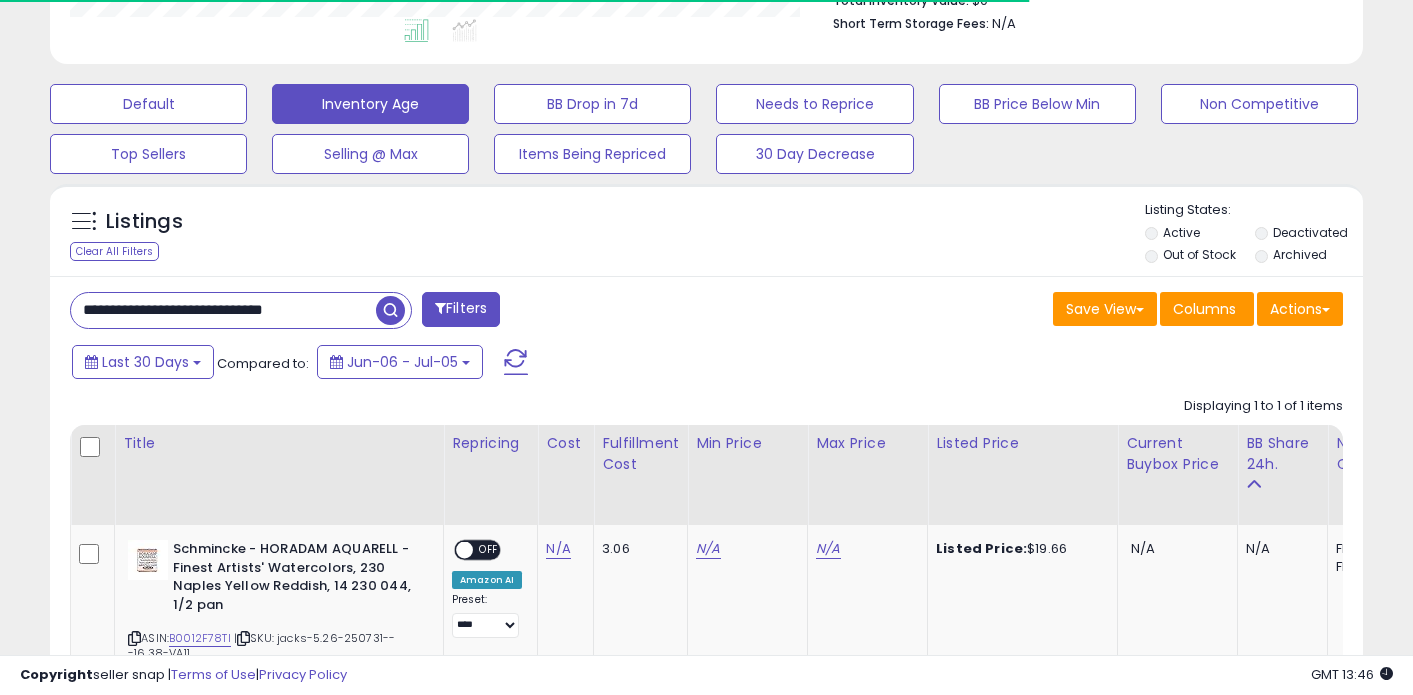 scroll, scrollTop: 410, scrollLeft: 760, axis: both 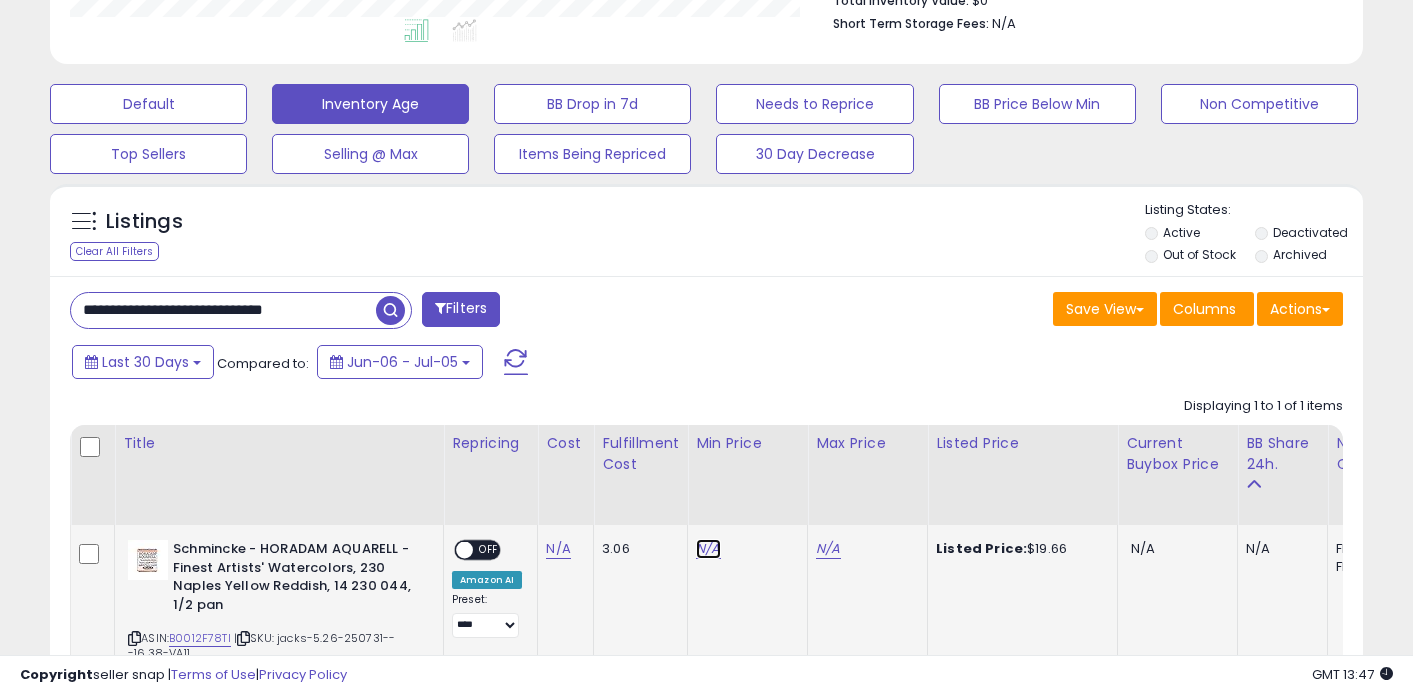 click on "N/A" at bounding box center [708, 549] 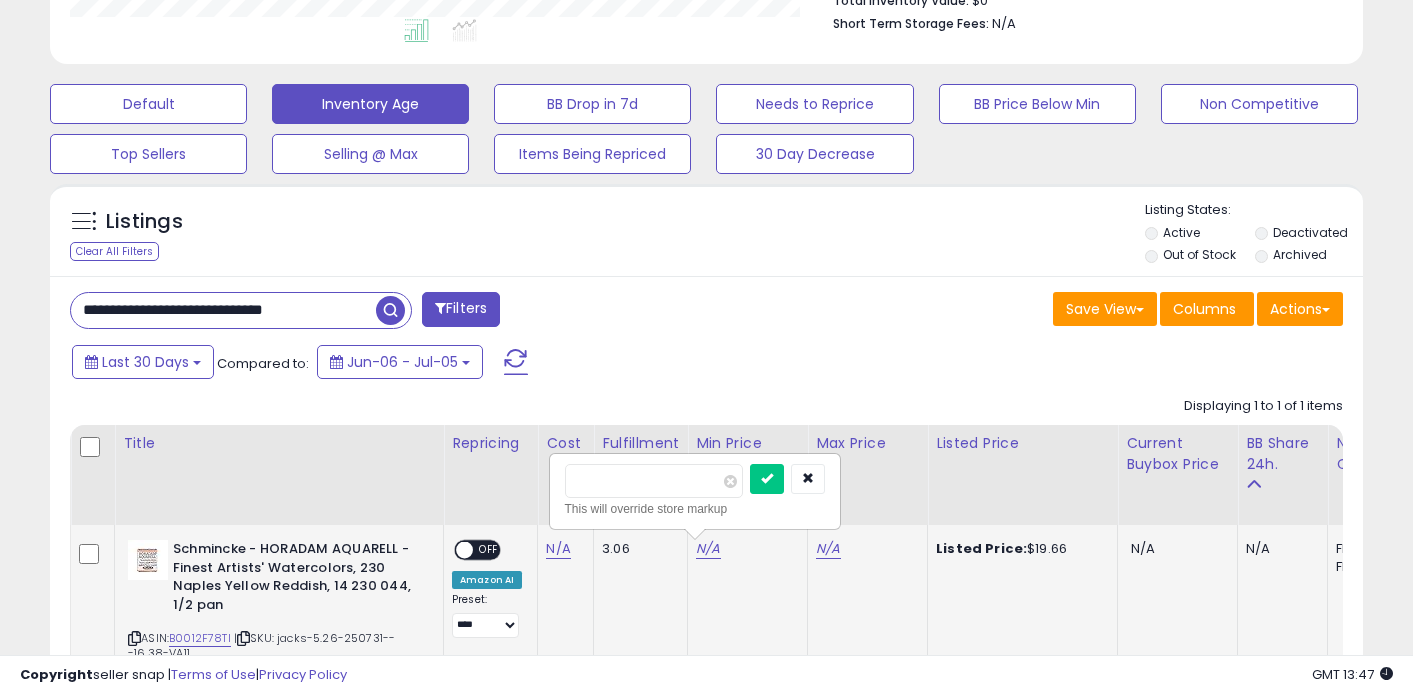 type on "**" 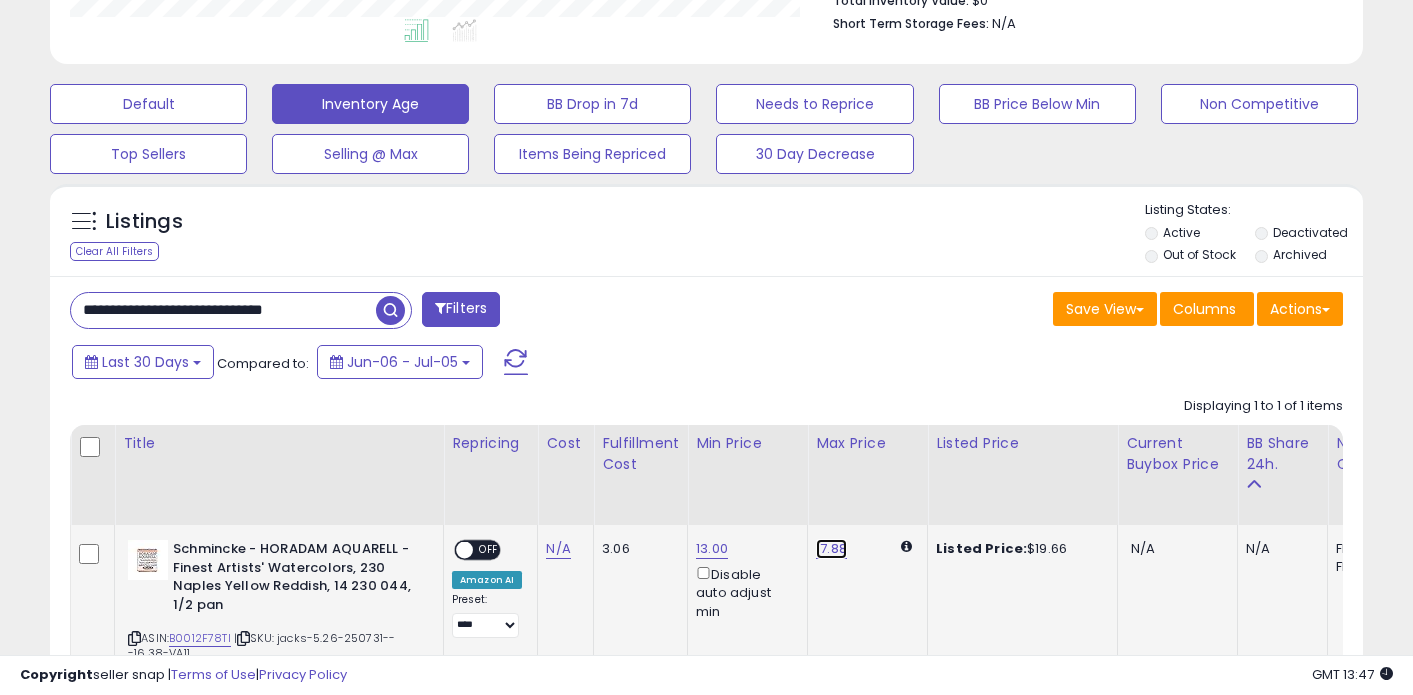 click on "17.88" at bounding box center [831, 549] 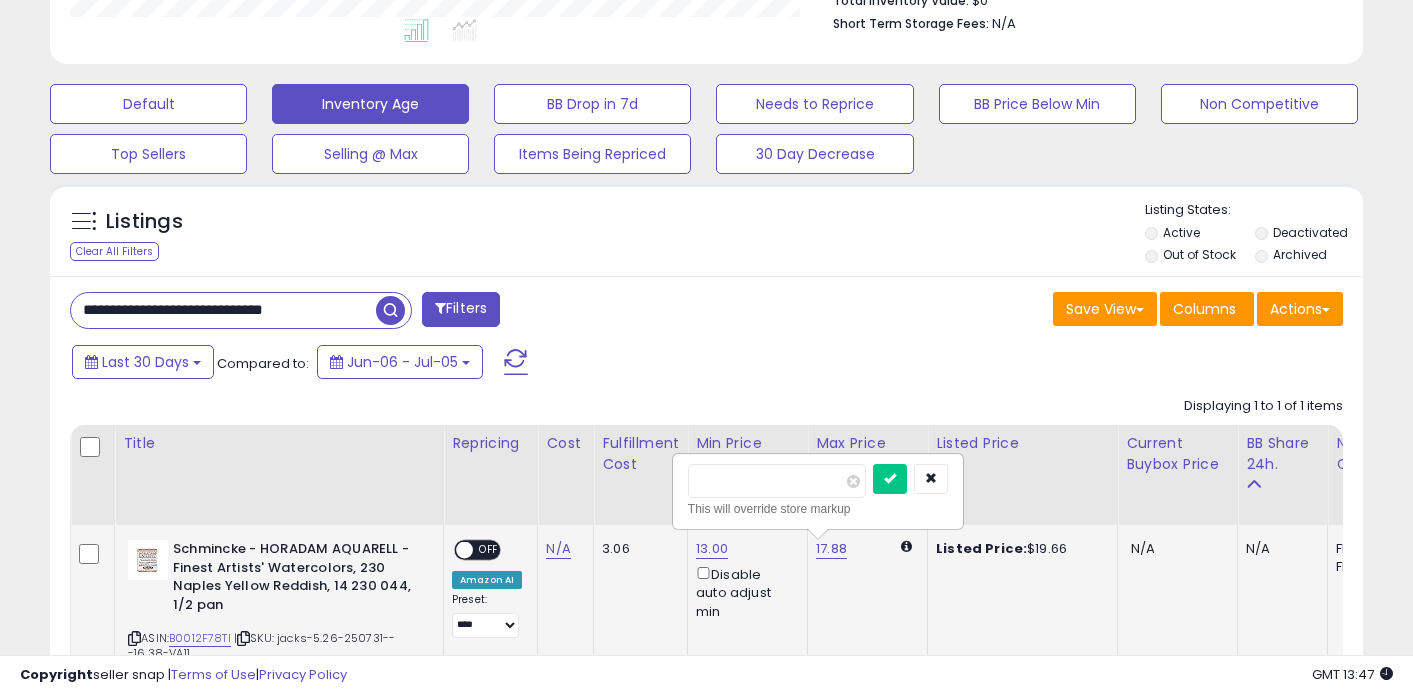 type on "**" 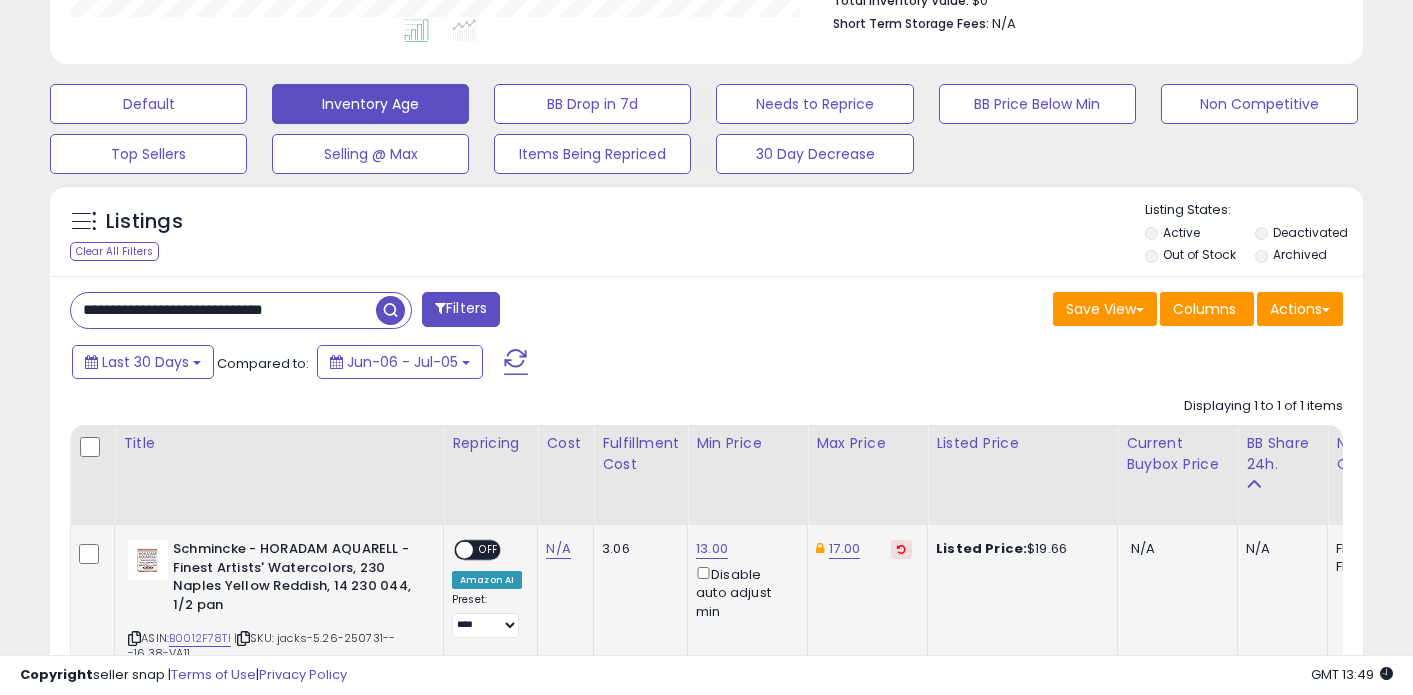 click on "**********" at bounding box center (223, 310) 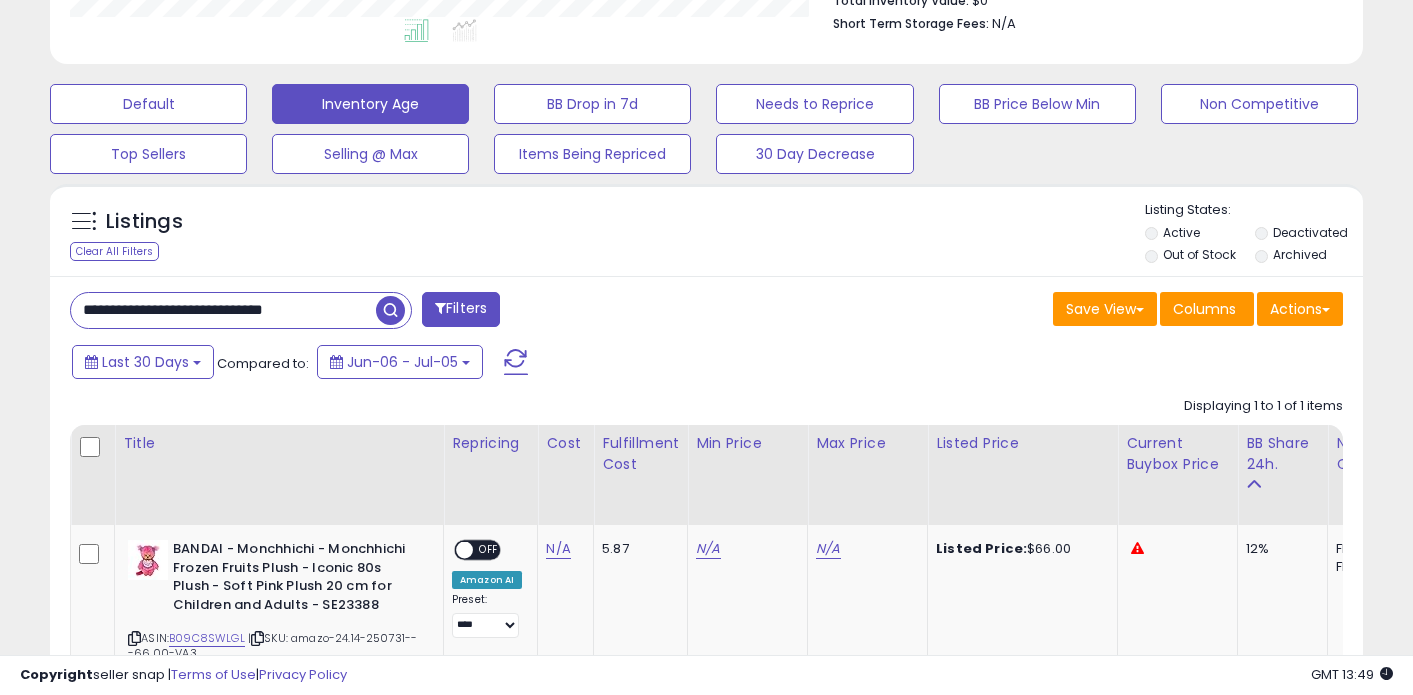 scroll, scrollTop: 410, scrollLeft: 760, axis: both 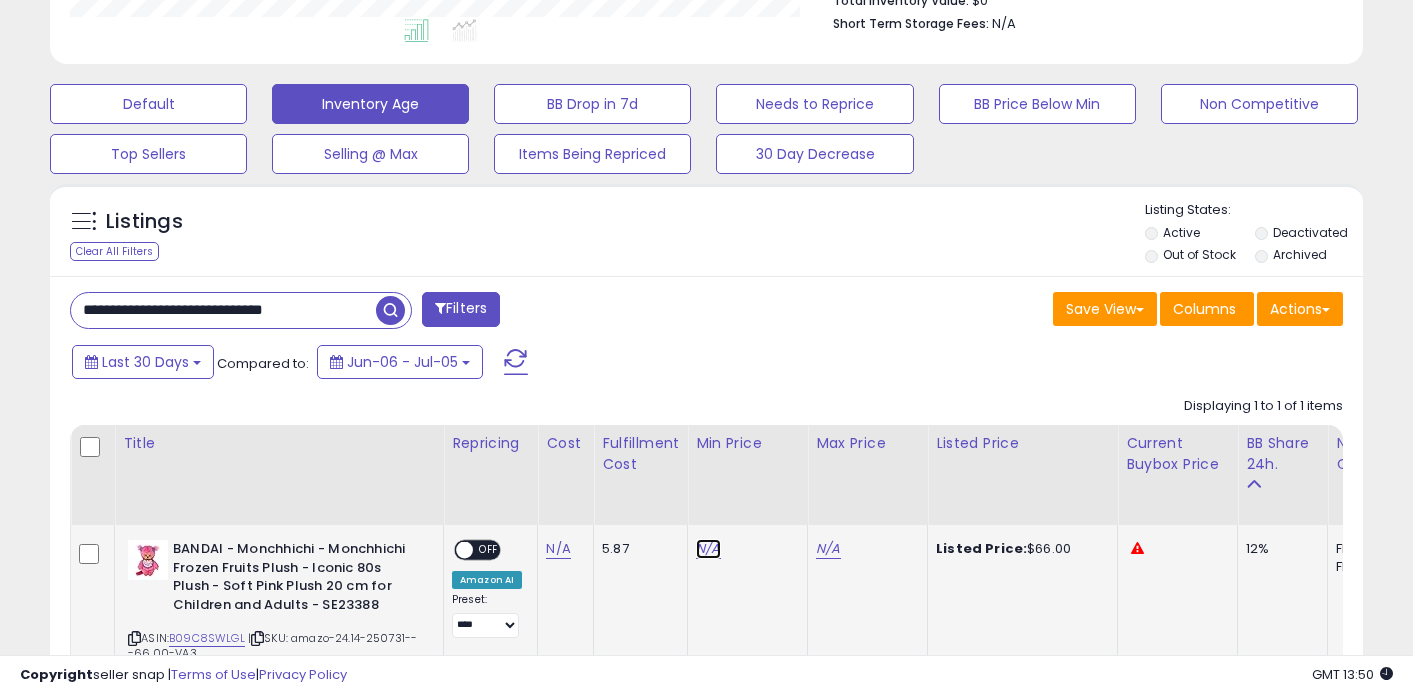 click on "N/A" at bounding box center [708, 549] 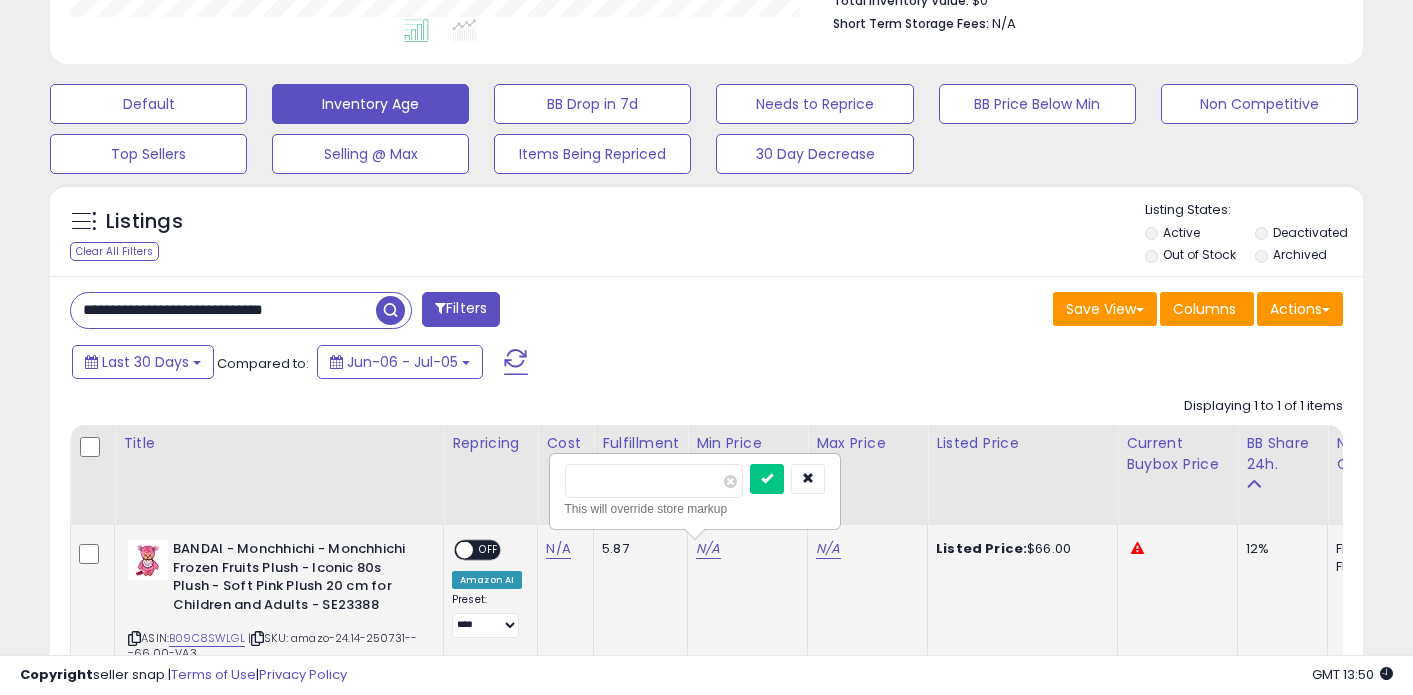 type on "**" 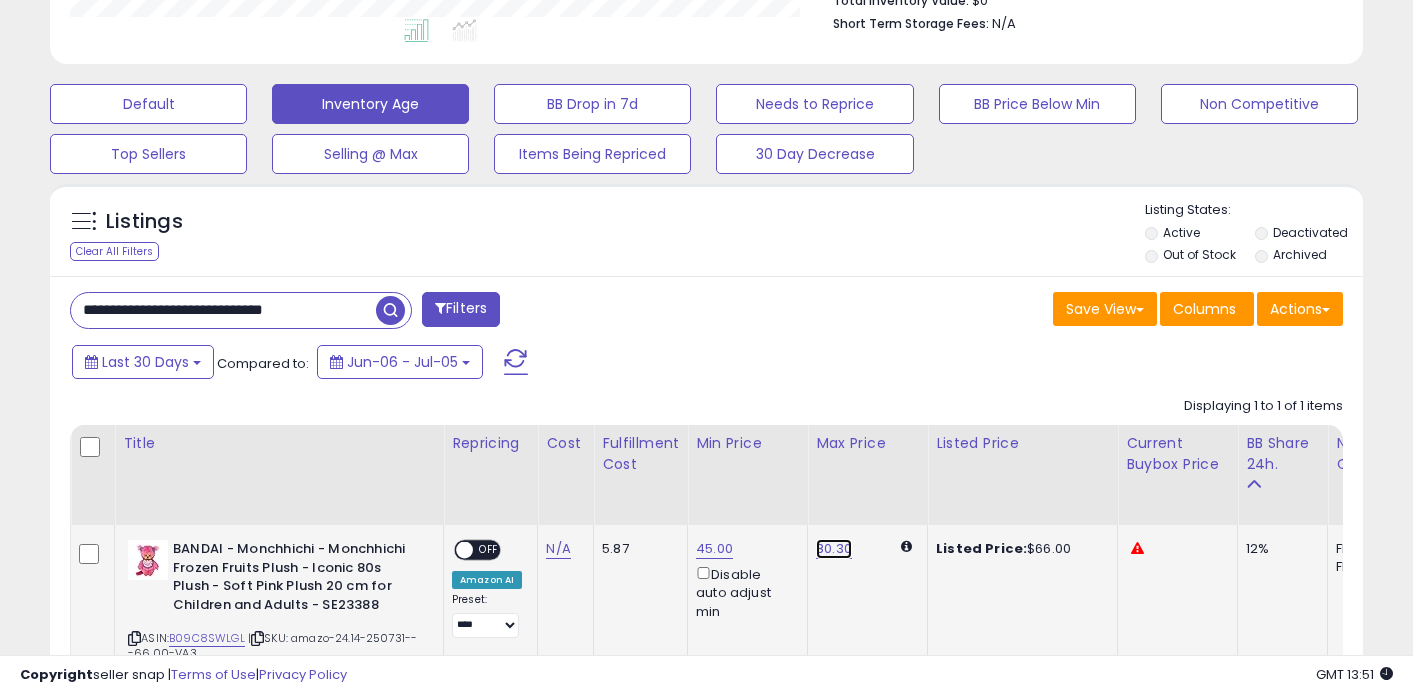 click on "80.30" at bounding box center (834, 549) 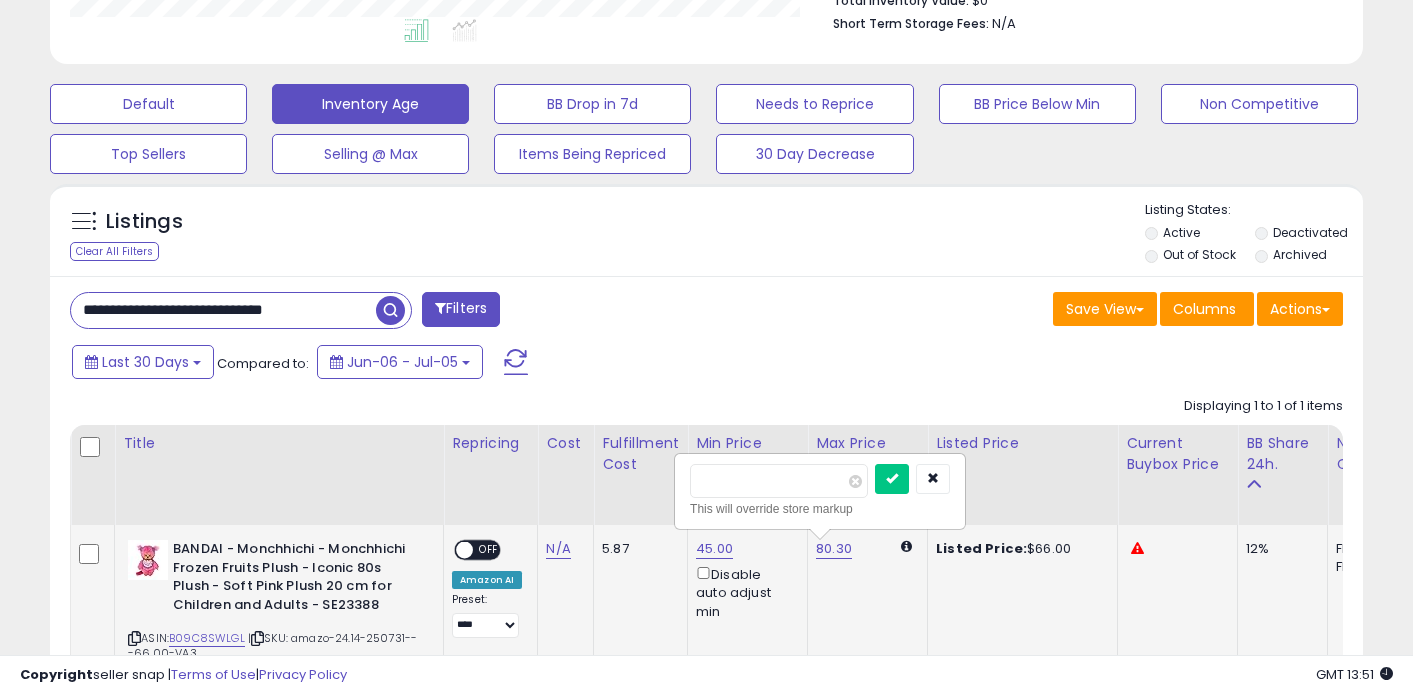 click on "*****" at bounding box center (779, 481) 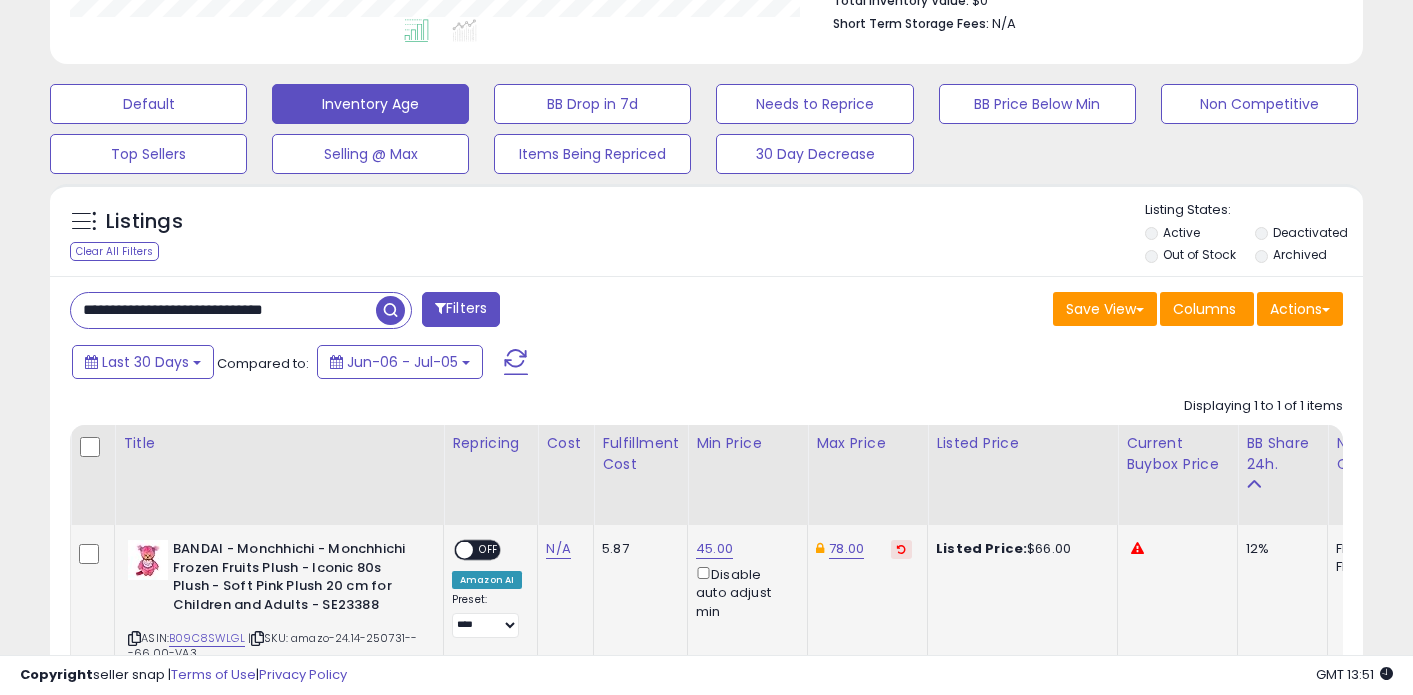 click on "**********" at bounding box center (223, 310) 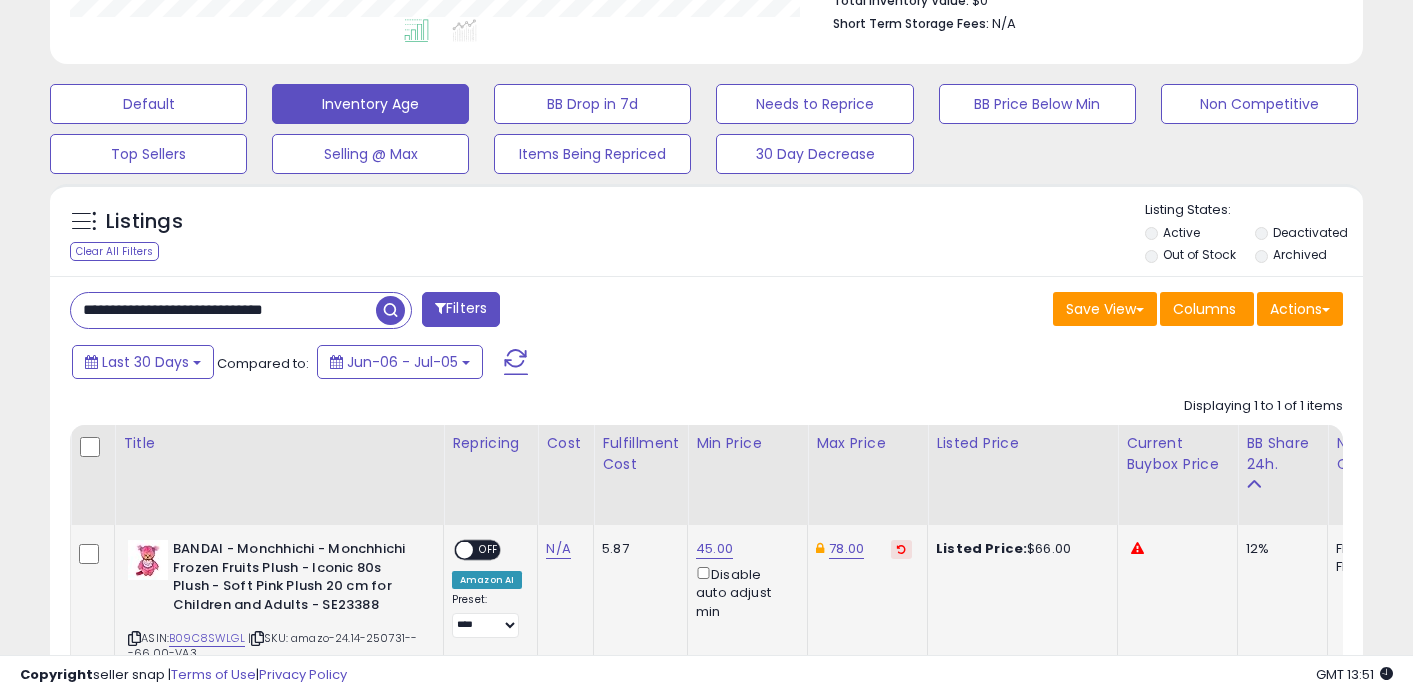 paste 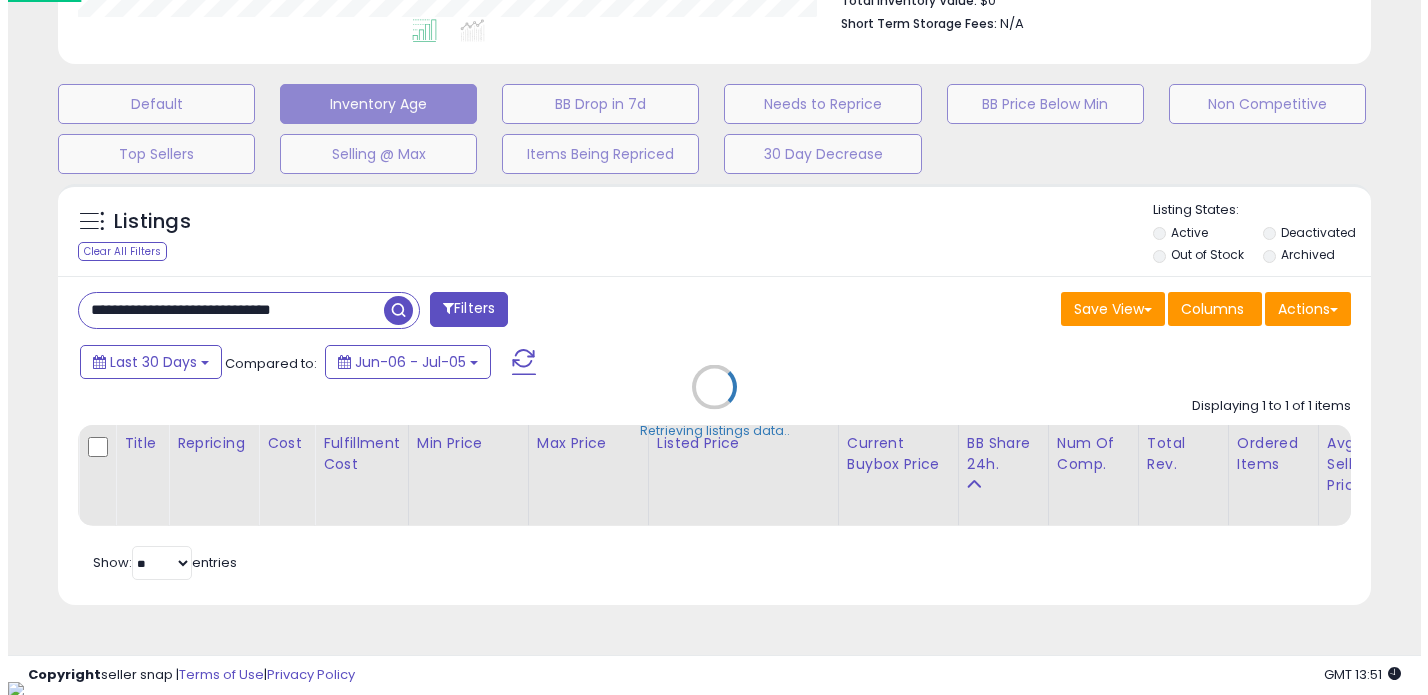 scroll, scrollTop: 999590, scrollLeft: 999231, axis: both 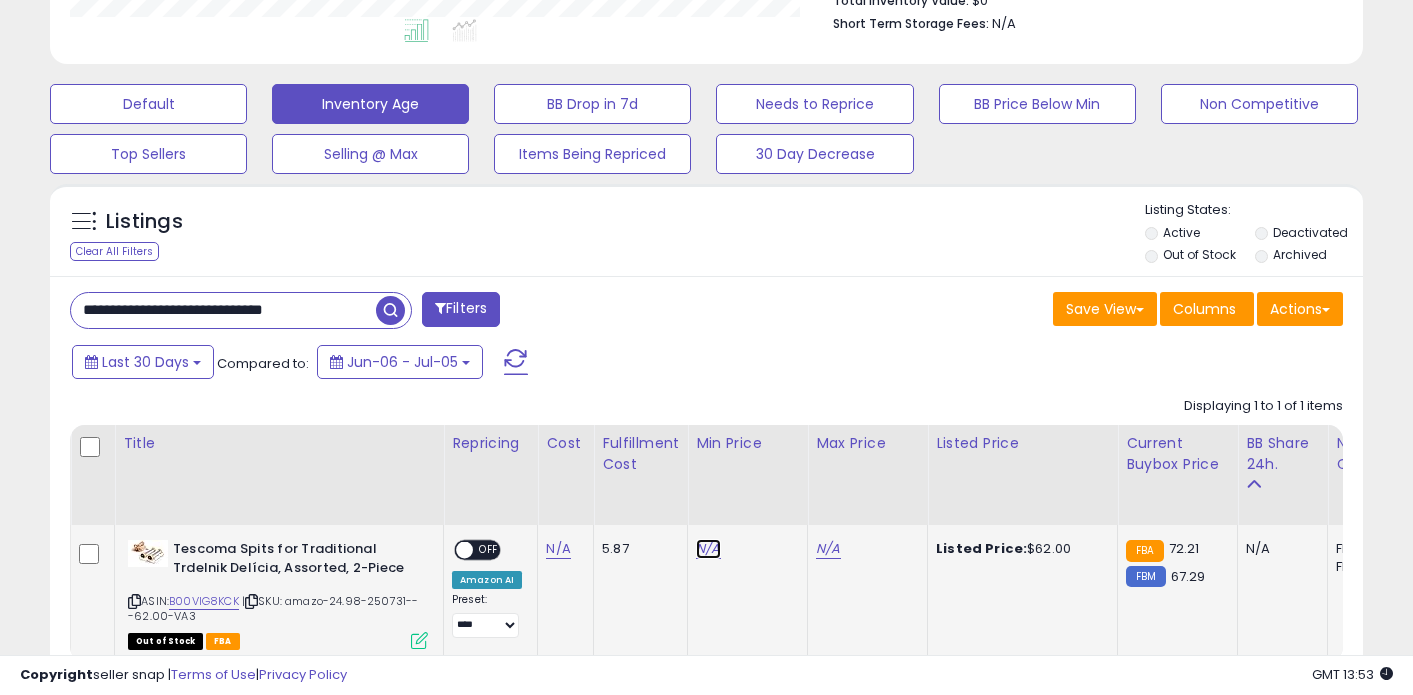 click on "N/A" at bounding box center [708, 549] 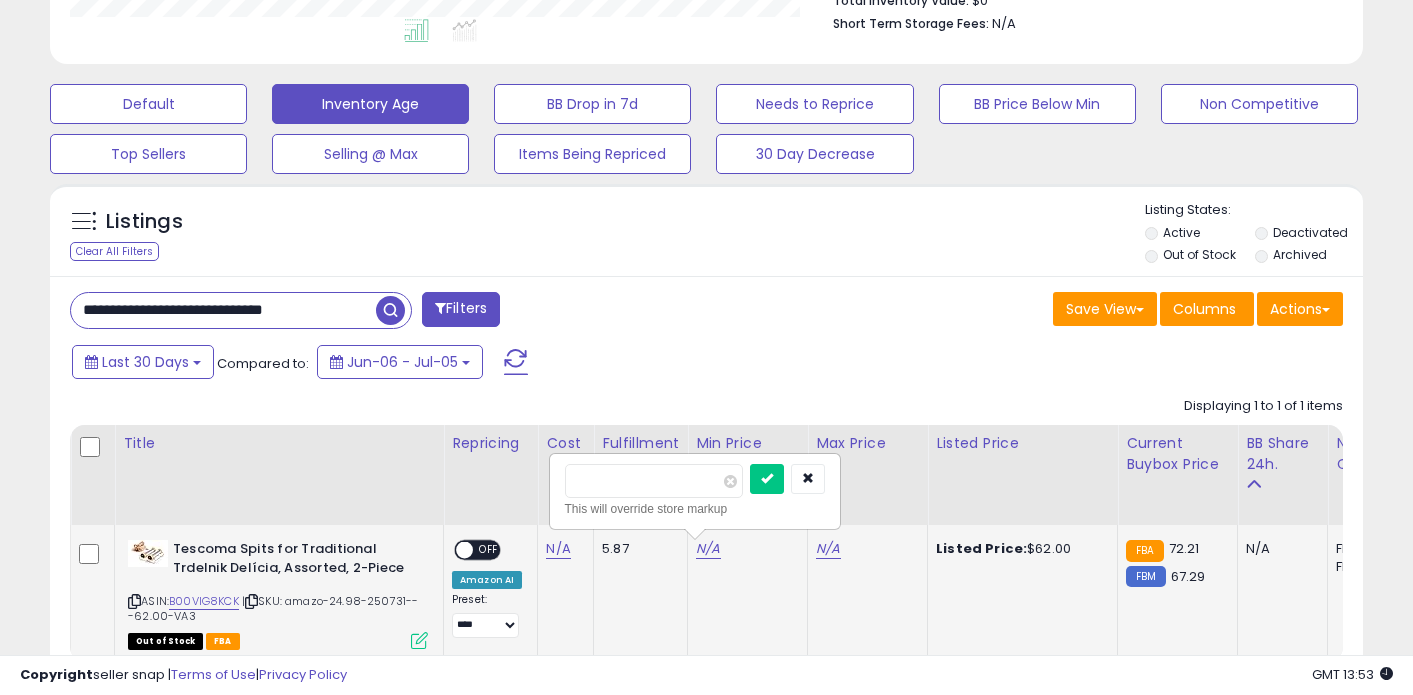 type on "**" 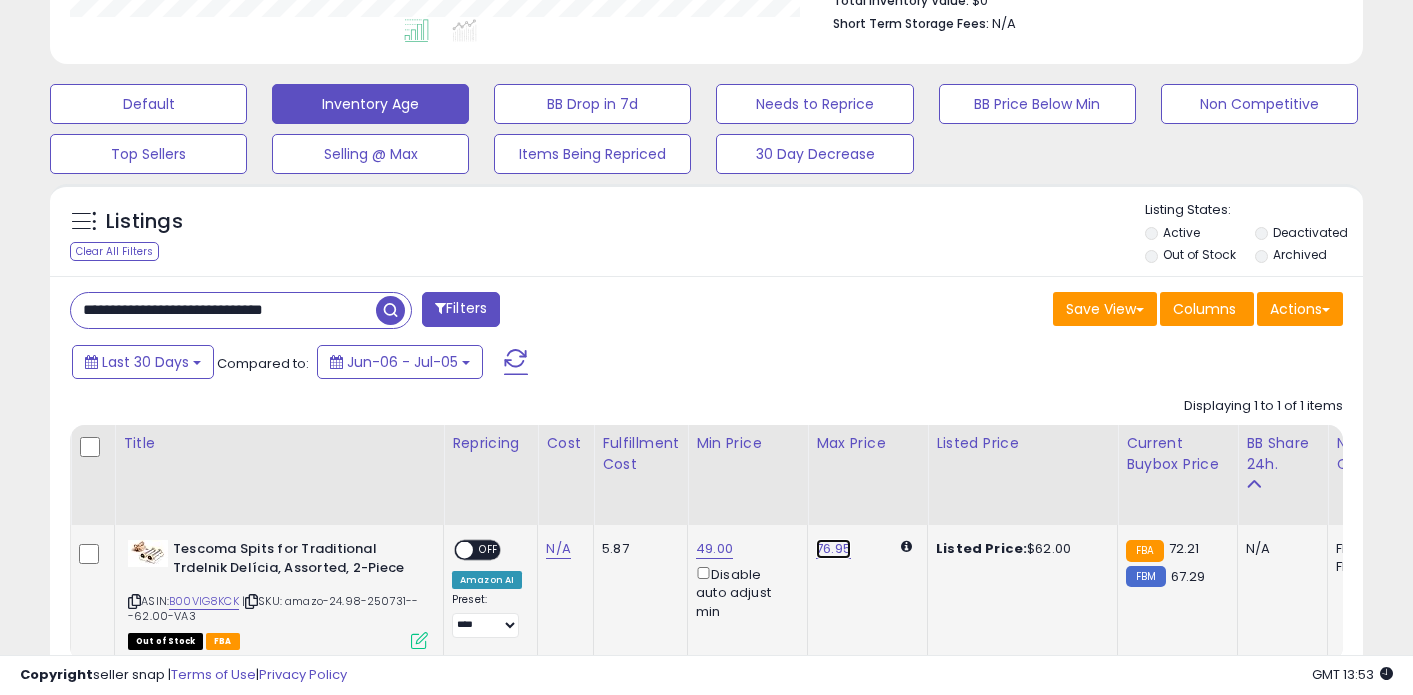 click on "76.95" at bounding box center [833, 549] 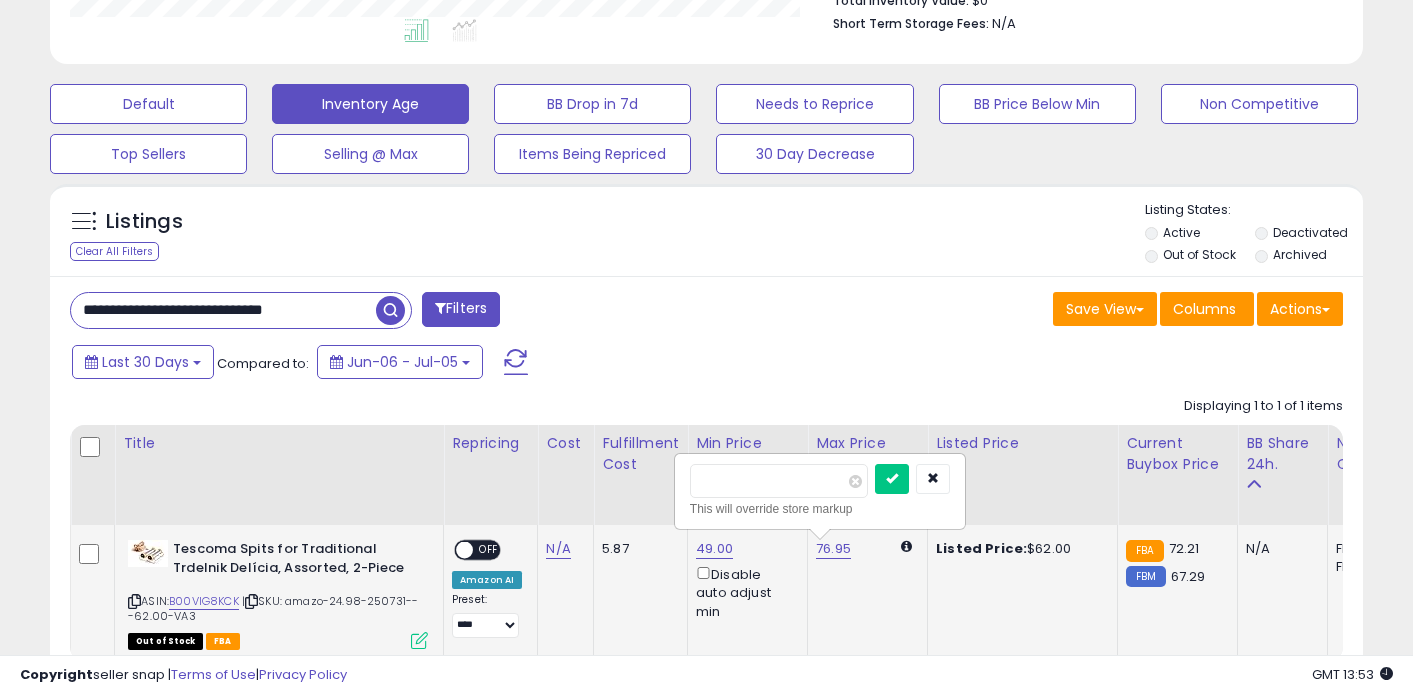 click on "*****" at bounding box center (779, 481) 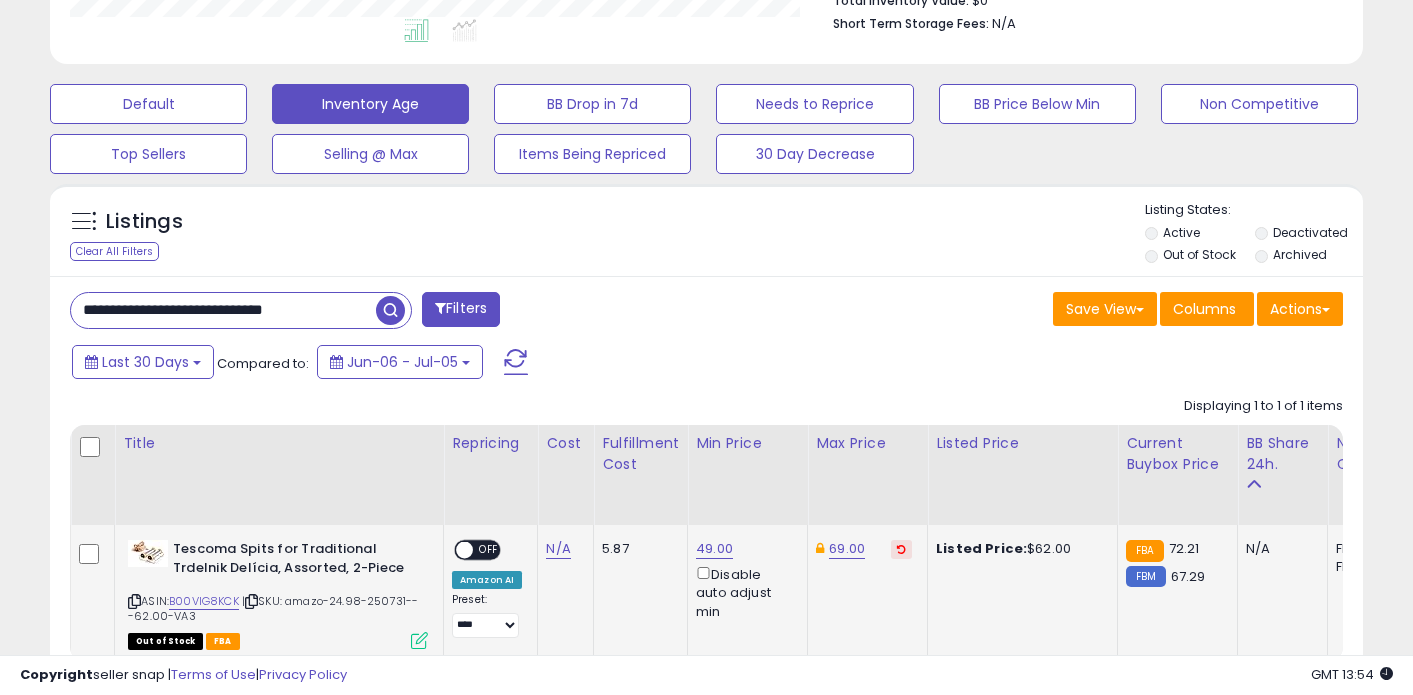 click on "**********" at bounding box center [223, 310] 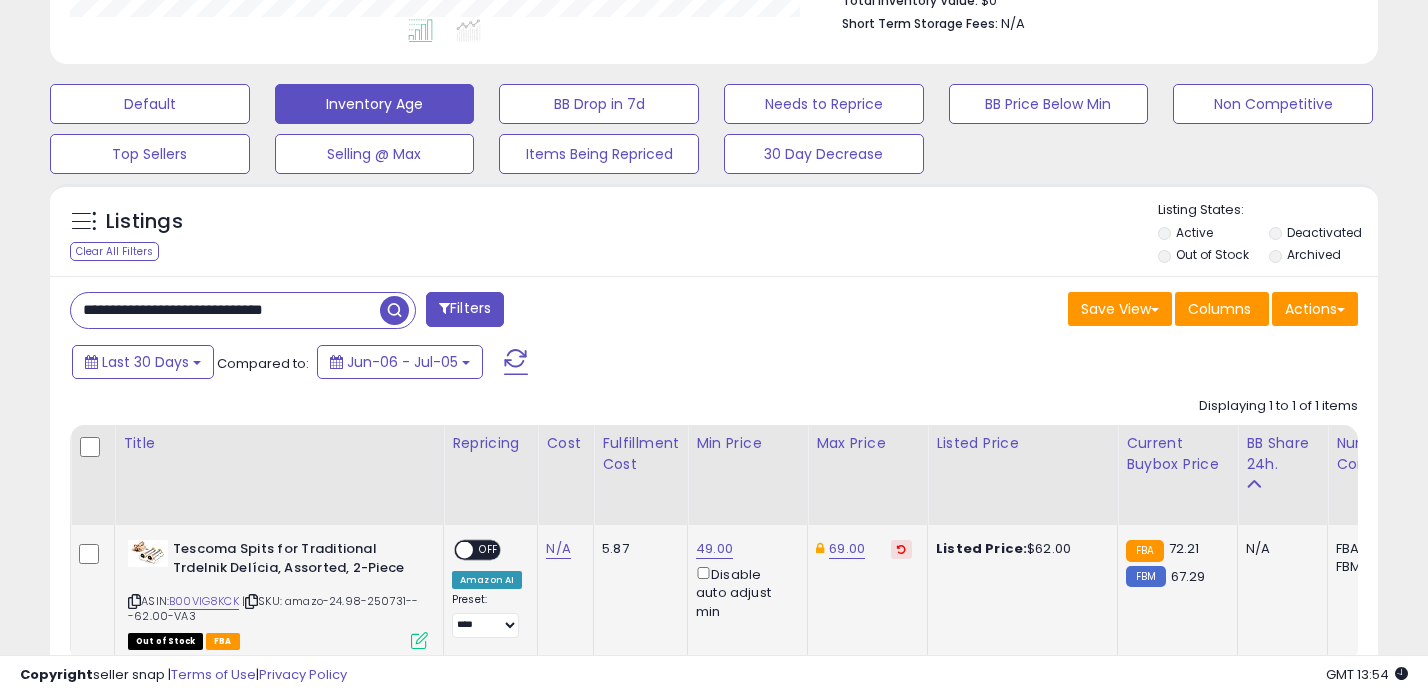 scroll, scrollTop: 999590, scrollLeft: 999231, axis: both 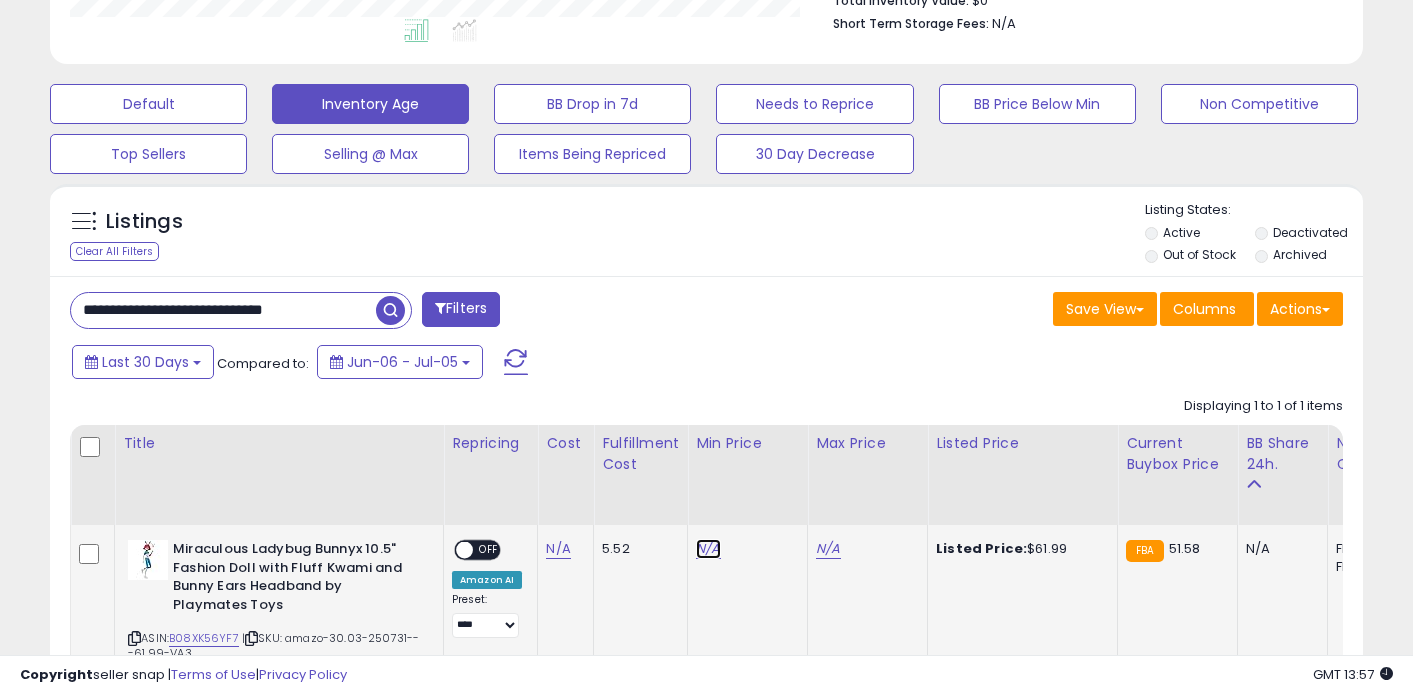 click on "N/A" at bounding box center (708, 549) 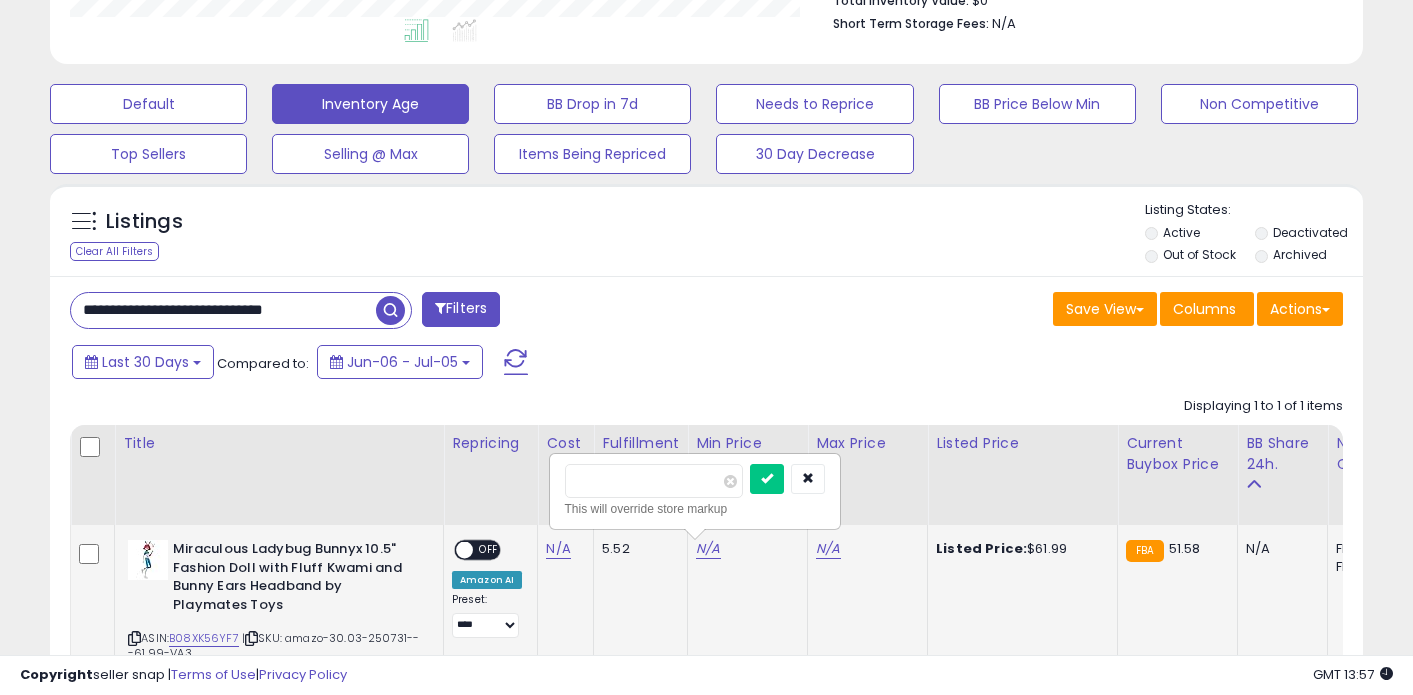 type on "**" 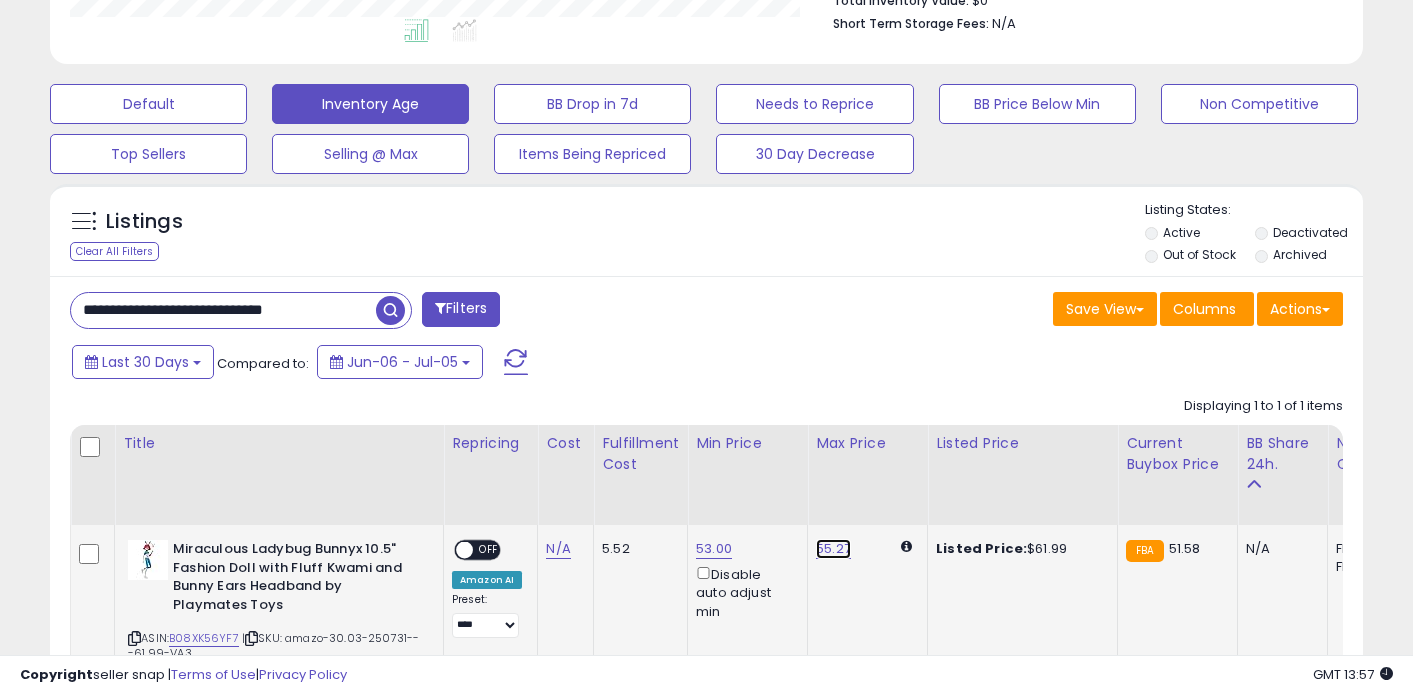 click on "55.27" at bounding box center [833, 549] 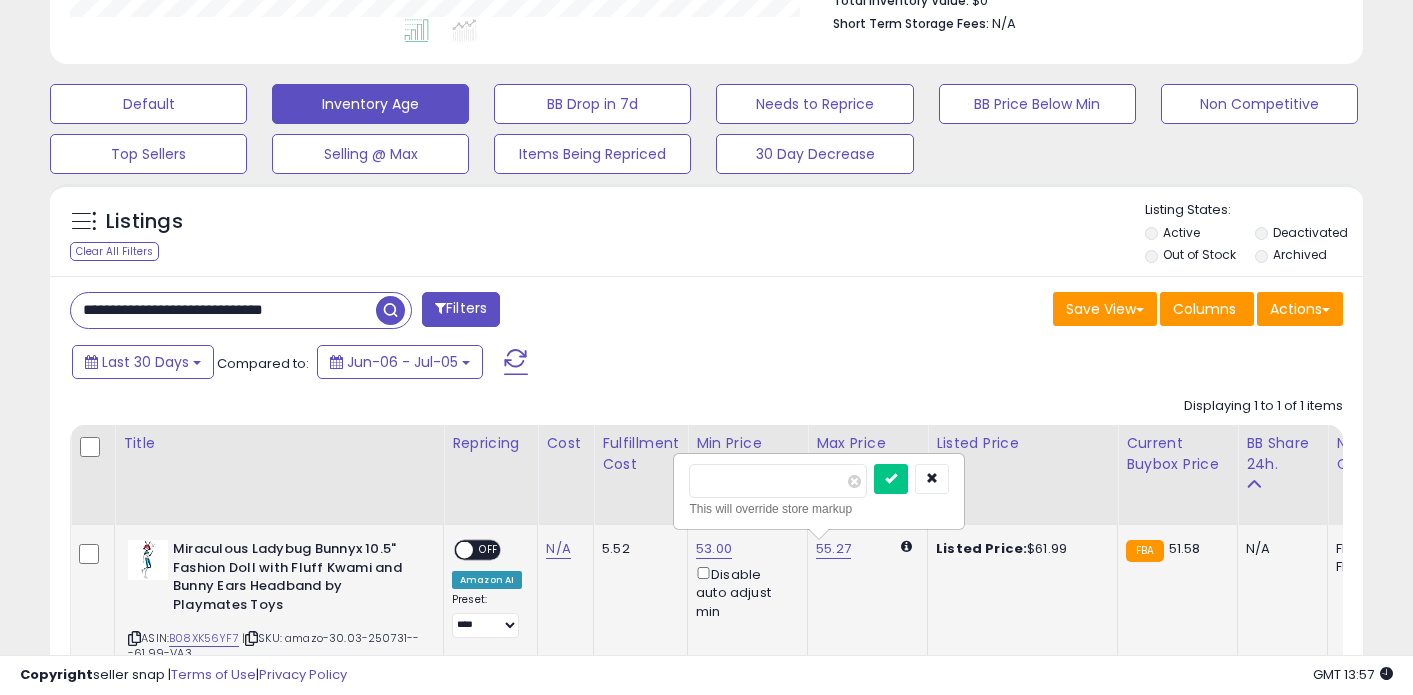 type on "*****" 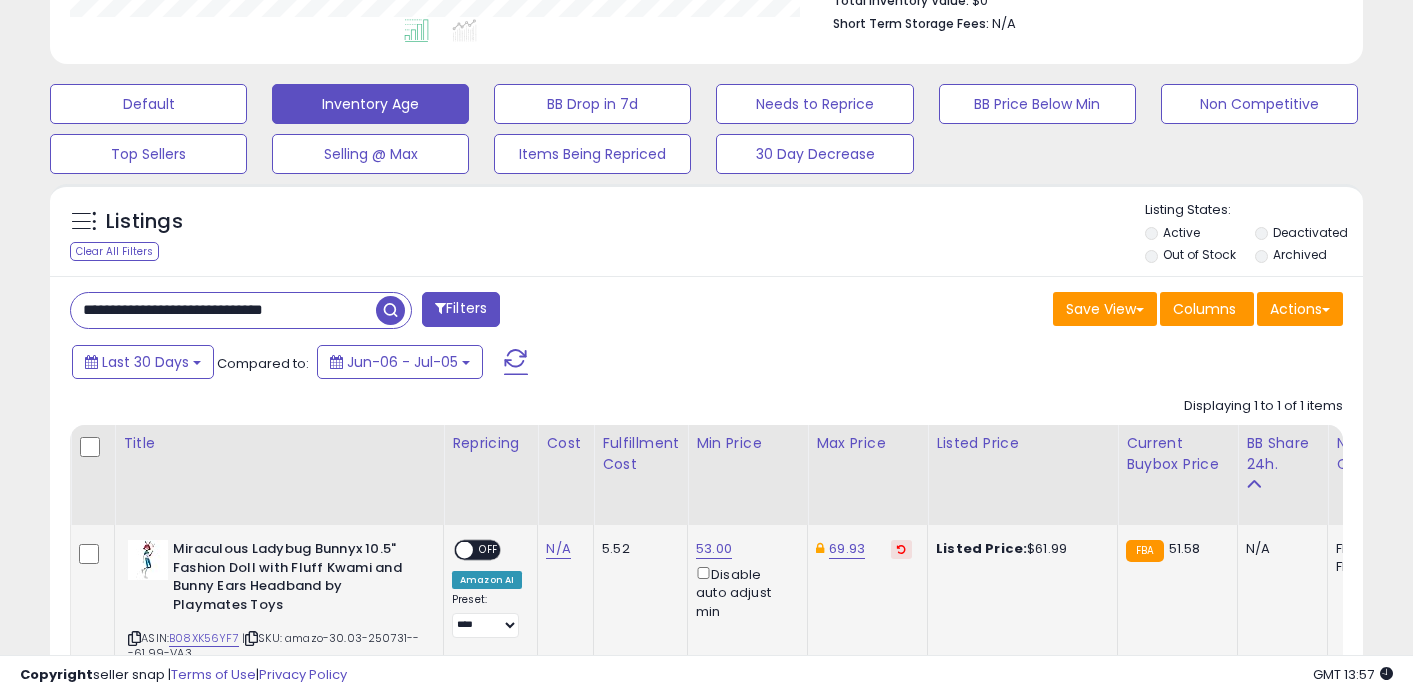 click on "**********" at bounding box center [223, 310] 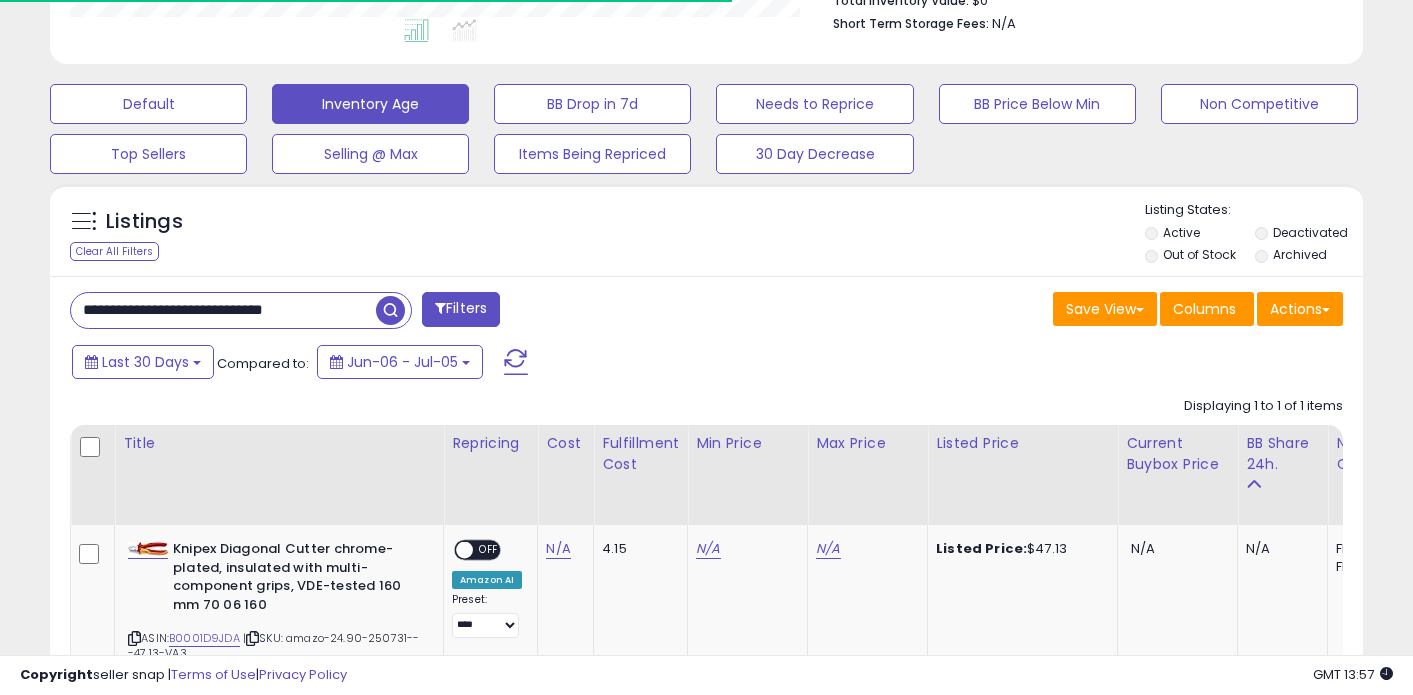 scroll, scrollTop: 410, scrollLeft: 760, axis: both 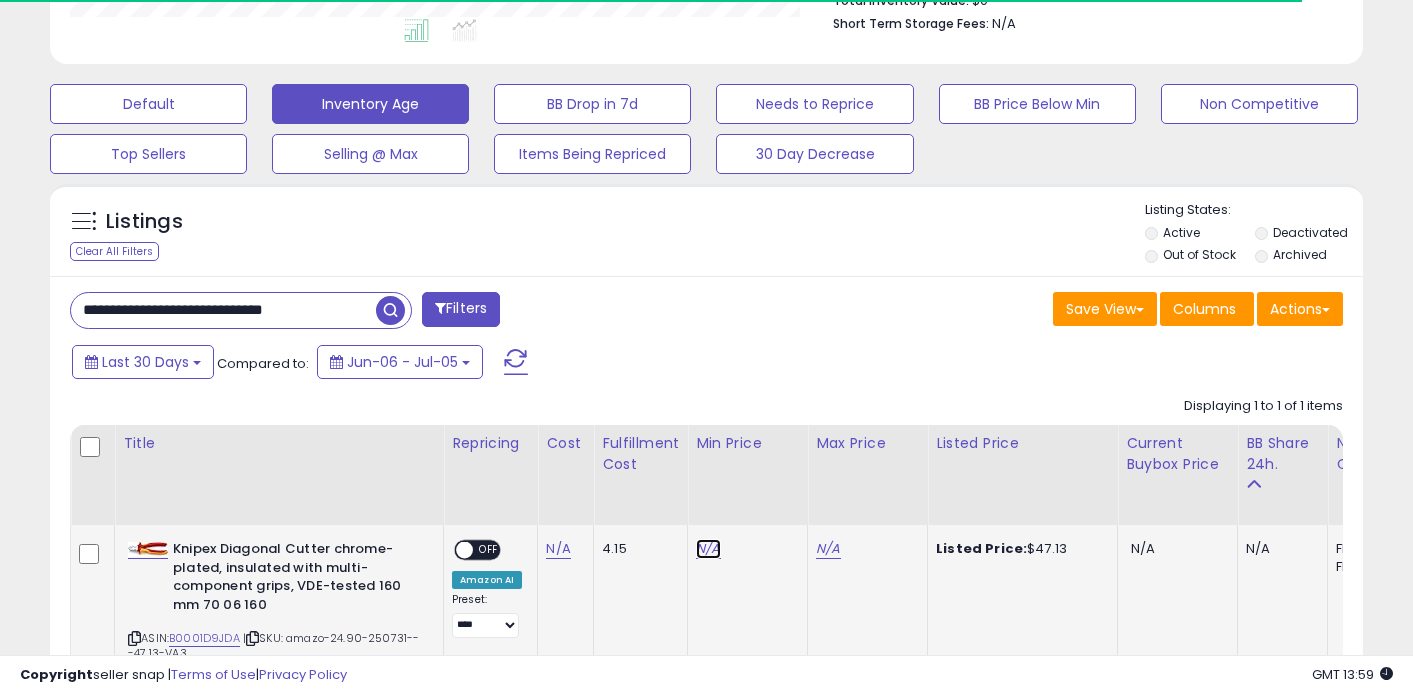 click on "N/A" at bounding box center (708, 549) 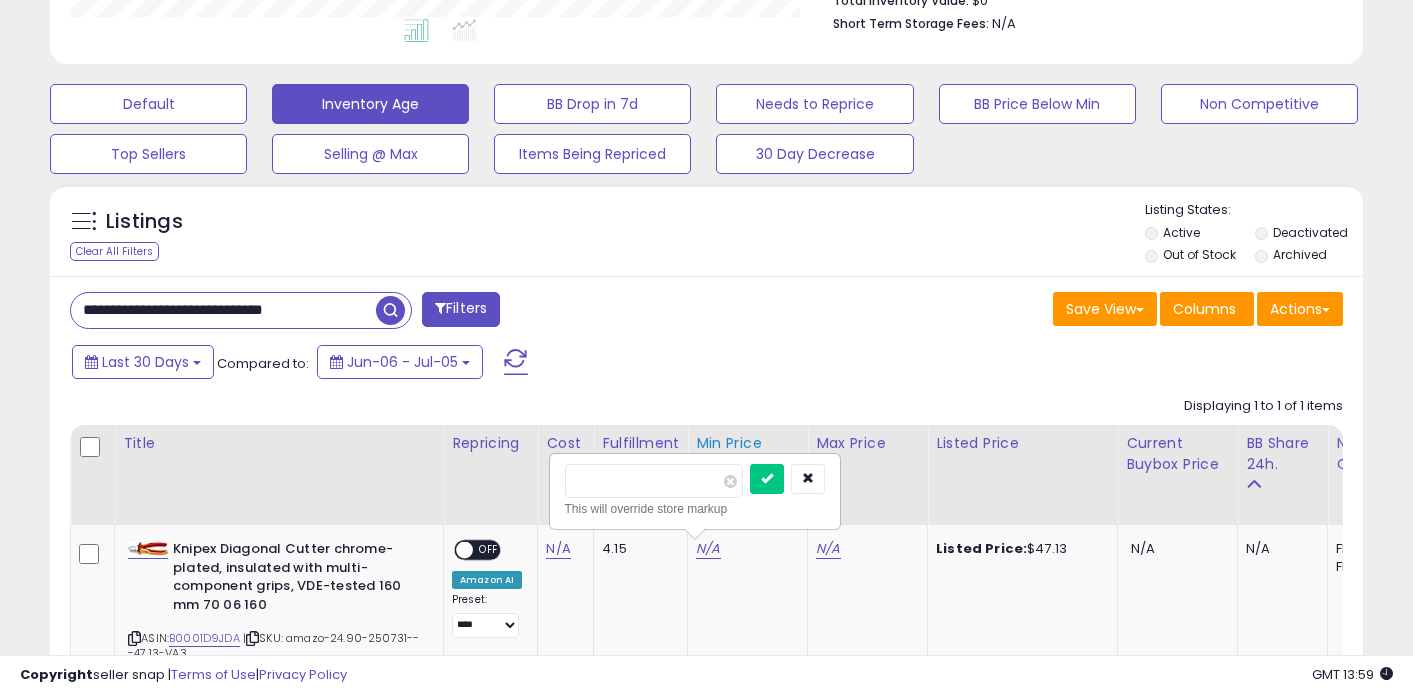 type on "**" 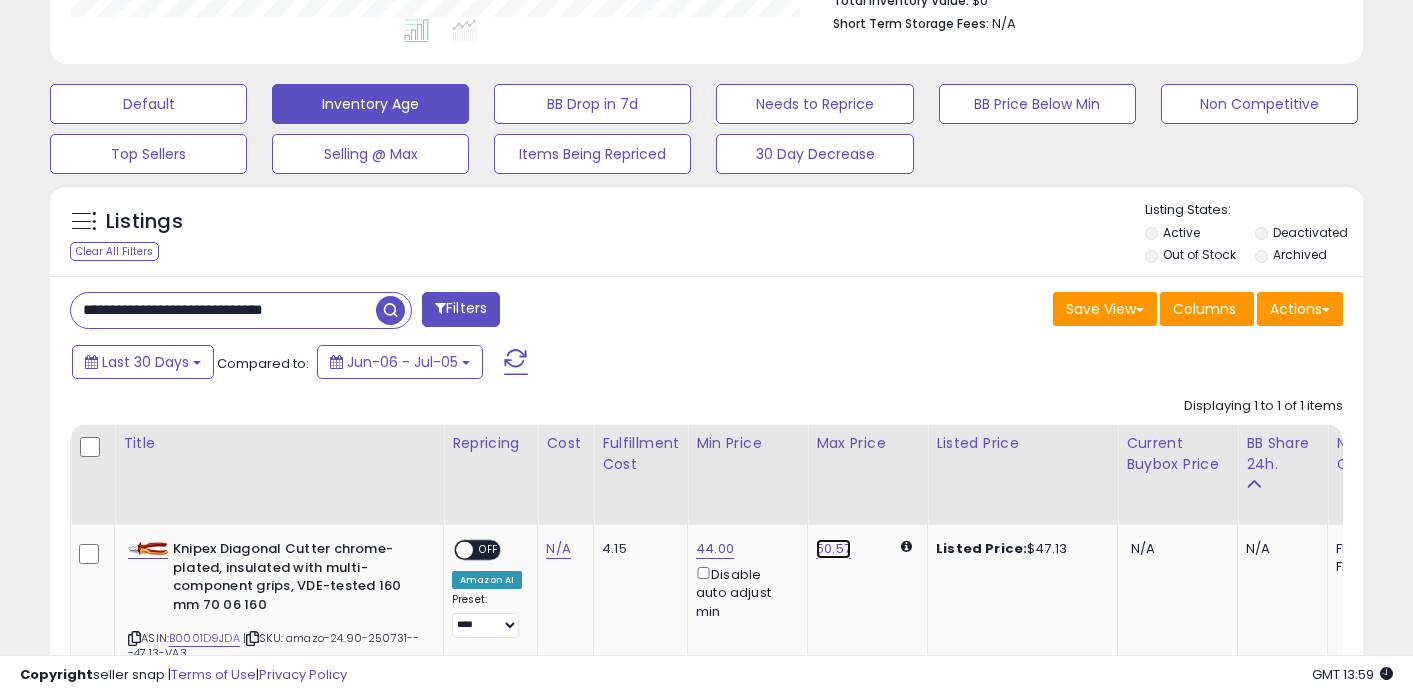 click on "50.57" at bounding box center [833, 549] 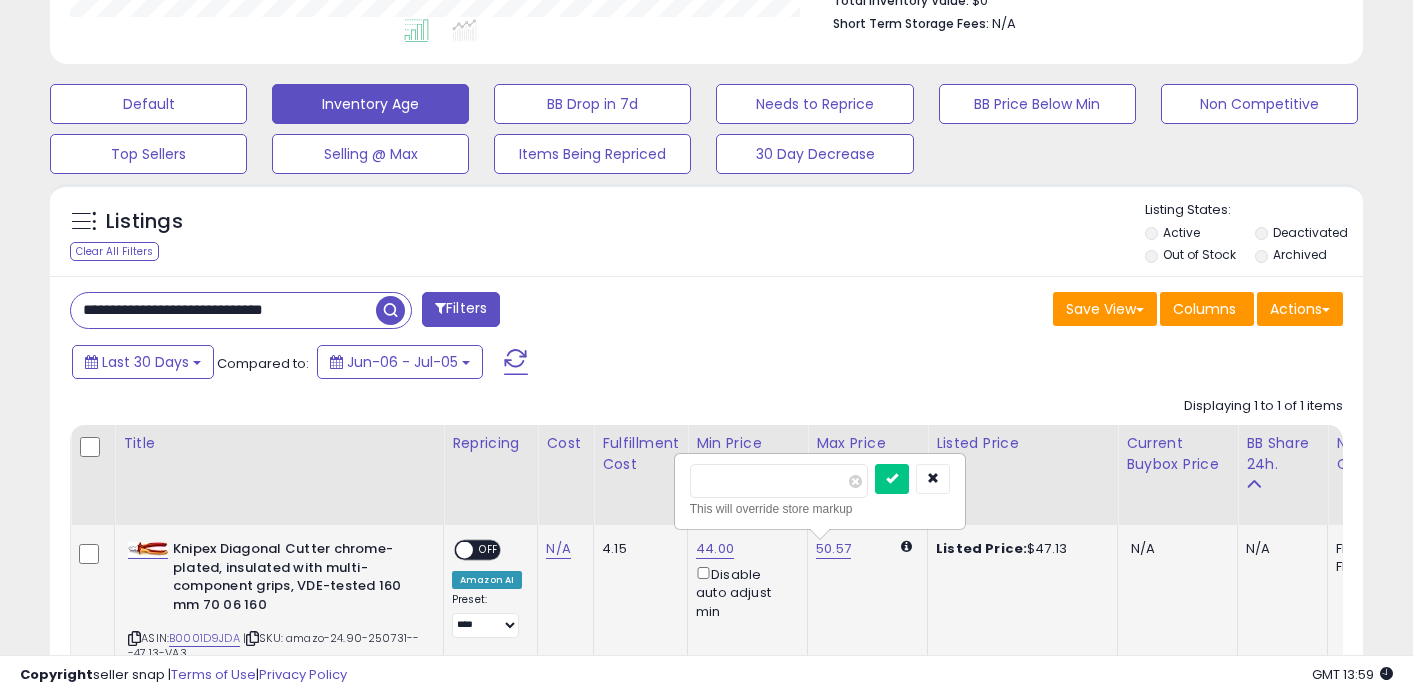 type on "*****" 